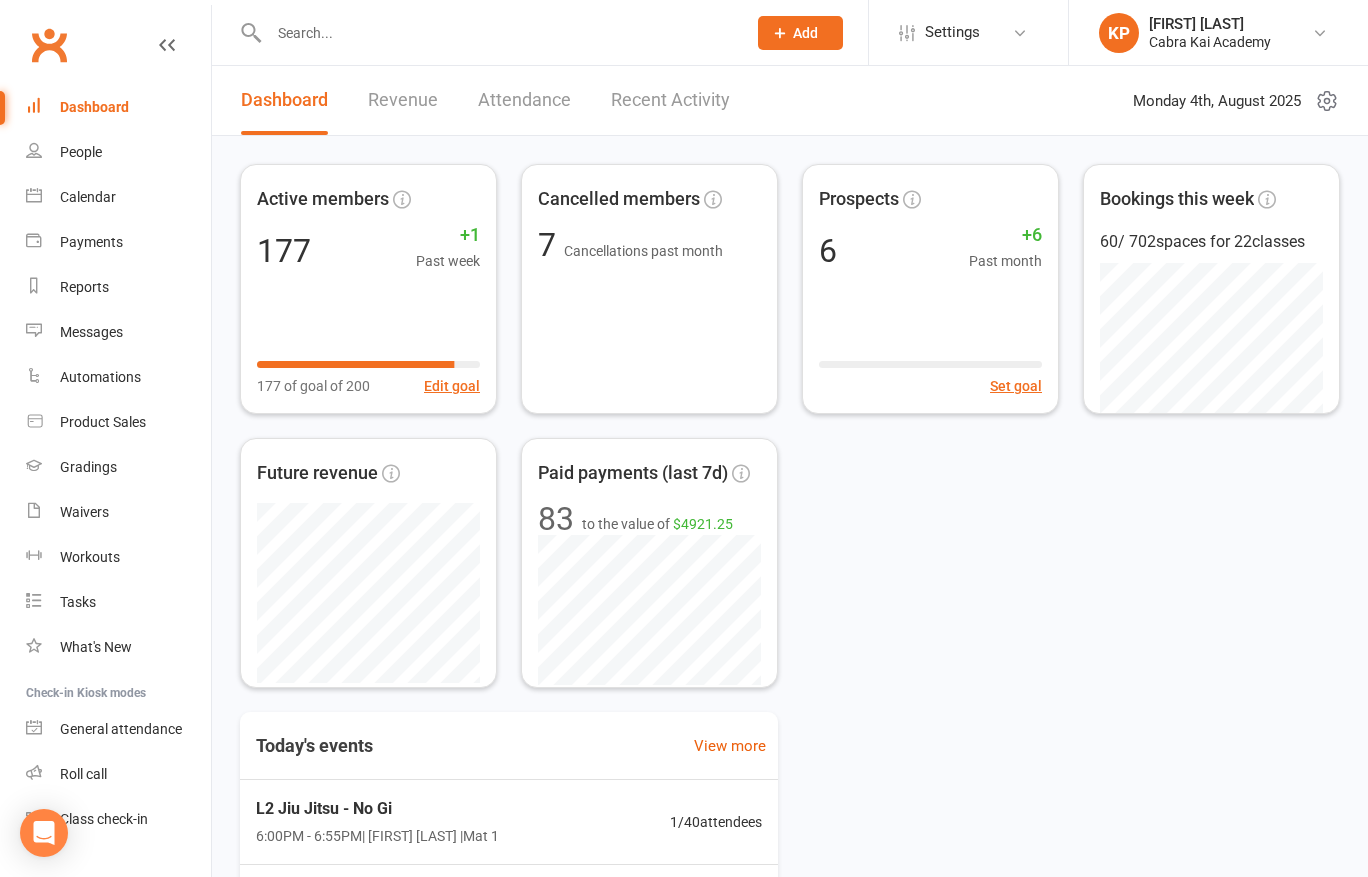 scroll, scrollTop: 0, scrollLeft: 0, axis: both 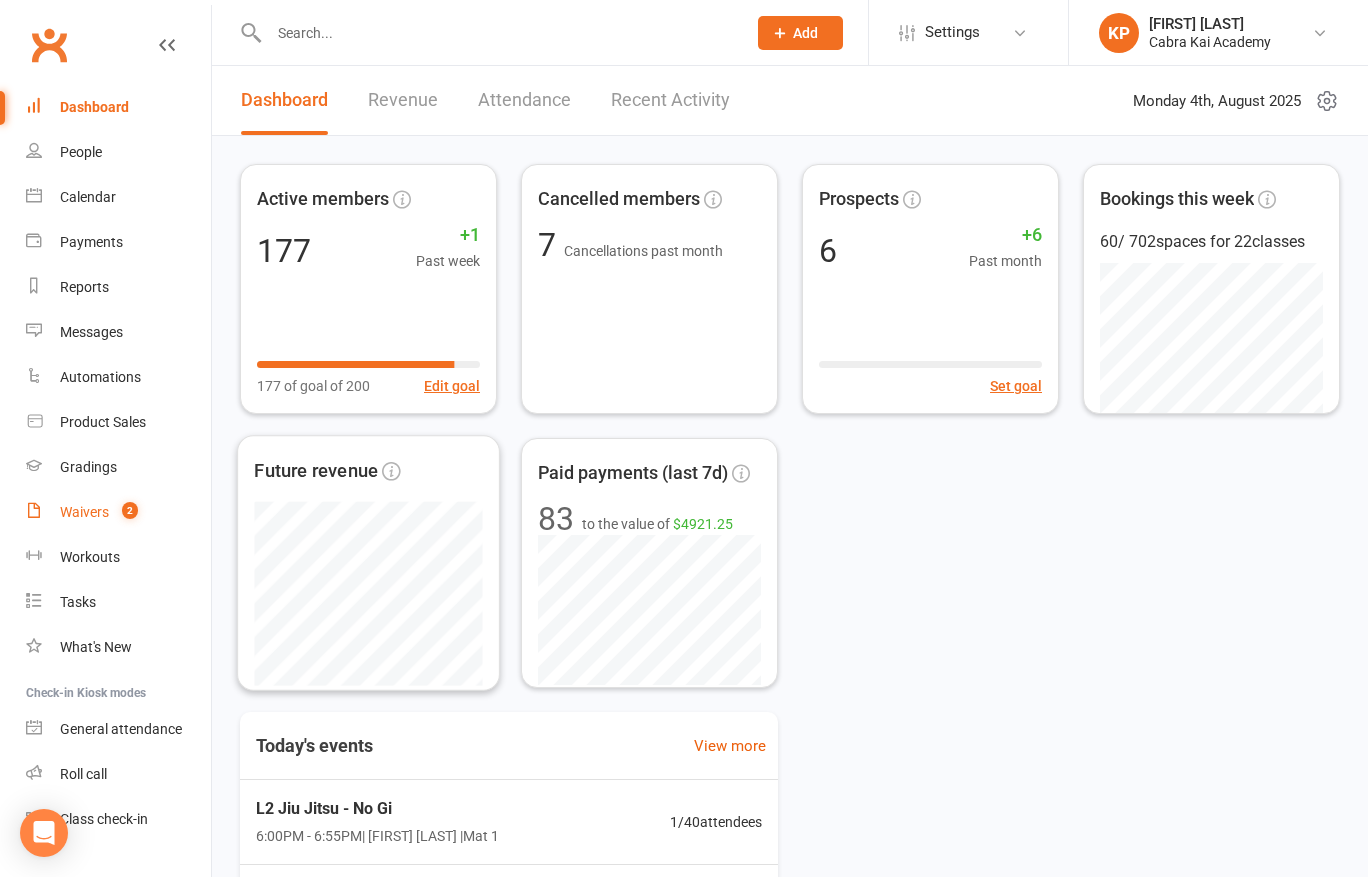 click on "Waivers" at bounding box center (84, 512) 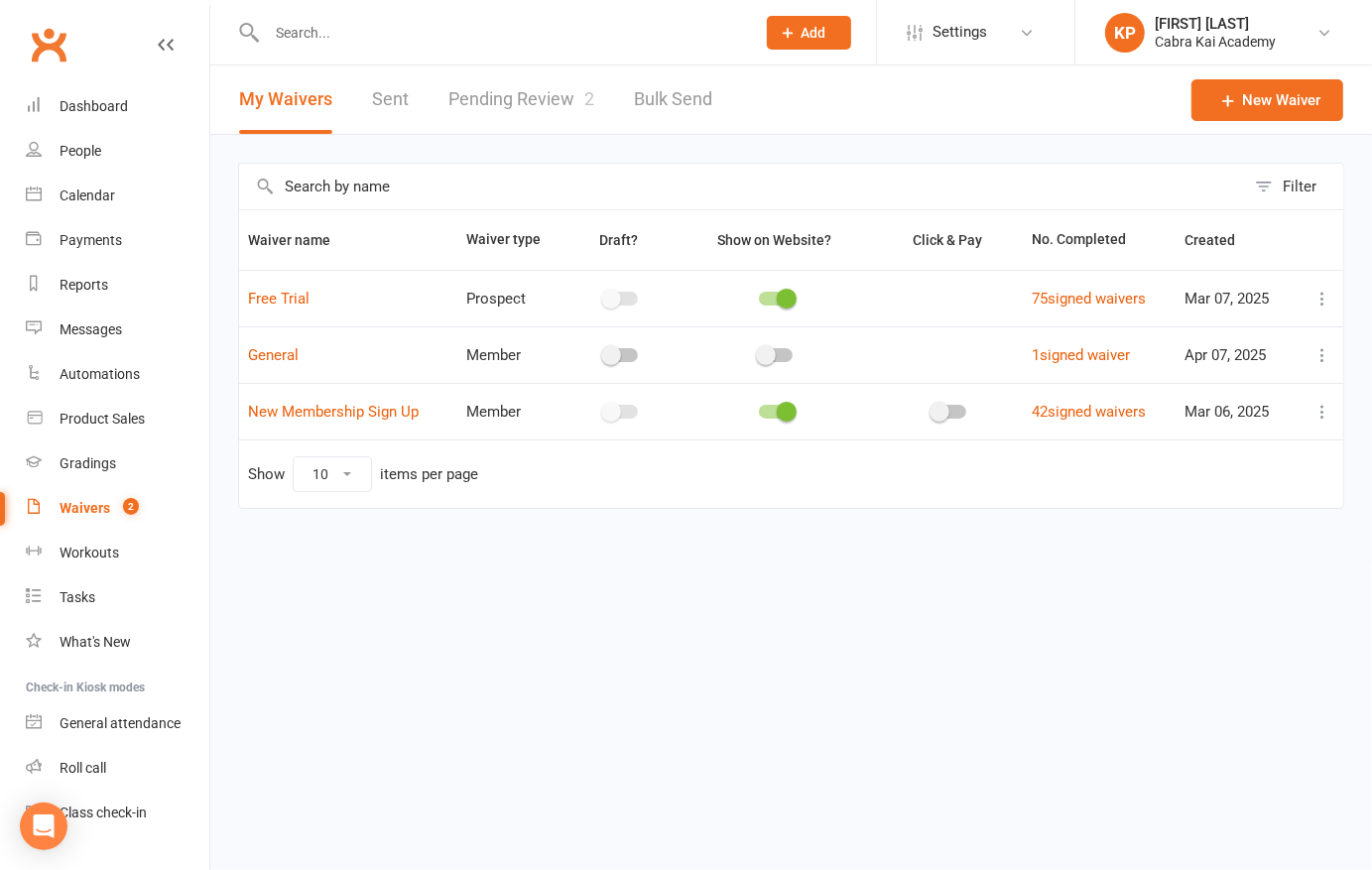 click on "Pending Review 2" at bounding box center [521, 99] 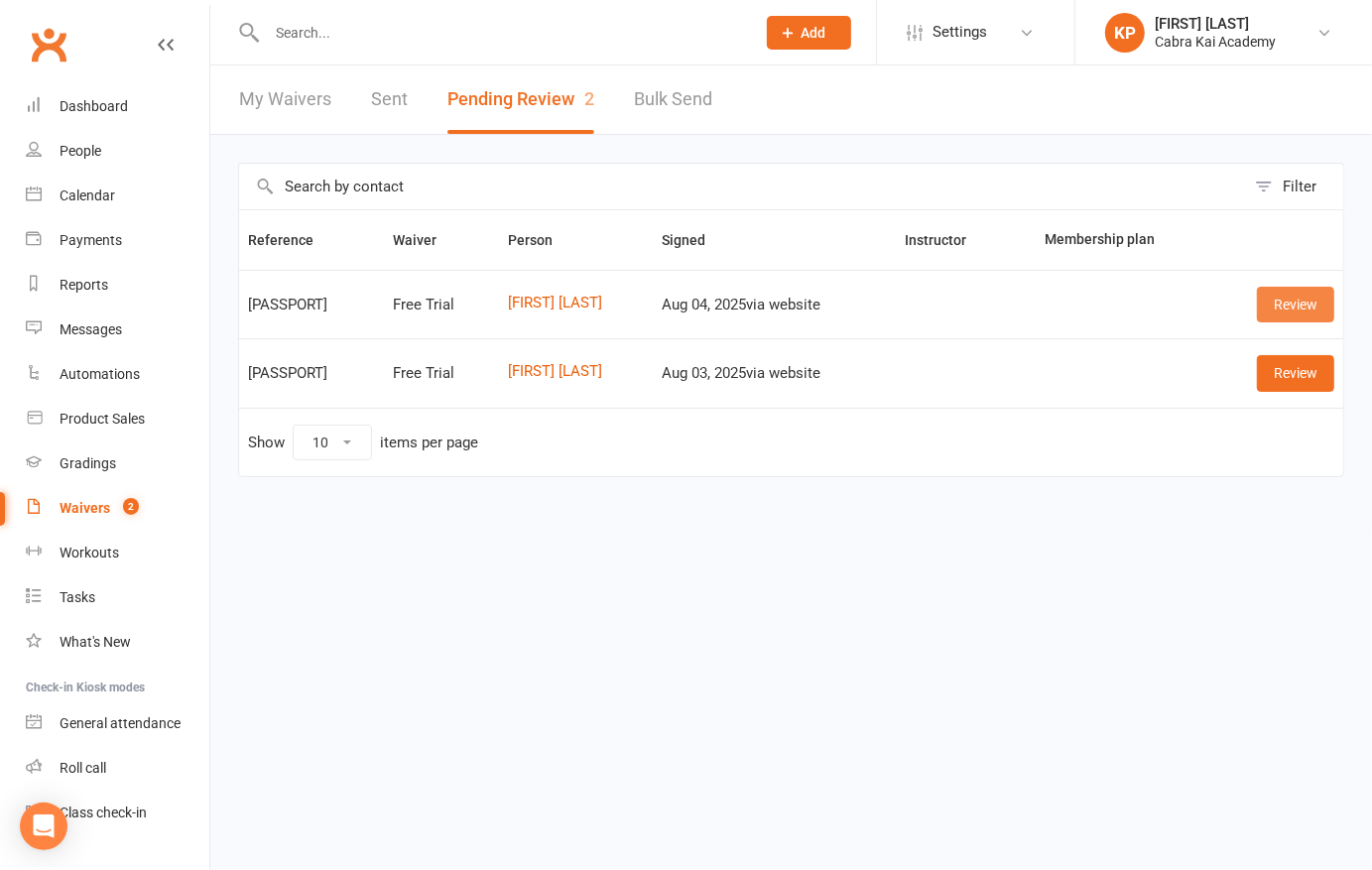 click on "Review" at bounding box center [1296, 305] 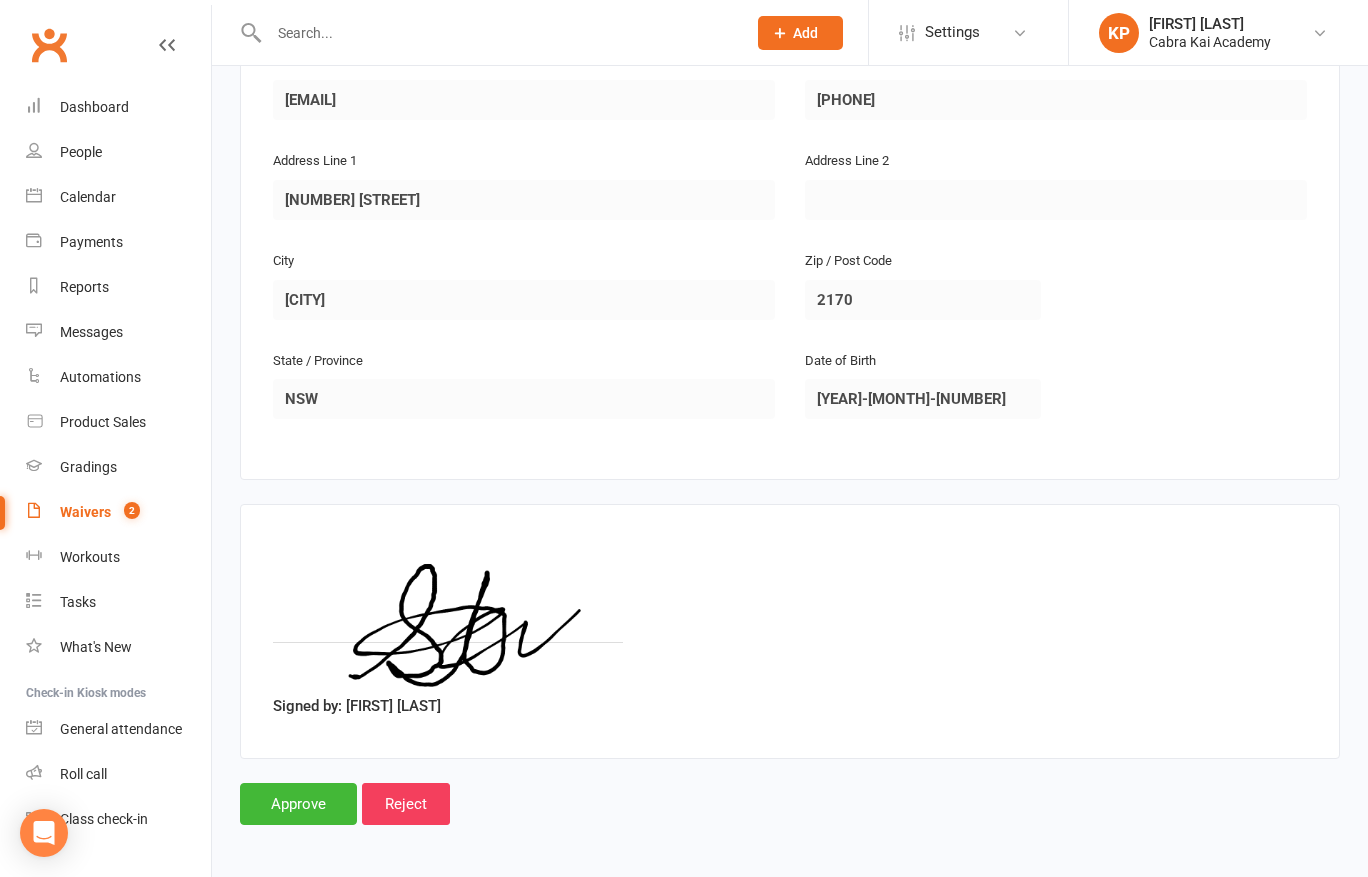 scroll, scrollTop: 482, scrollLeft: 0, axis: vertical 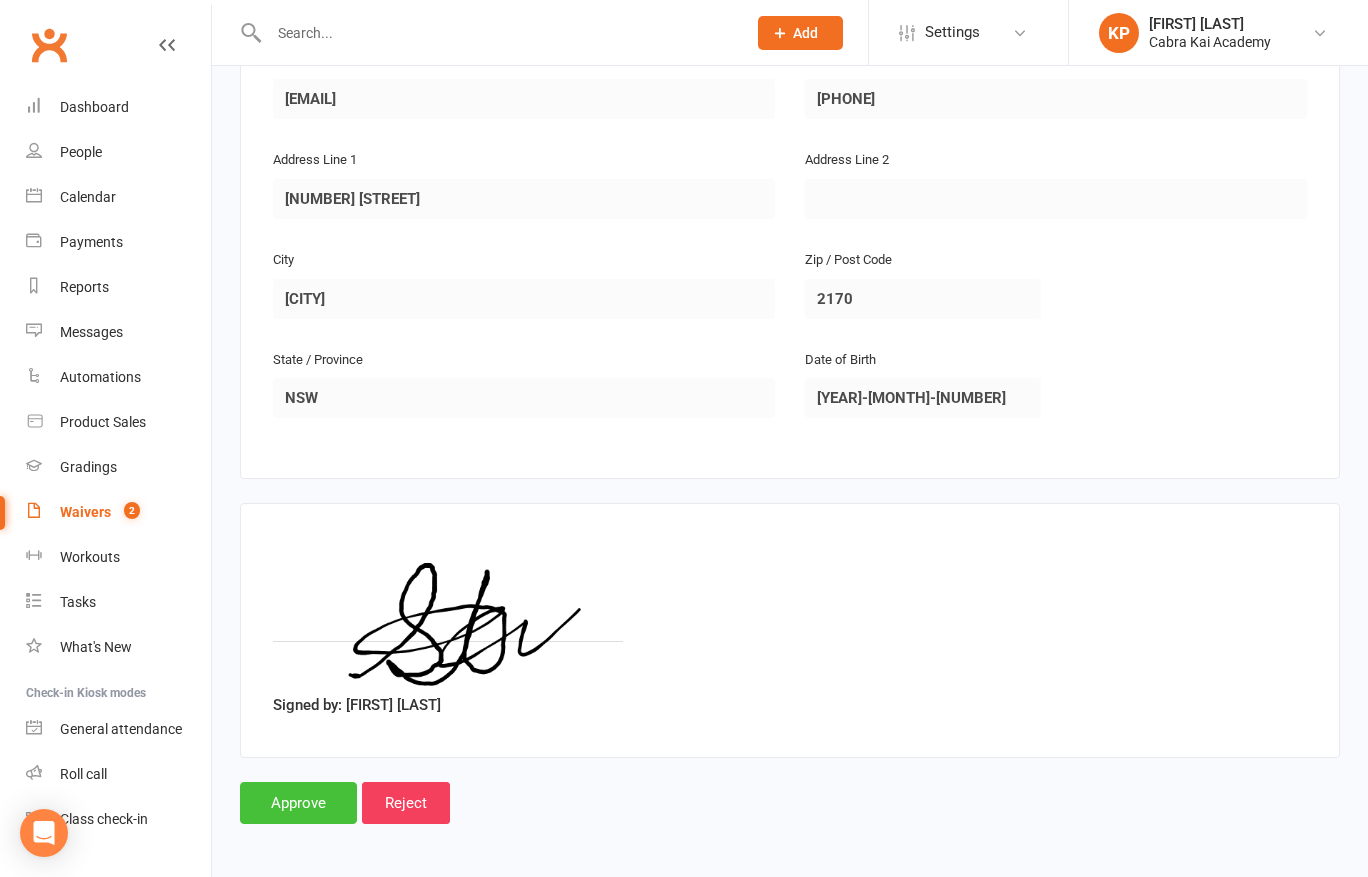 click on "Approve" at bounding box center [298, 803] 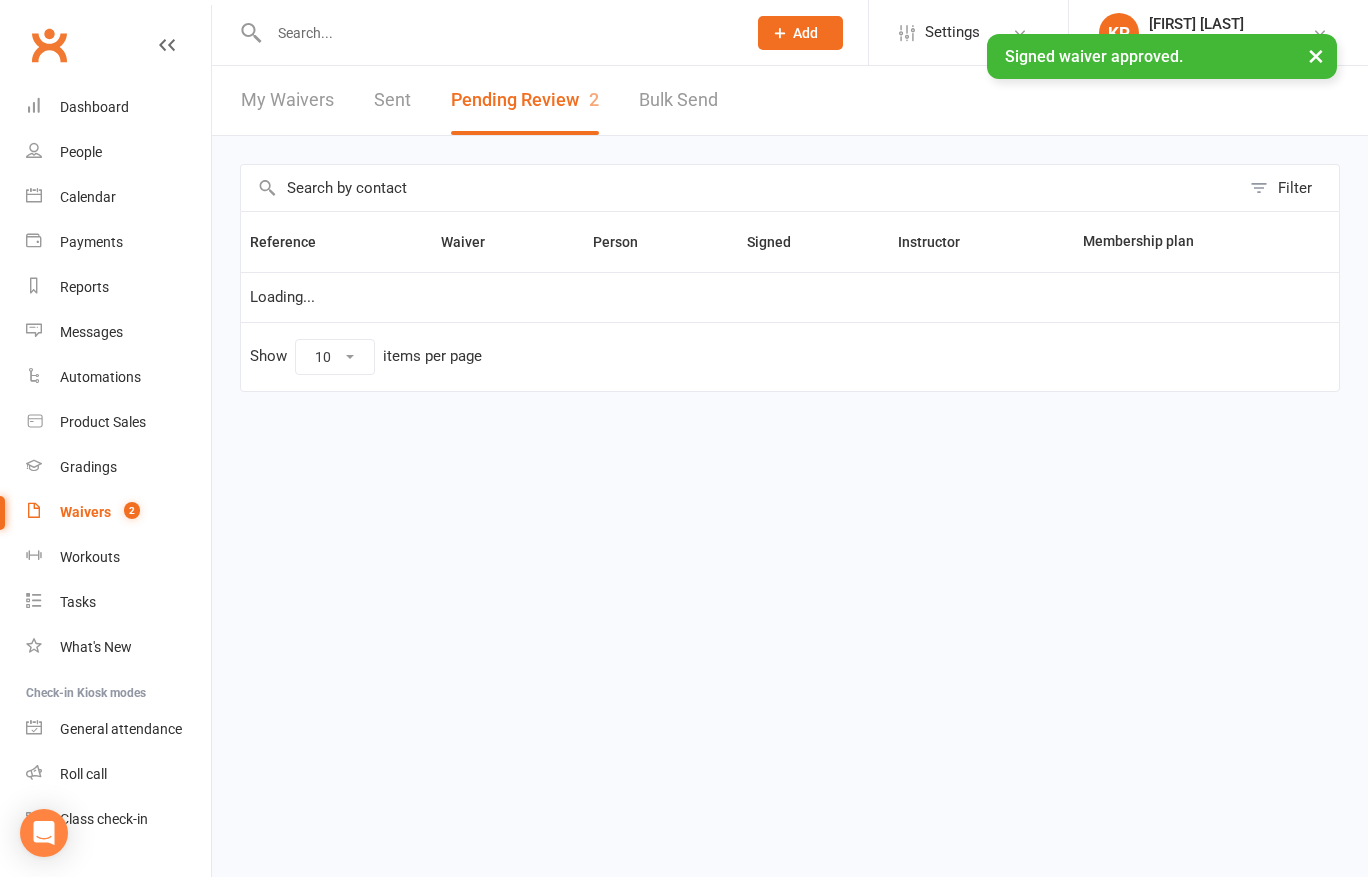 scroll, scrollTop: 0, scrollLeft: 0, axis: both 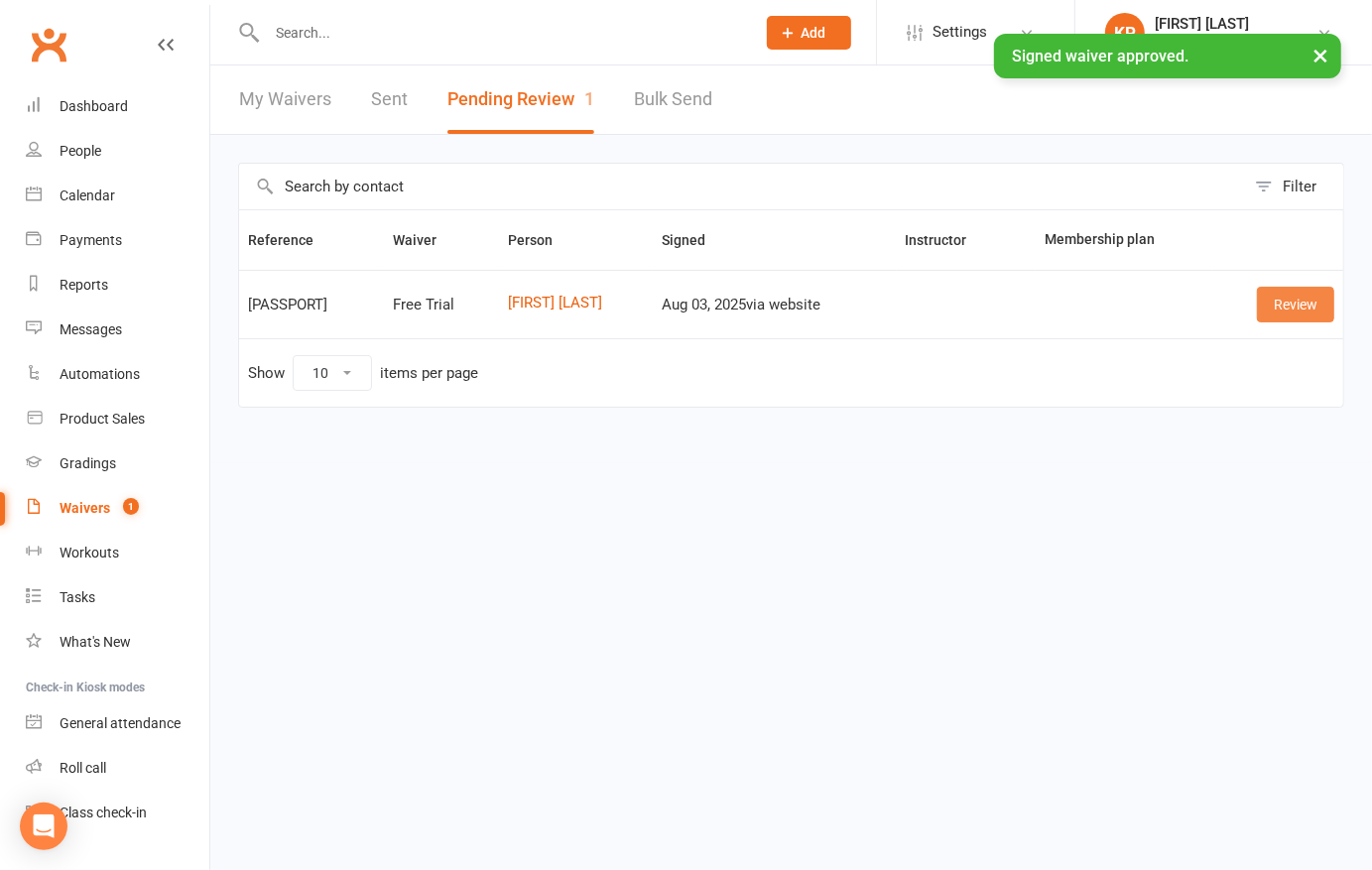 click on "Review" at bounding box center [1296, 305] 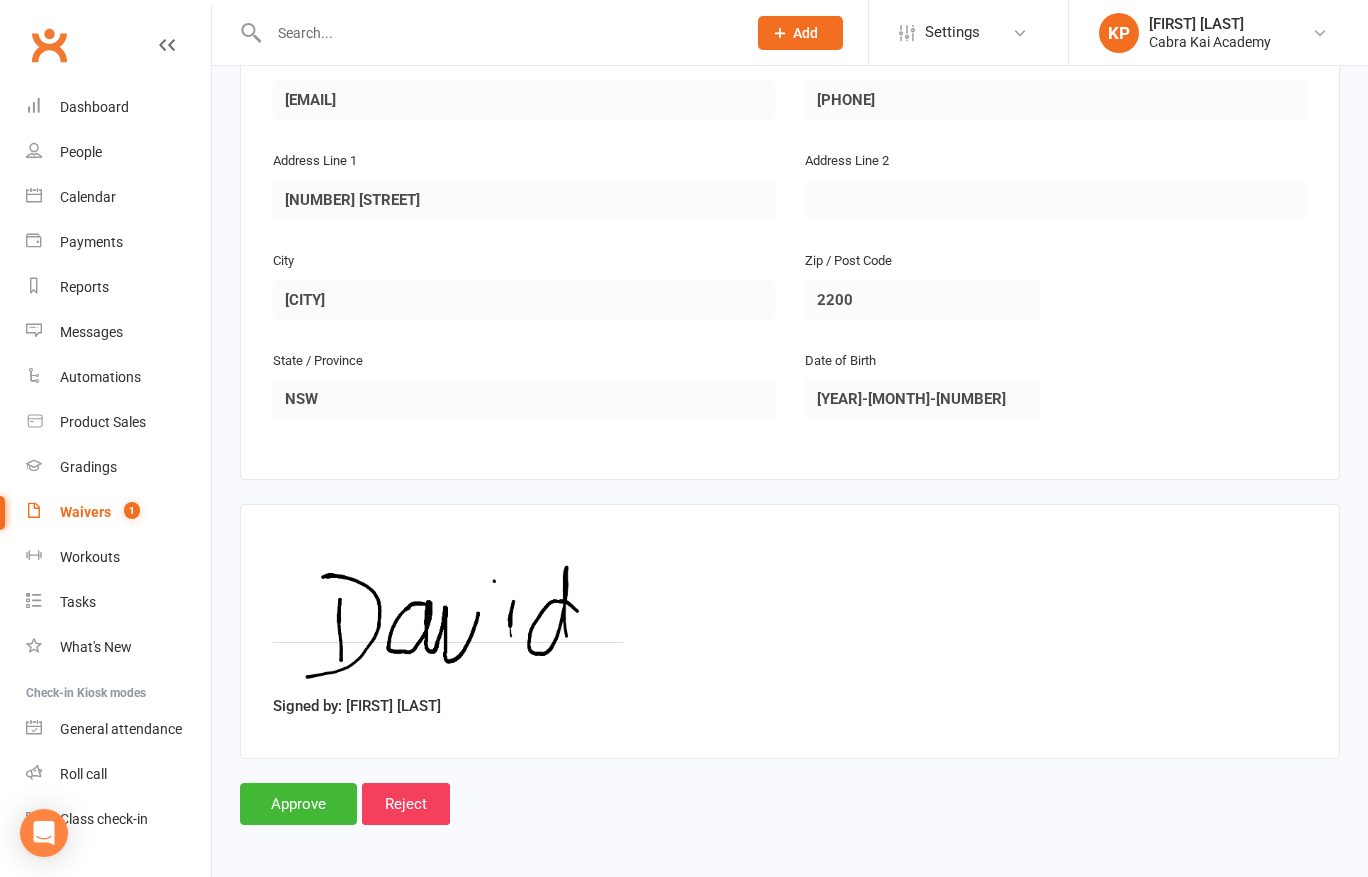 scroll, scrollTop: 482, scrollLeft: 0, axis: vertical 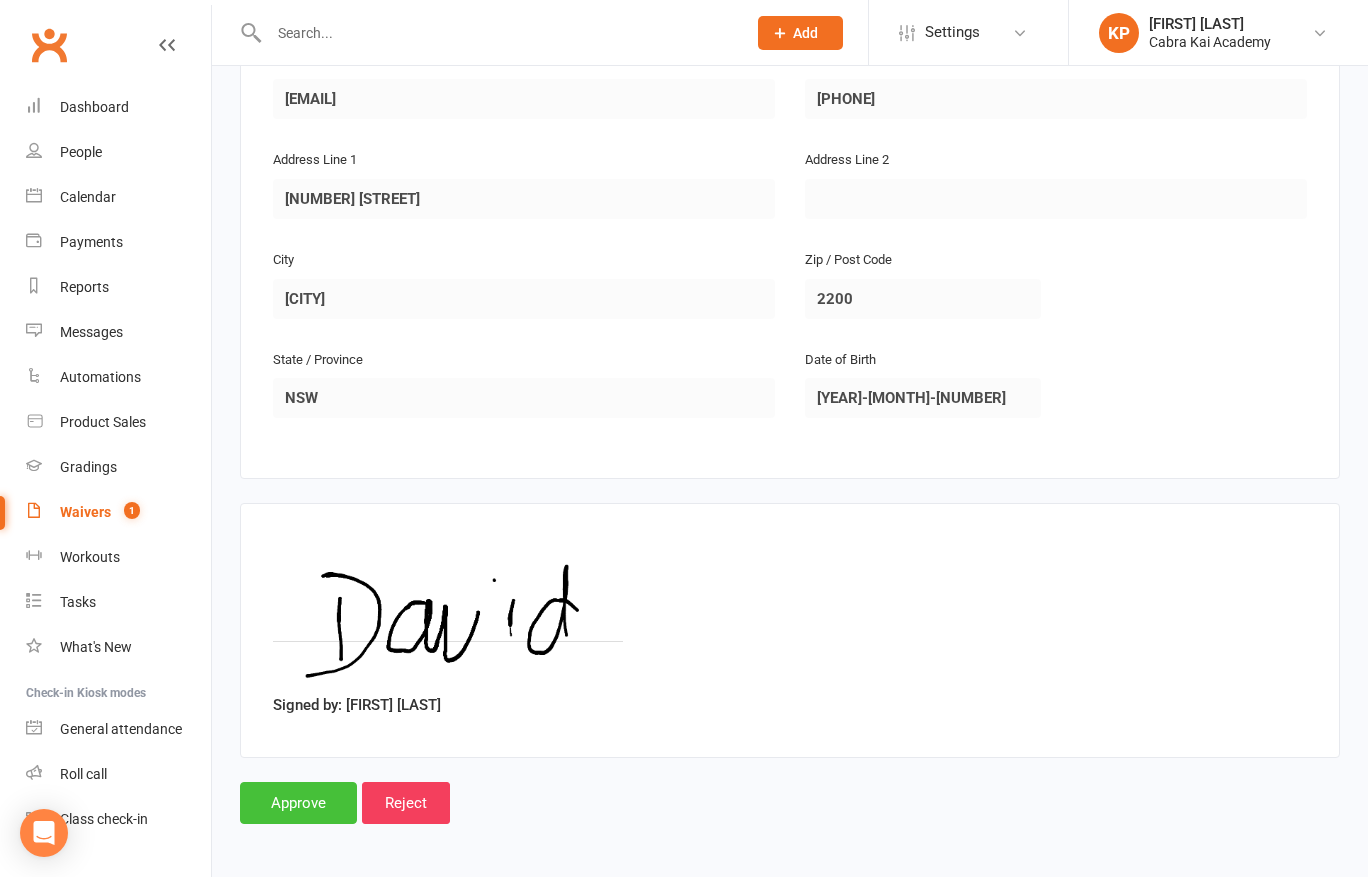 click on "Approve" at bounding box center [298, 803] 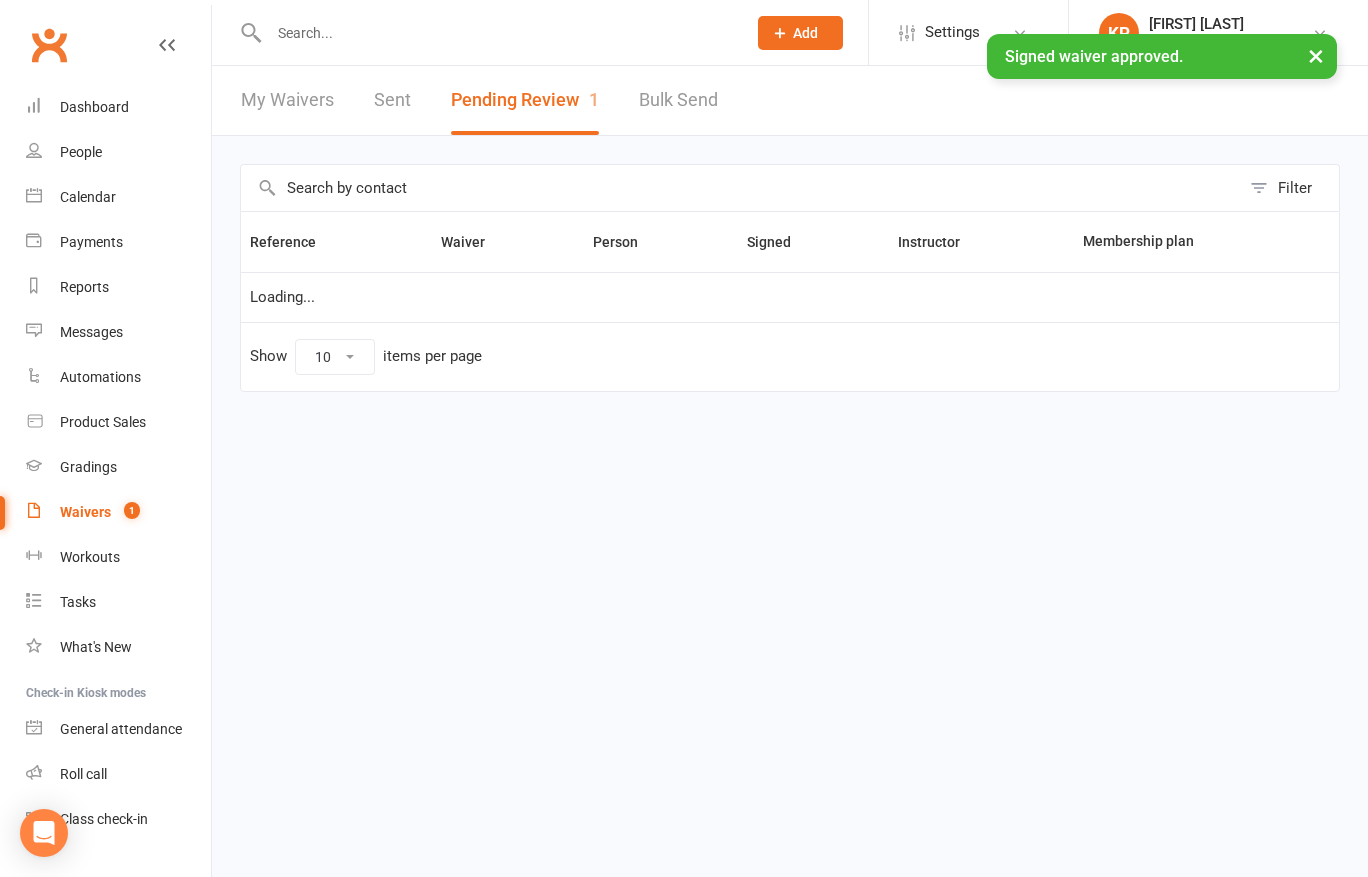 scroll, scrollTop: 0, scrollLeft: 0, axis: both 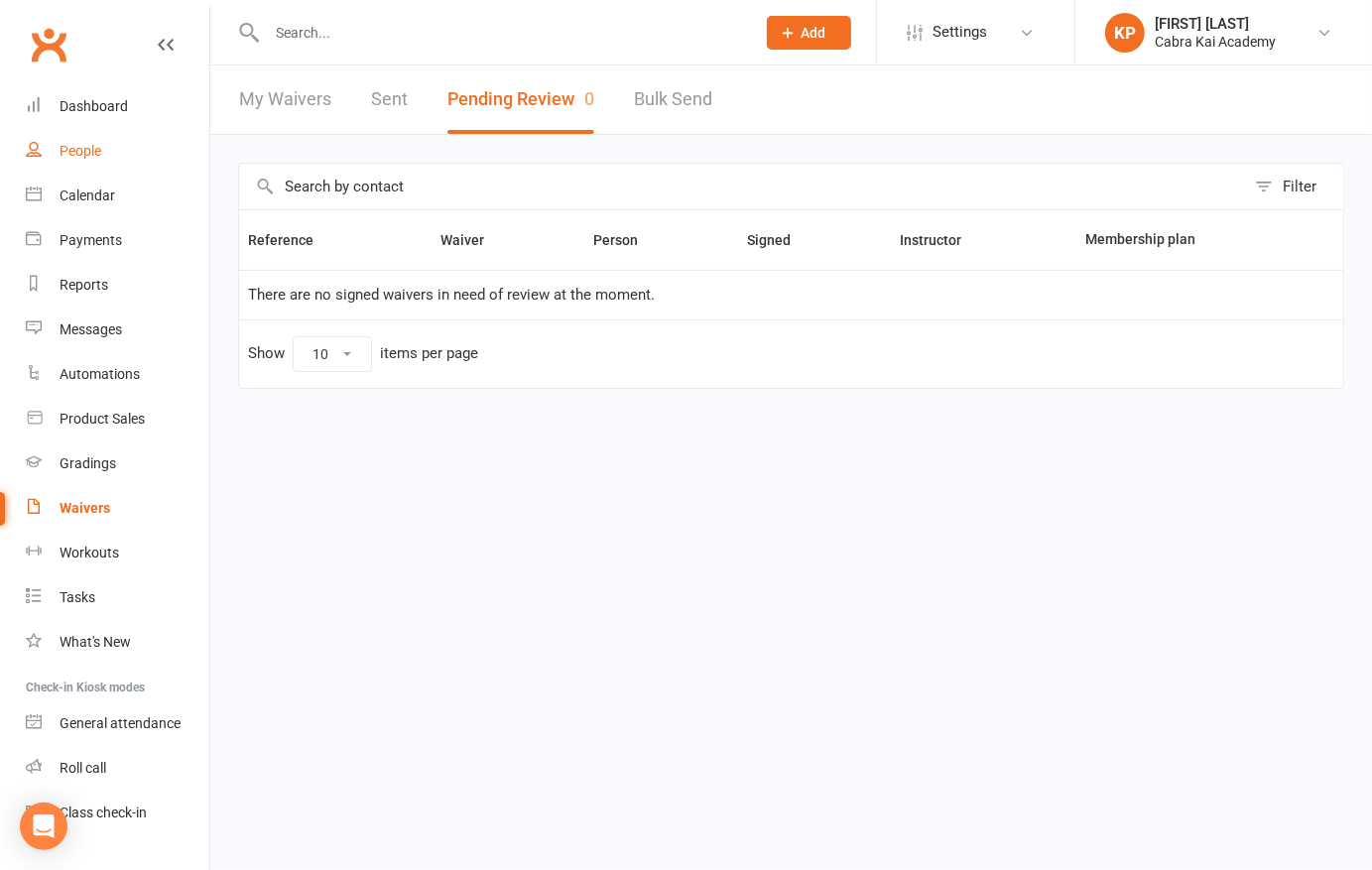 click on "People" at bounding box center (80, 151) 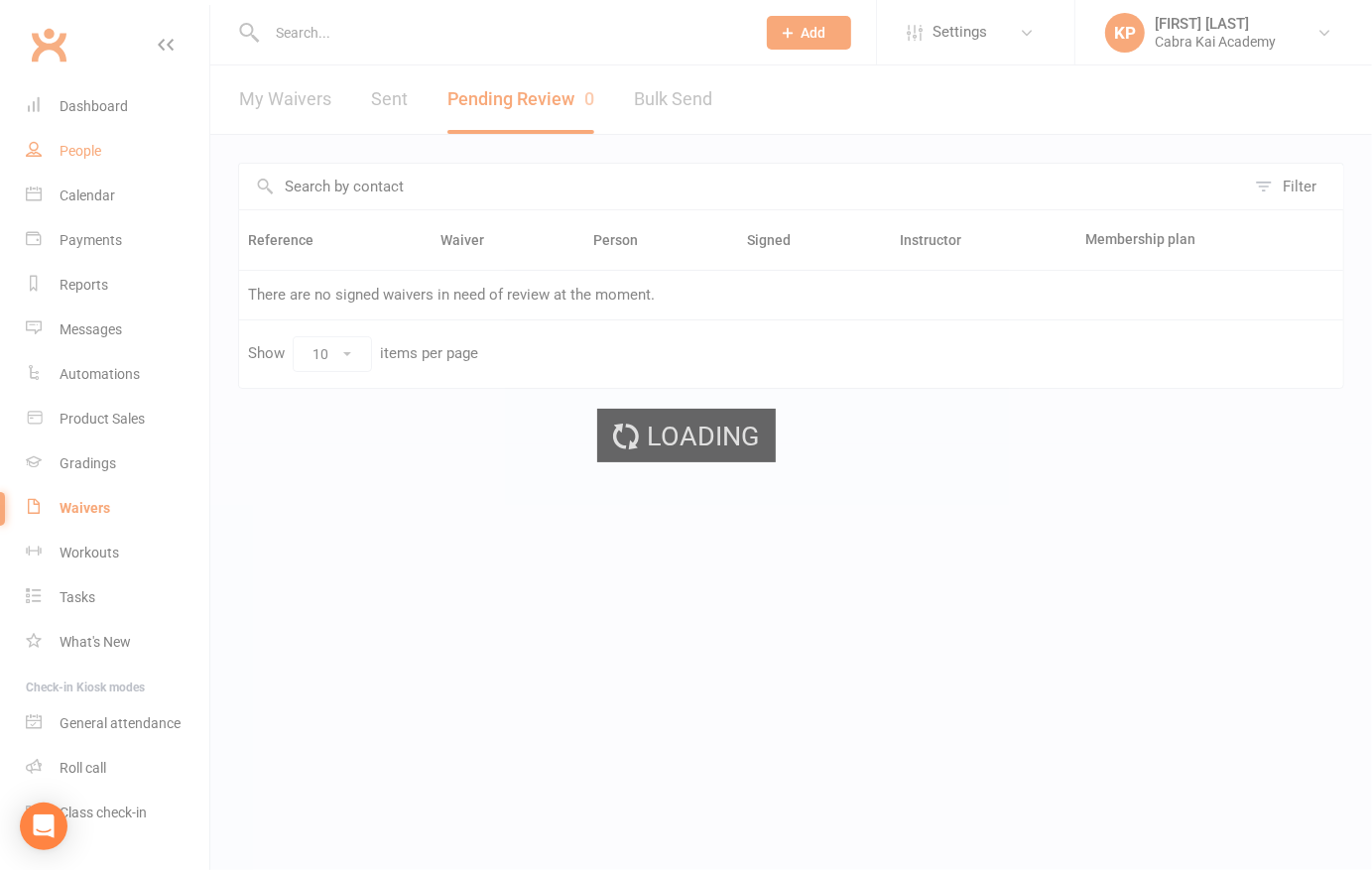 select on "100" 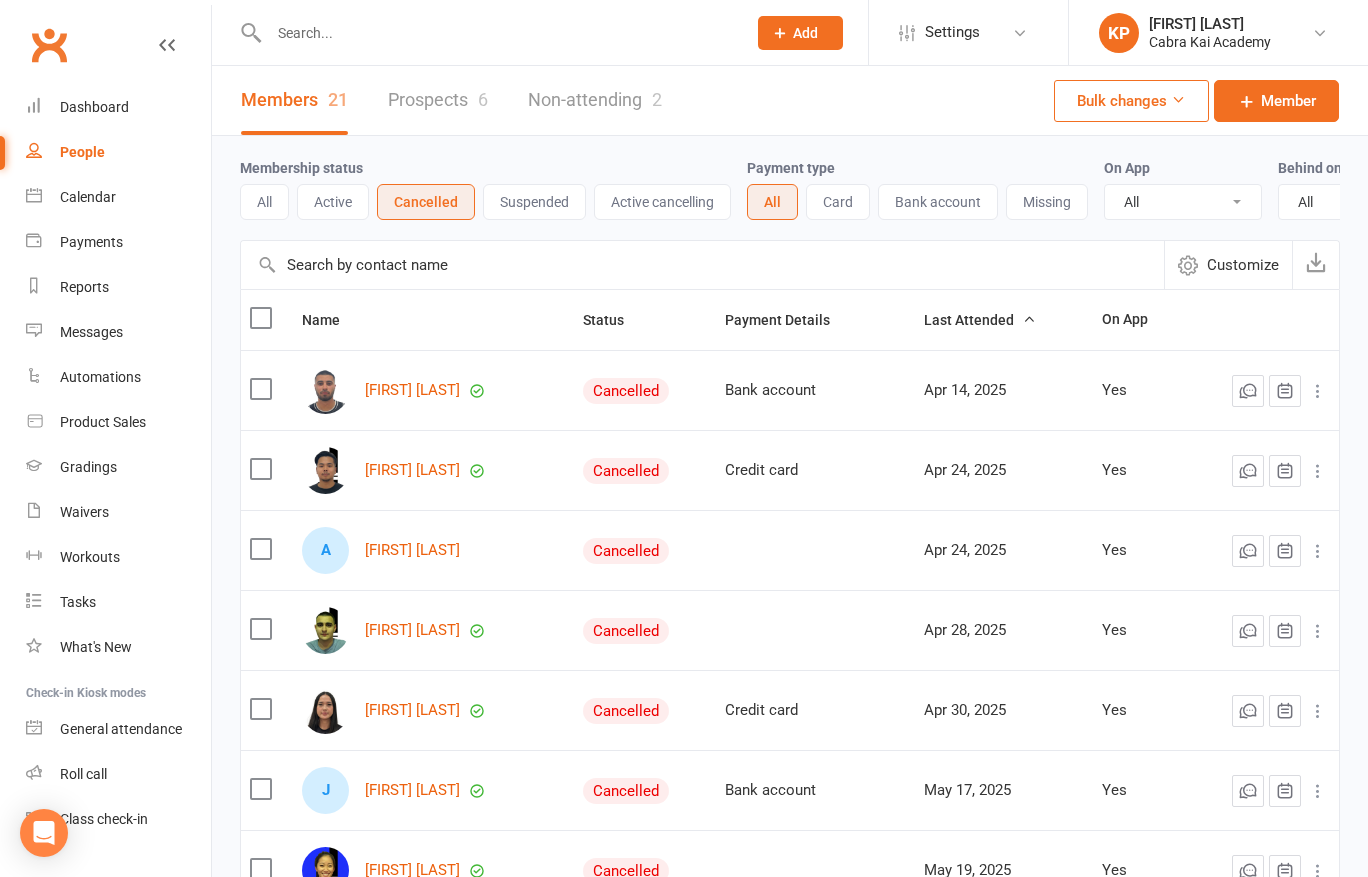 click on "Prospects 6" at bounding box center [438, 100] 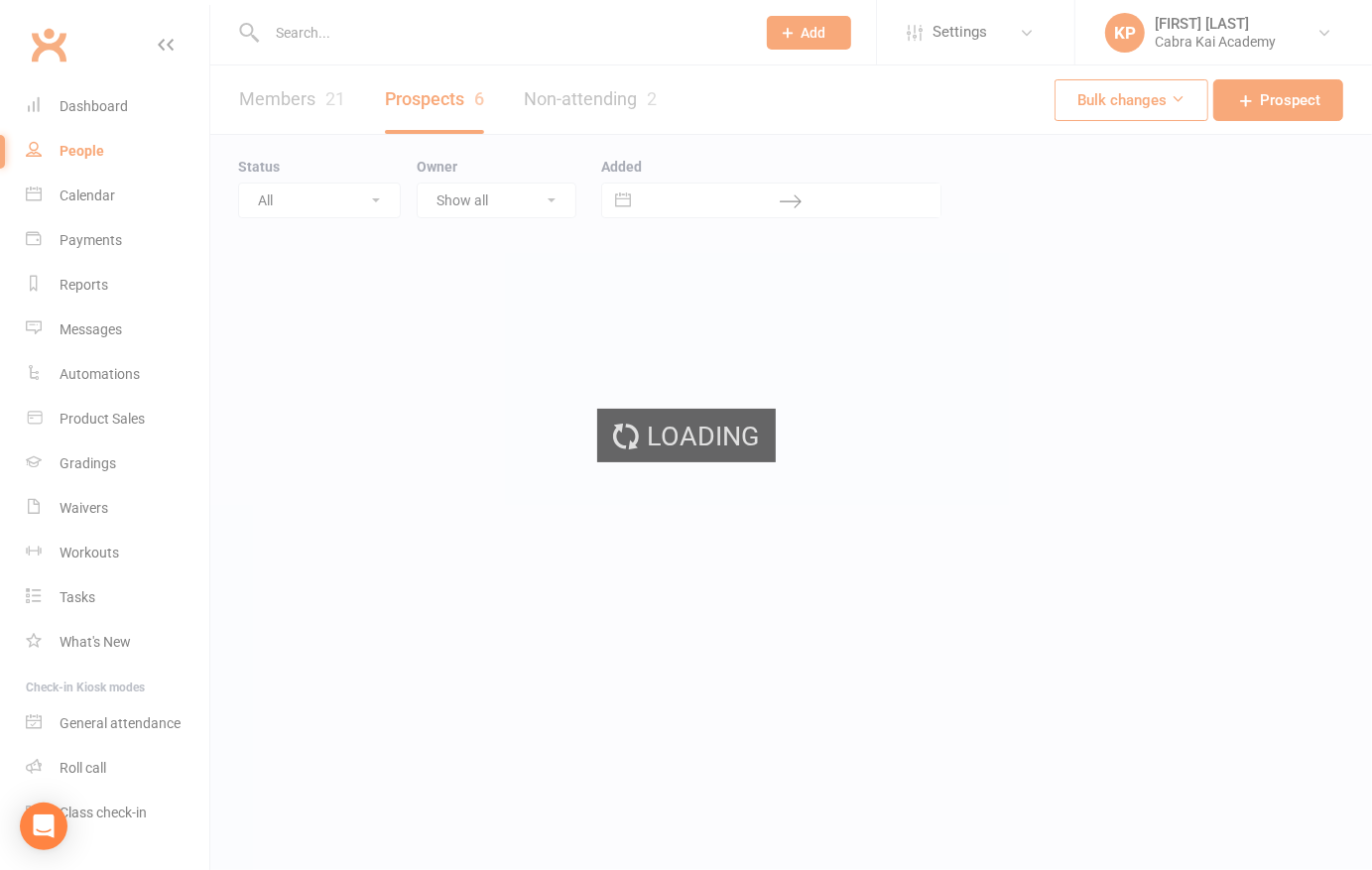 select on "25" 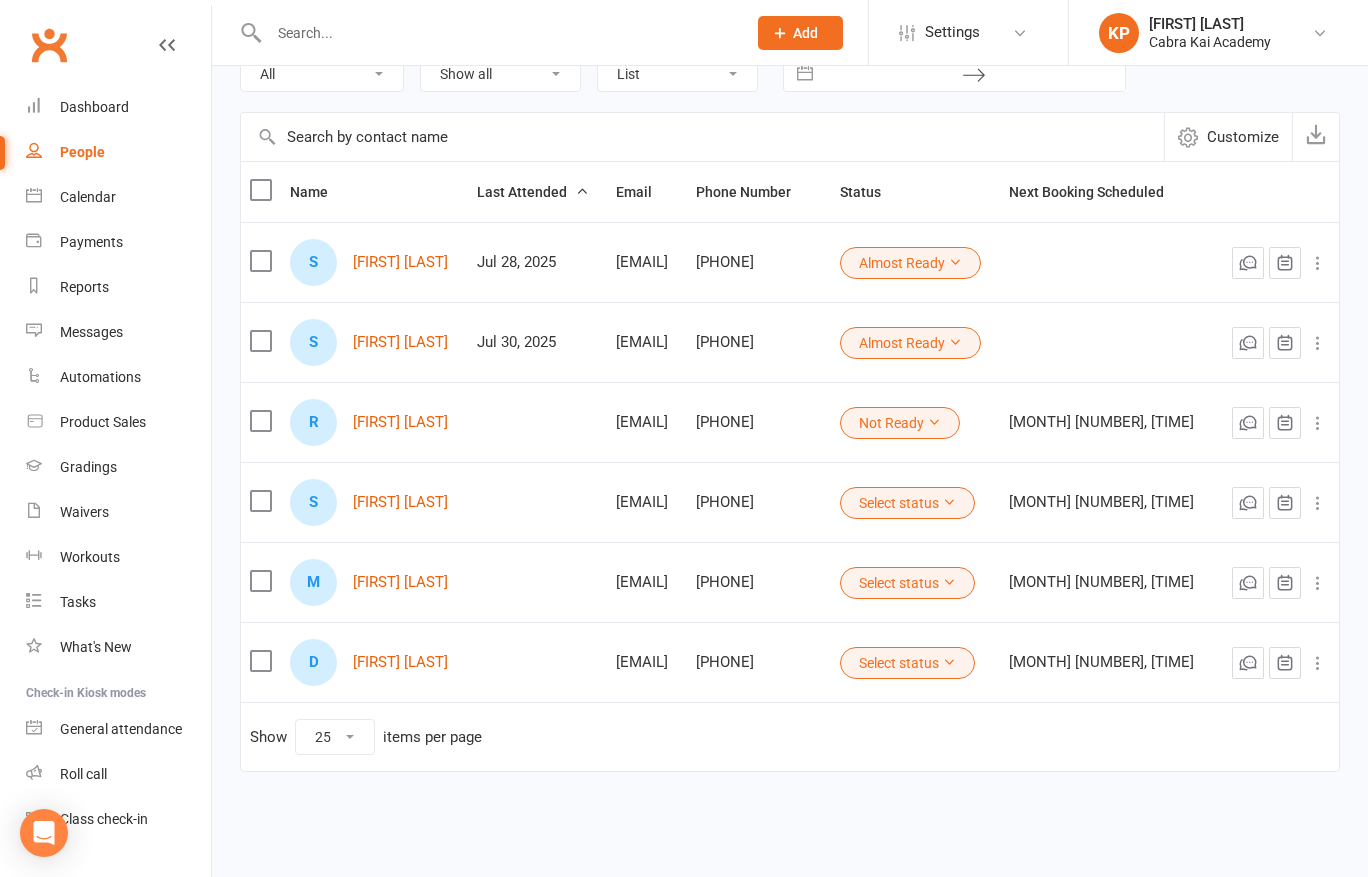 scroll, scrollTop: 141, scrollLeft: 0, axis: vertical 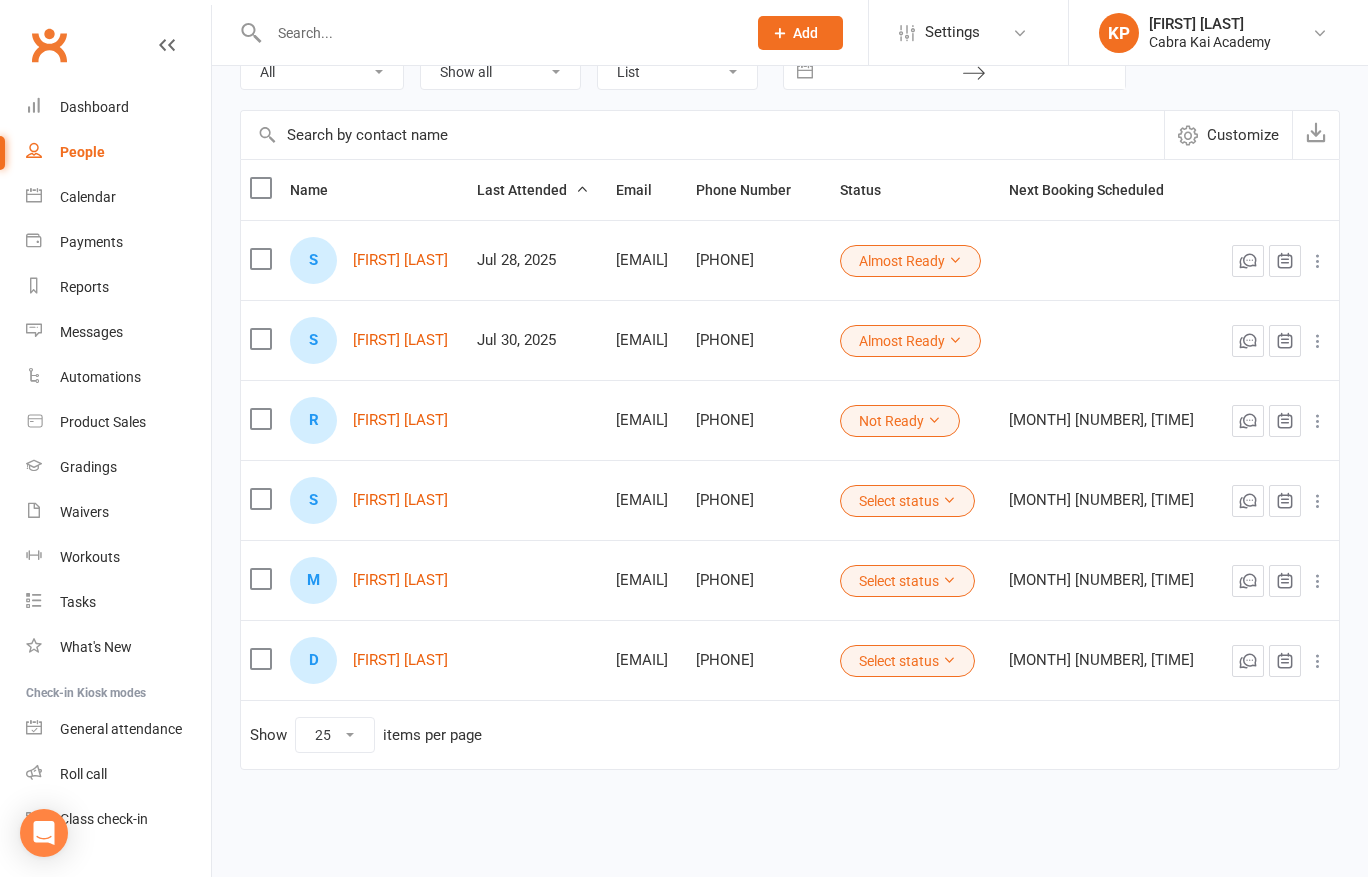 click on "Select status" at bounding box center [907, 501] 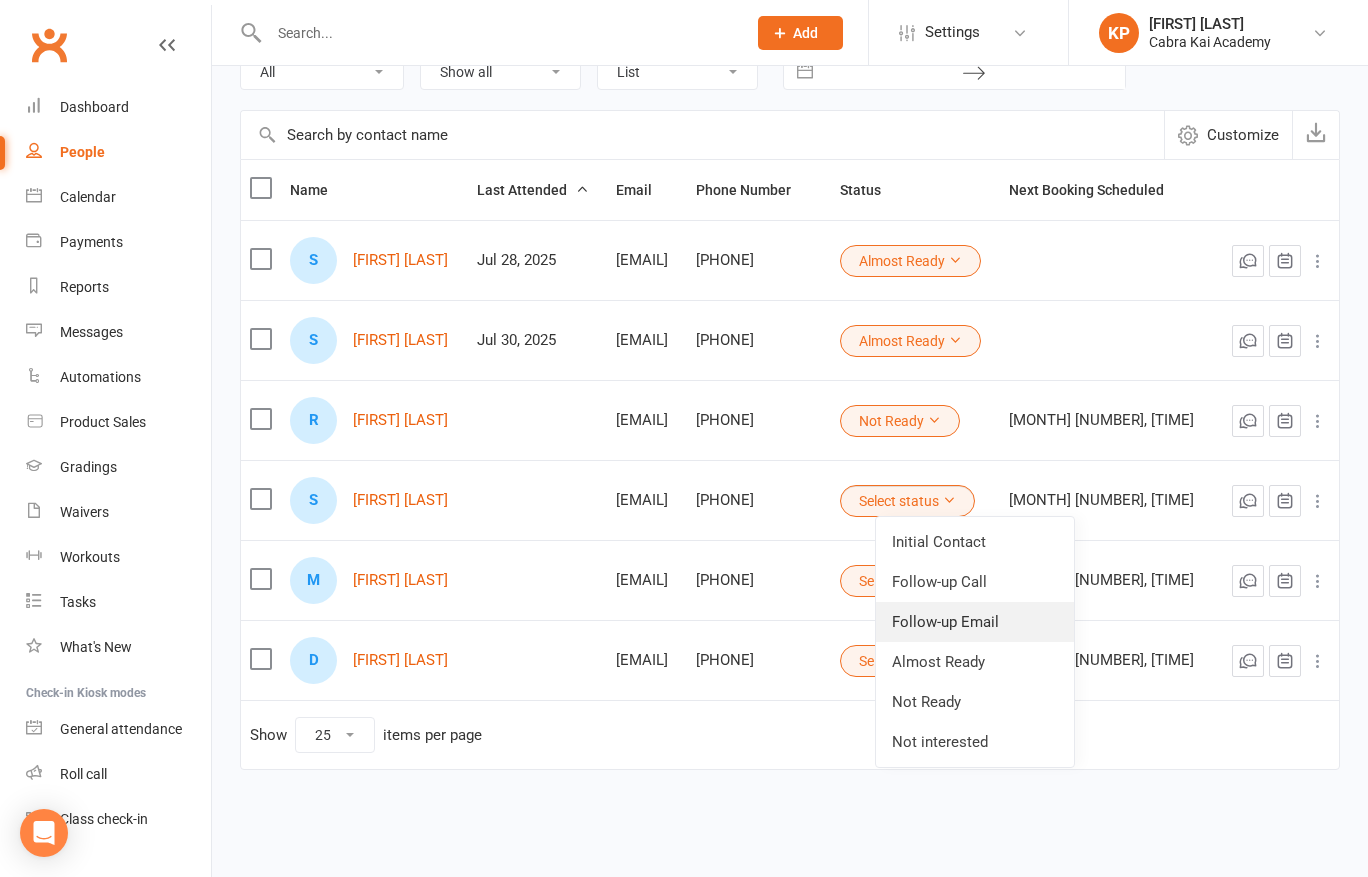 click on "Follow-up Email" at bounding box center (975, 622) 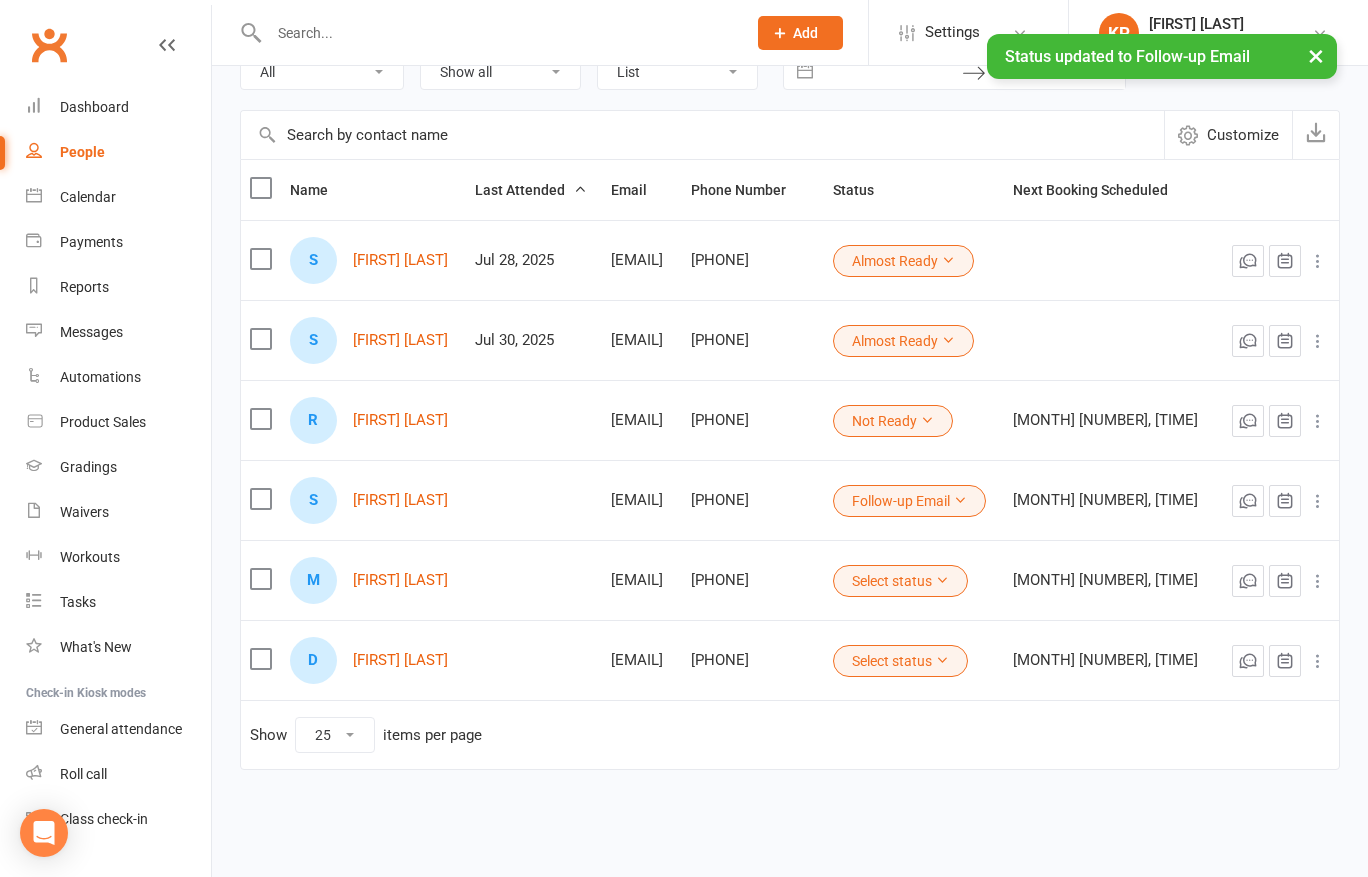 click on "Select status" at bounding box center (900, 661) 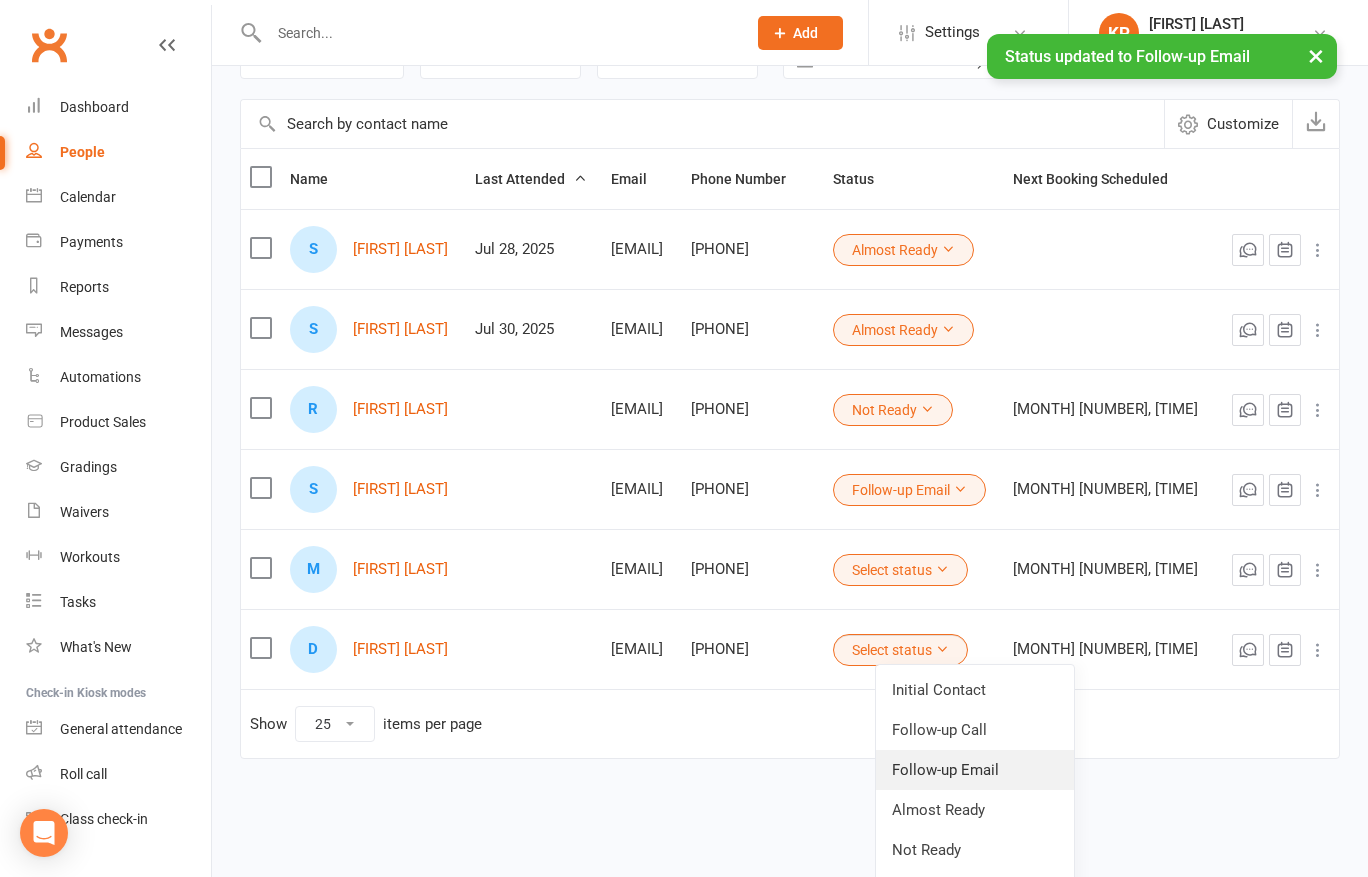 click on "Follow-up Email" at bounding box center (975, 770) 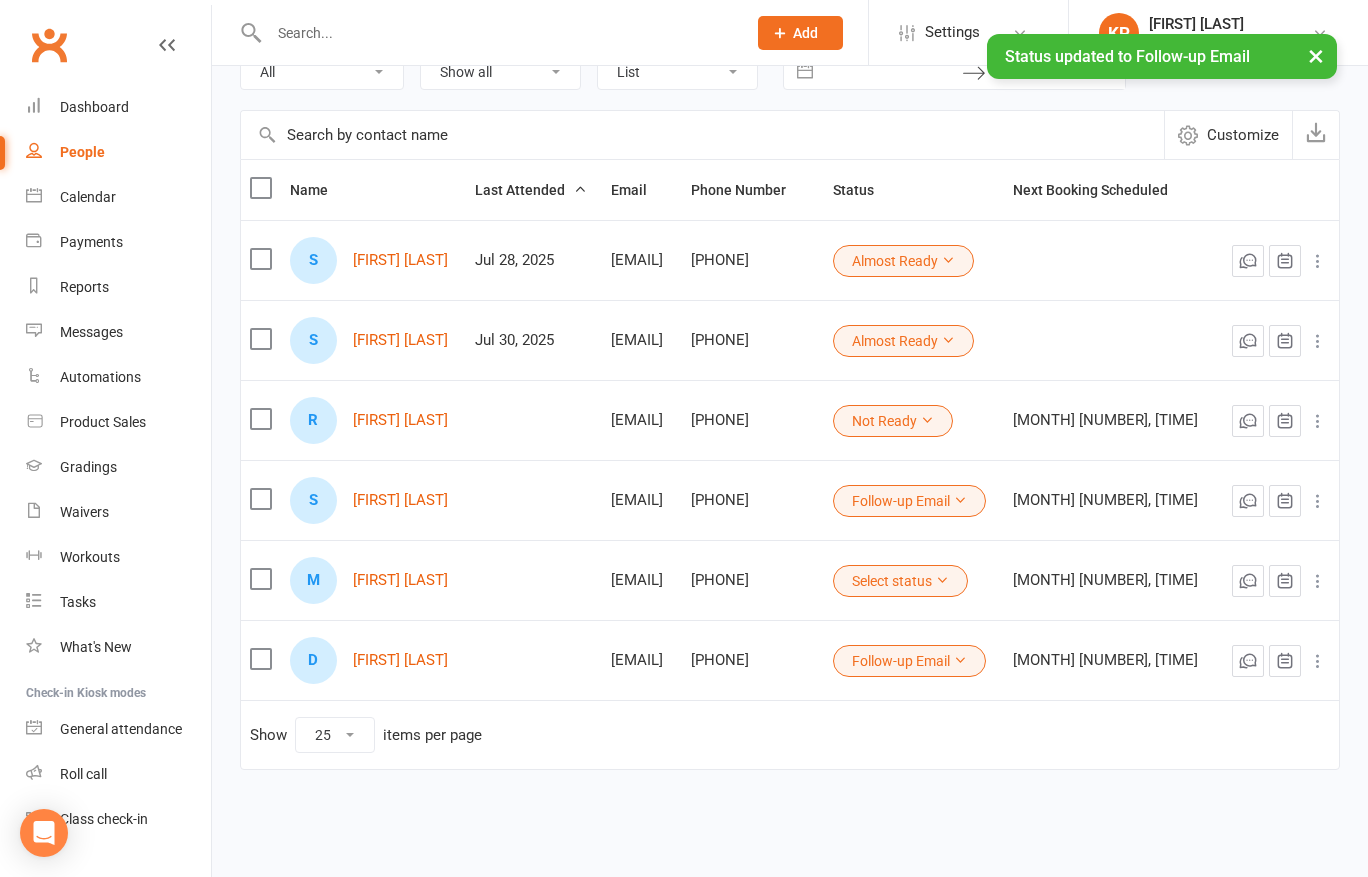 click on "Select status" at bounding box center (900, 581) 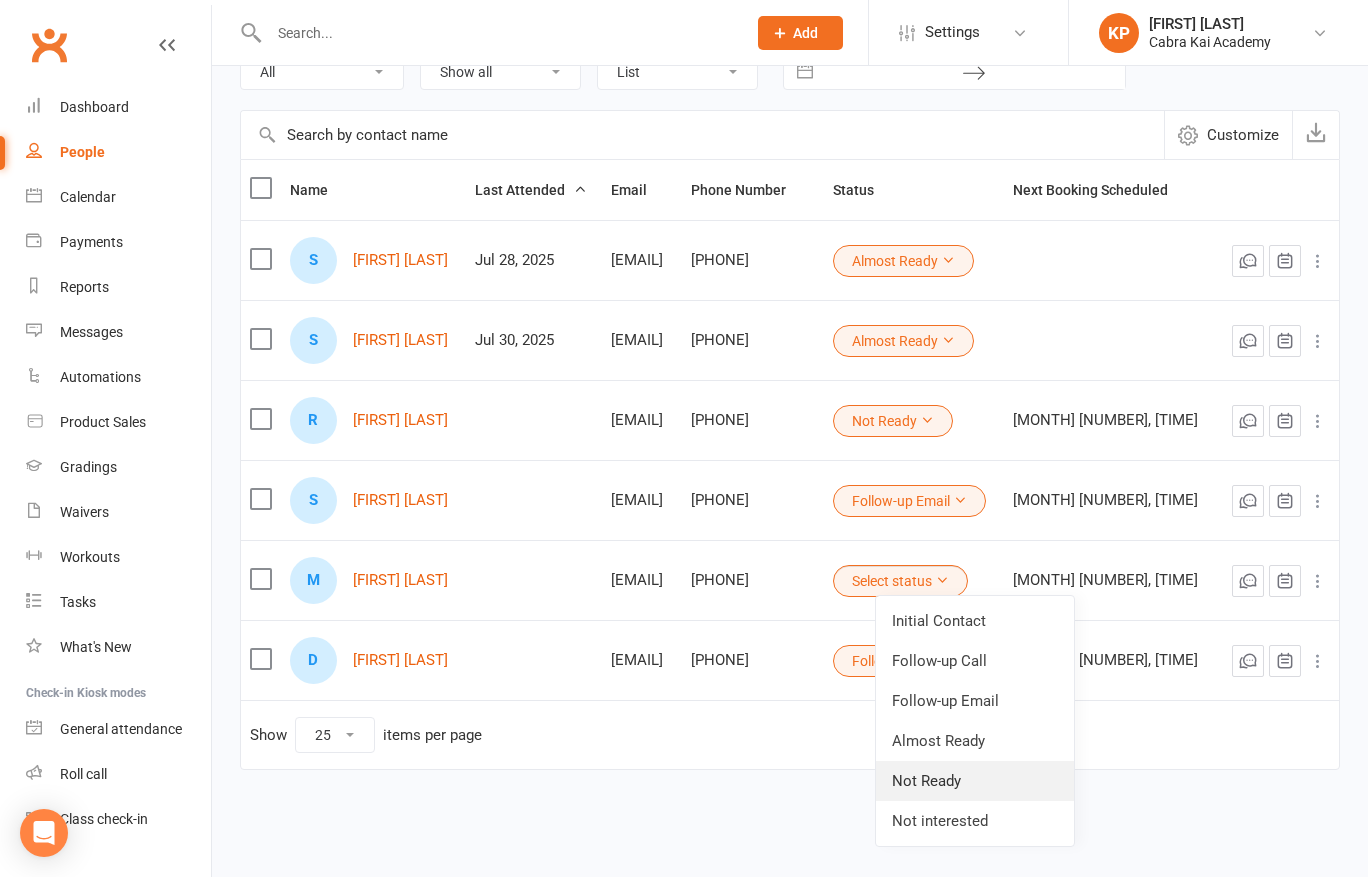 click on "Not Ready" at bounding box center [975, 781] 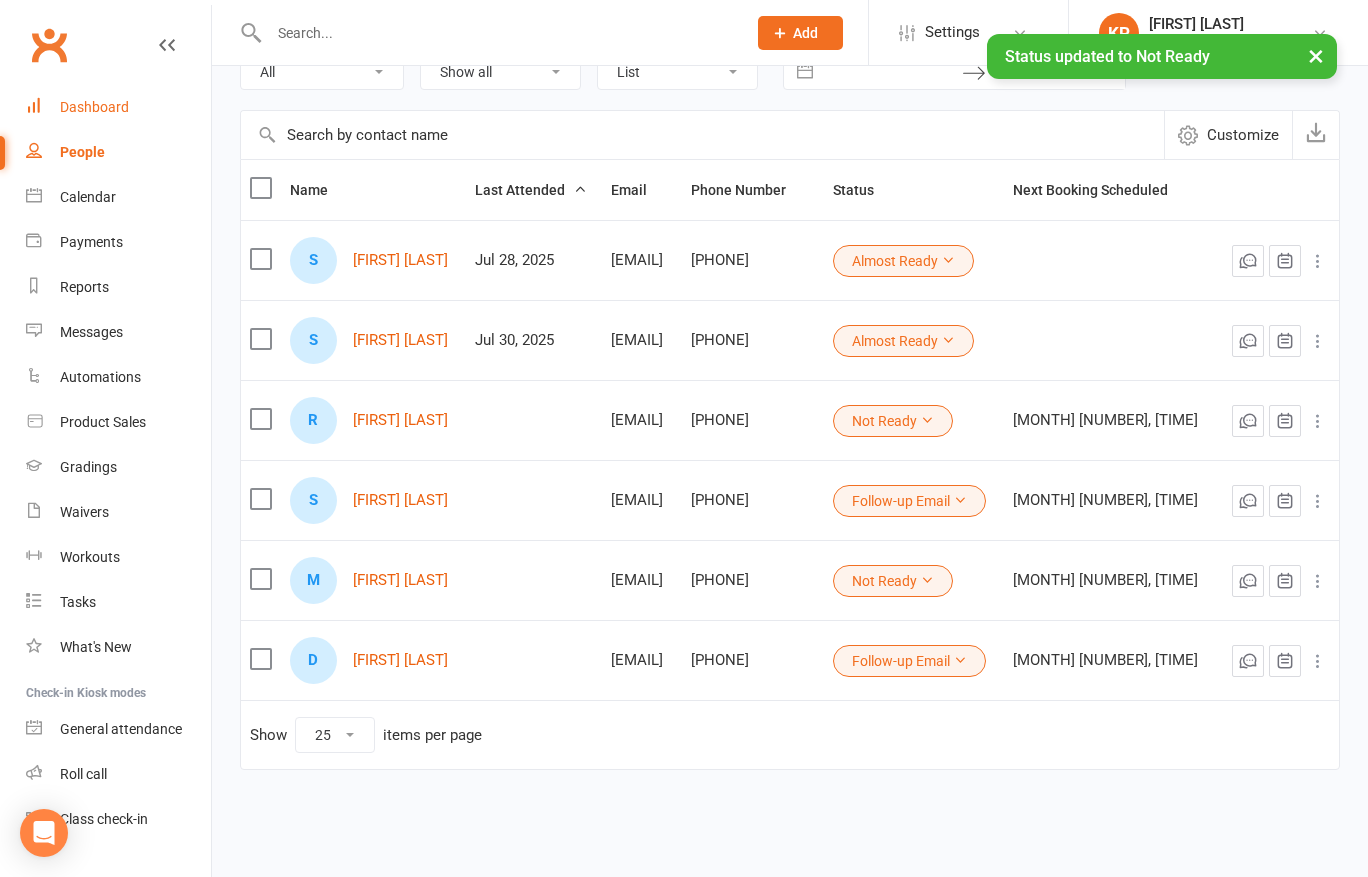 click on "Dashboard" at bounding box center (94, 107) 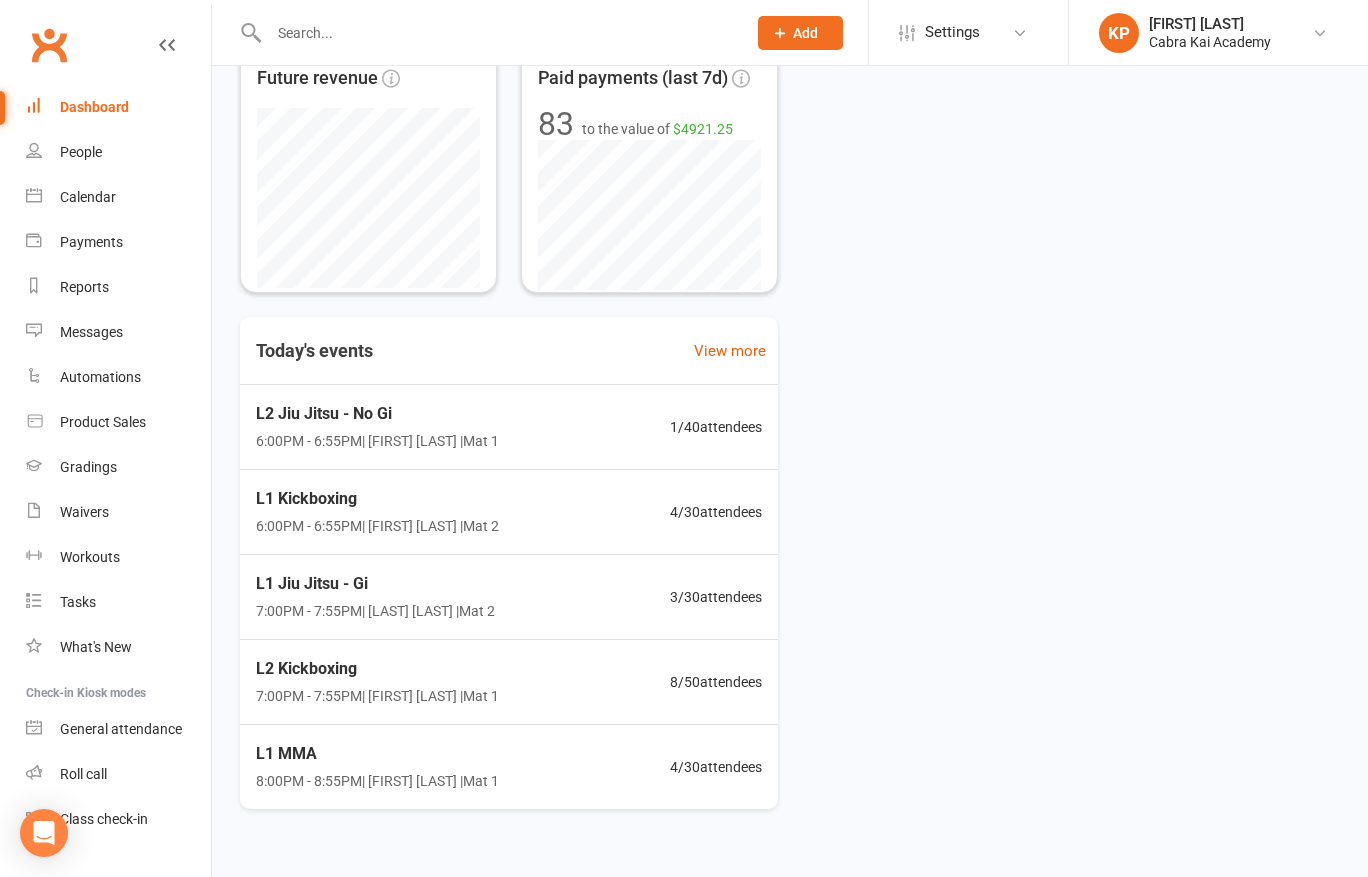 scroll, scrollTop: 400, scrollLeft: 0, axis: vertical 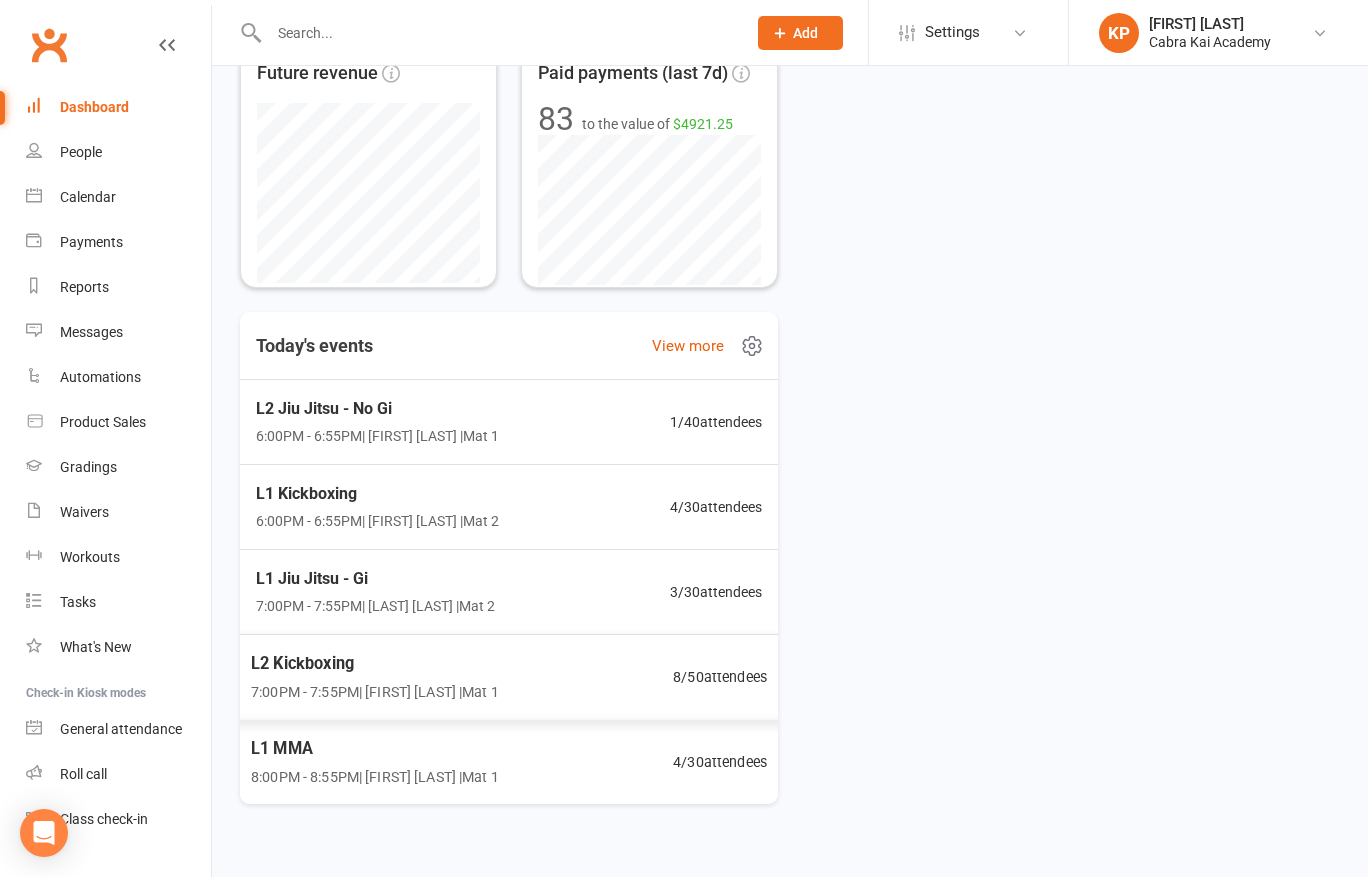 click on "8:00PM - 8:55PM  |   Kian Pham |  Mat 1" at bounding box center [375, 776] 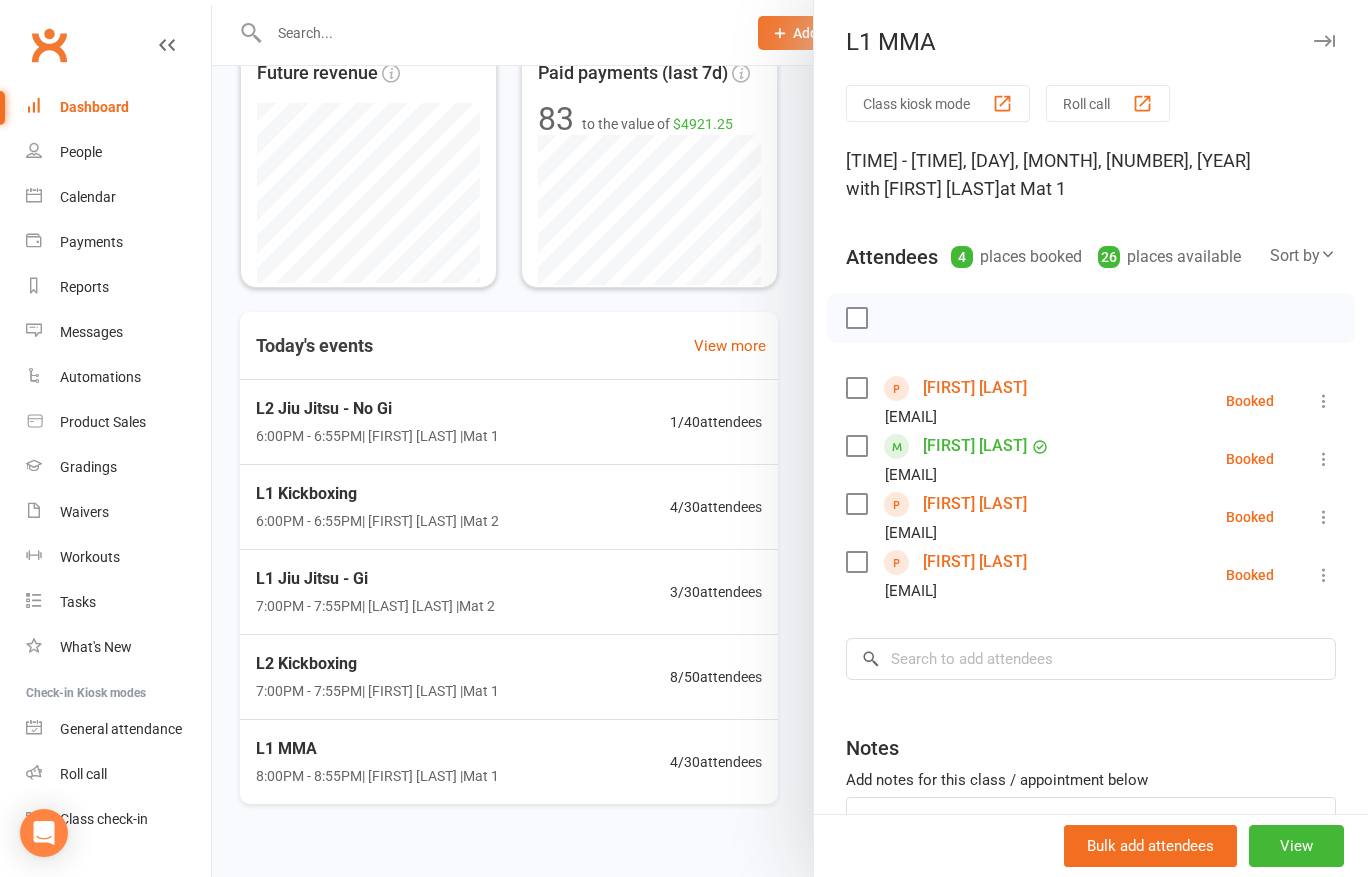 click on "Dashboard" at bounding box center (94, 107) 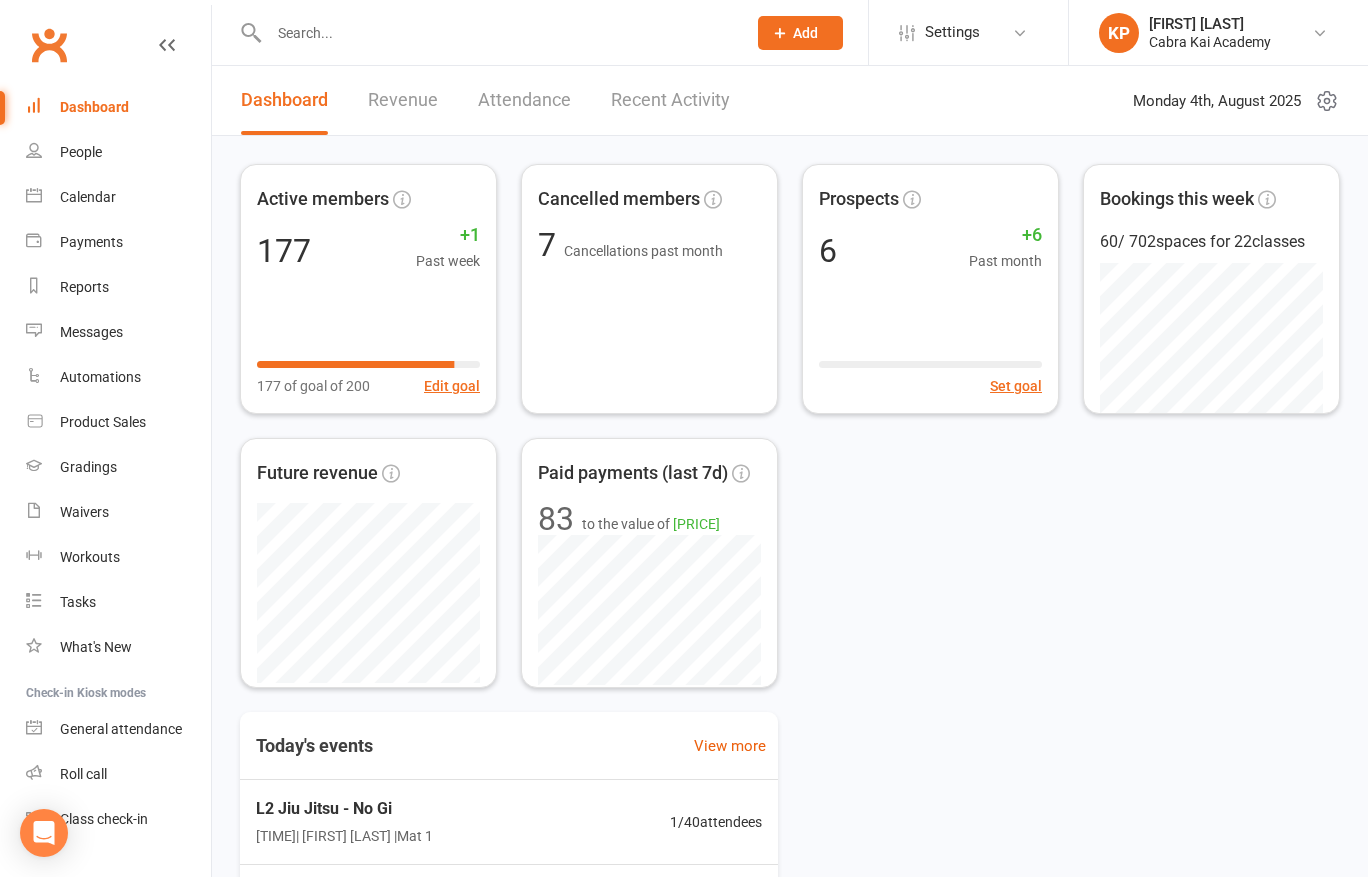 scroll, scrollTop: 0, scrollLeft: 0, axis: both 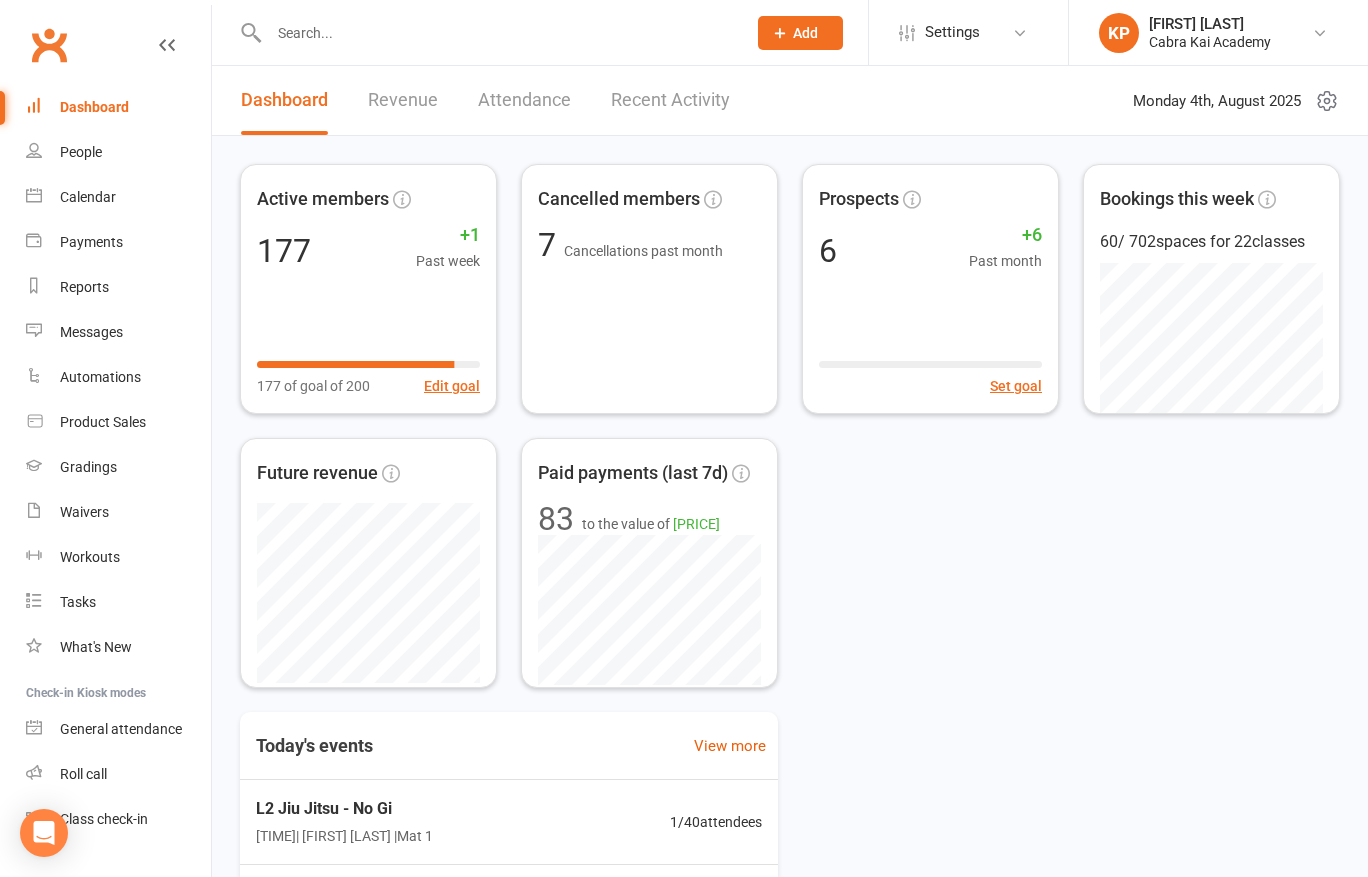 click at bounding box center [497, 33] 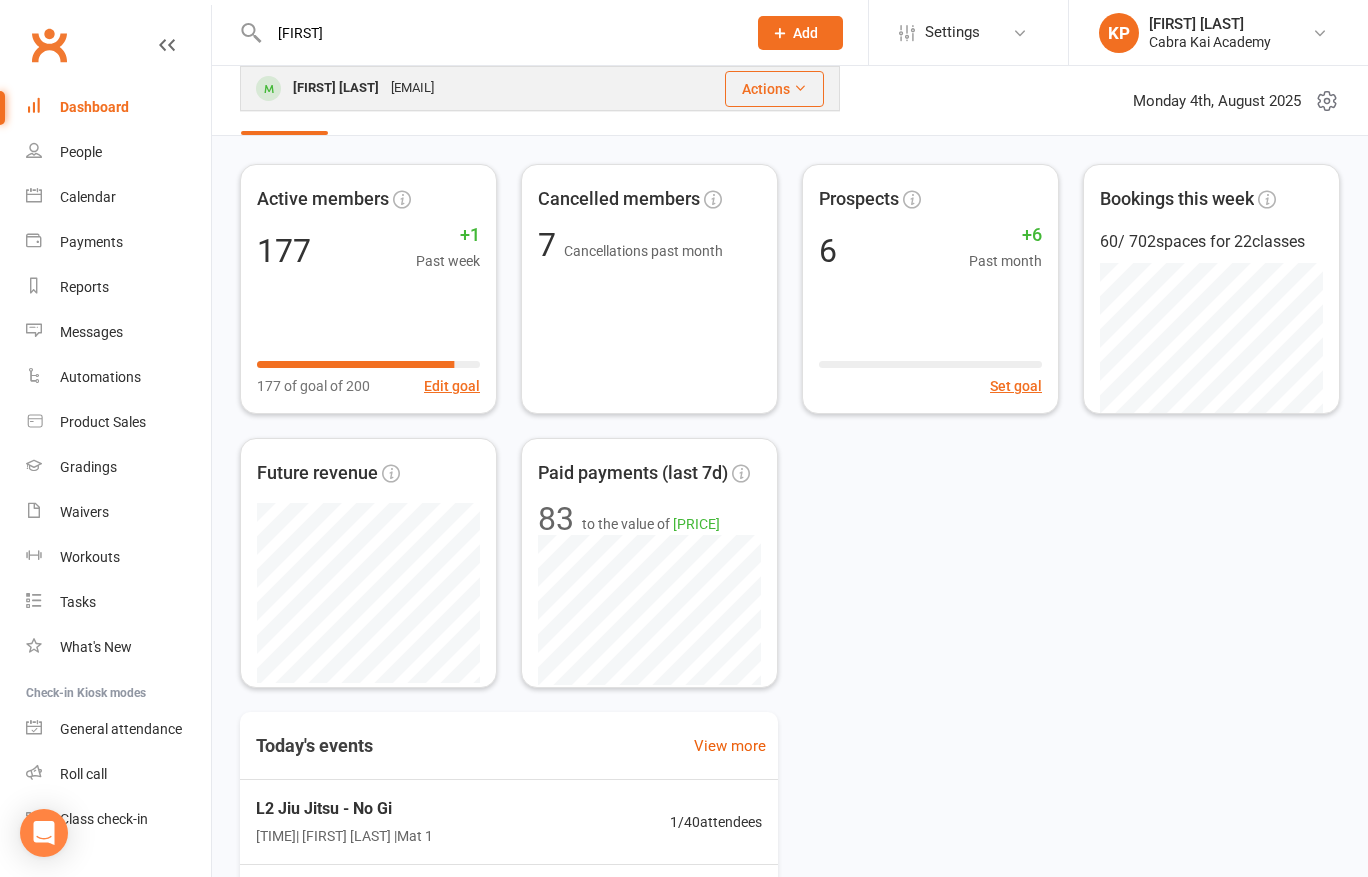 type on "[FIRST]" 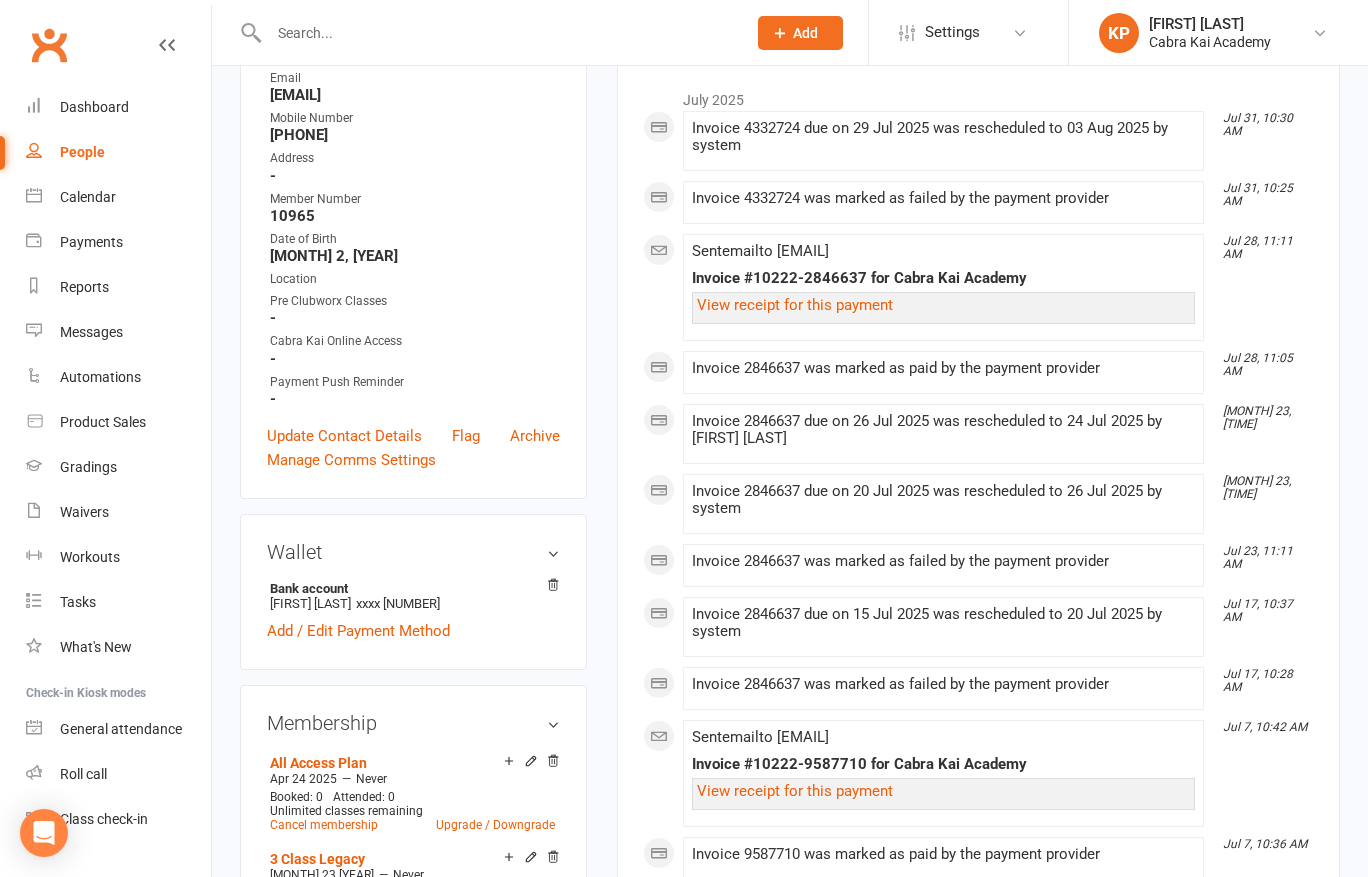 scroll, scrollTop: 0, scrollLeft: 0, axis: both 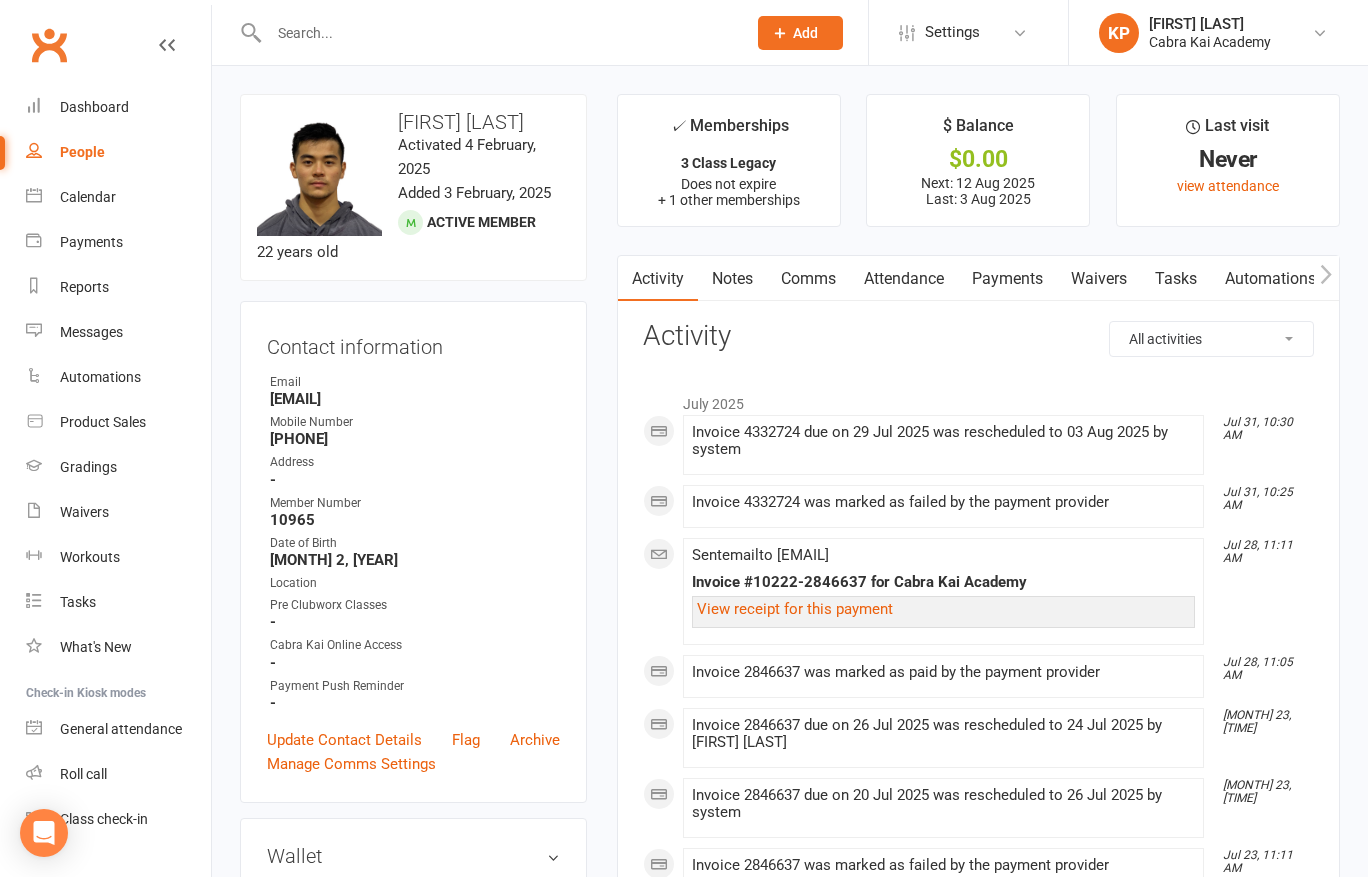 click on "Payments" at bounding box center [1007, 279] 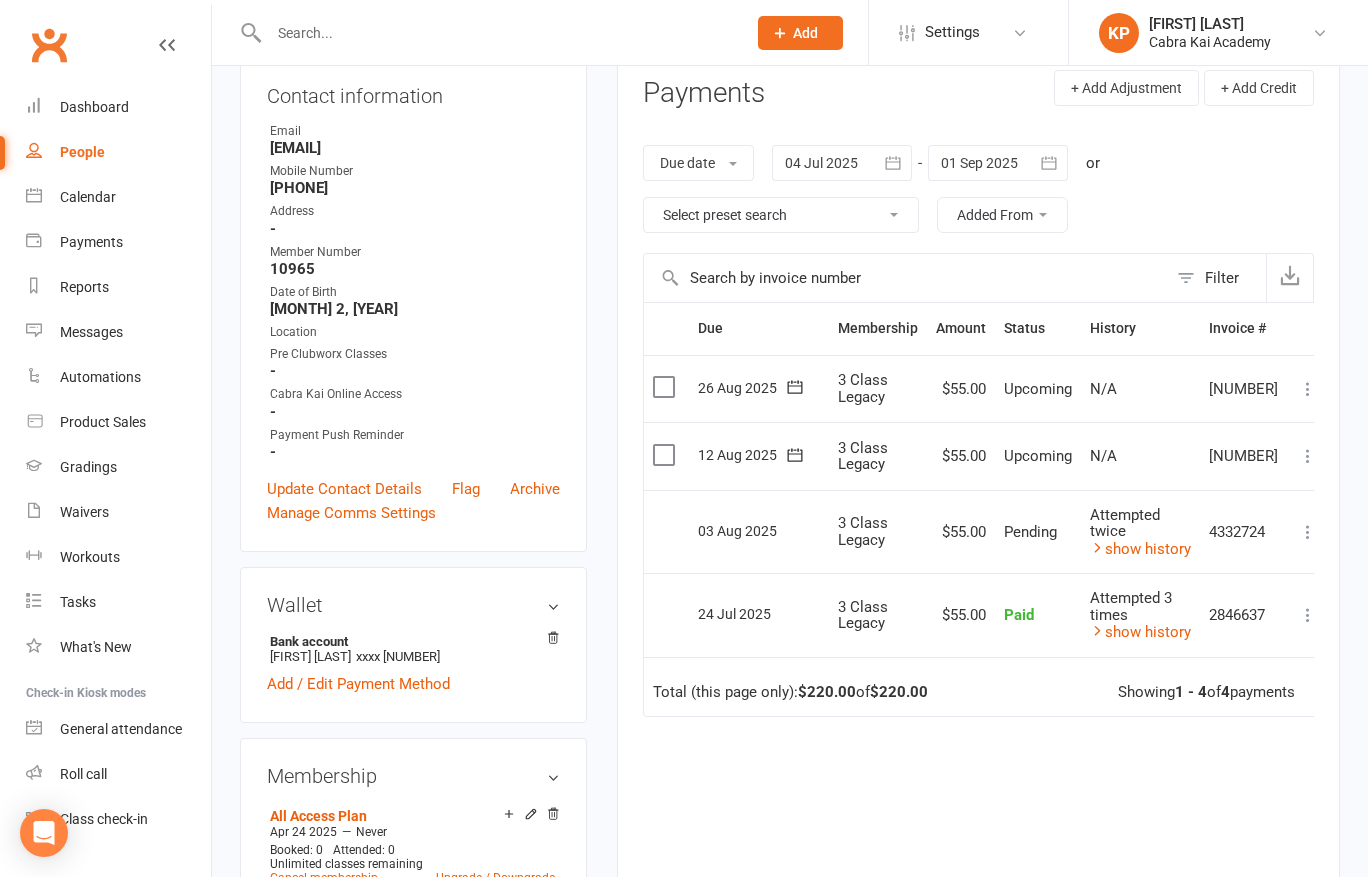 scroll, scrollTop: 300, scrollLeft: 0, axis: vertical 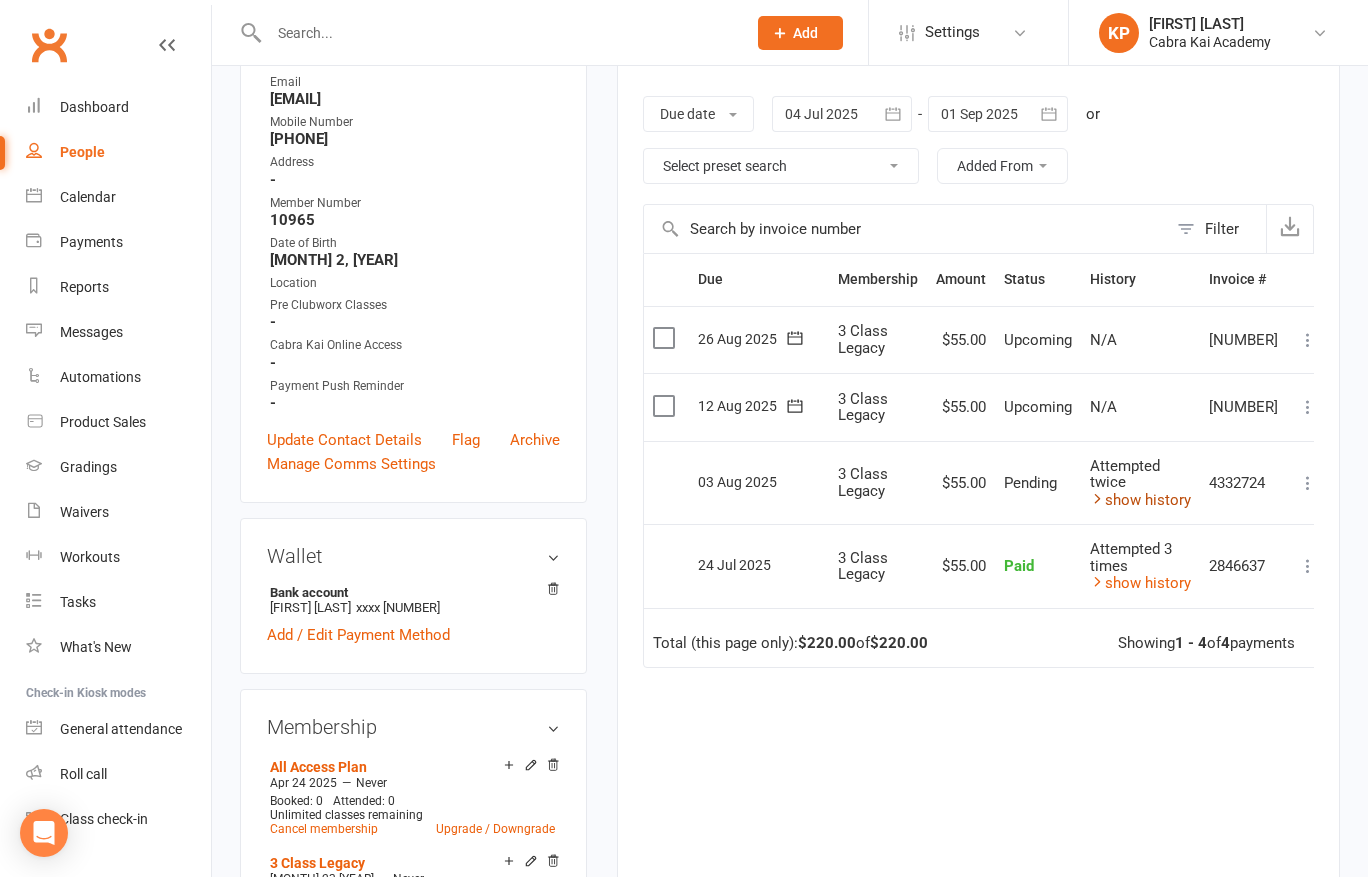 click on "show history" at bounding box center [1140, 500] 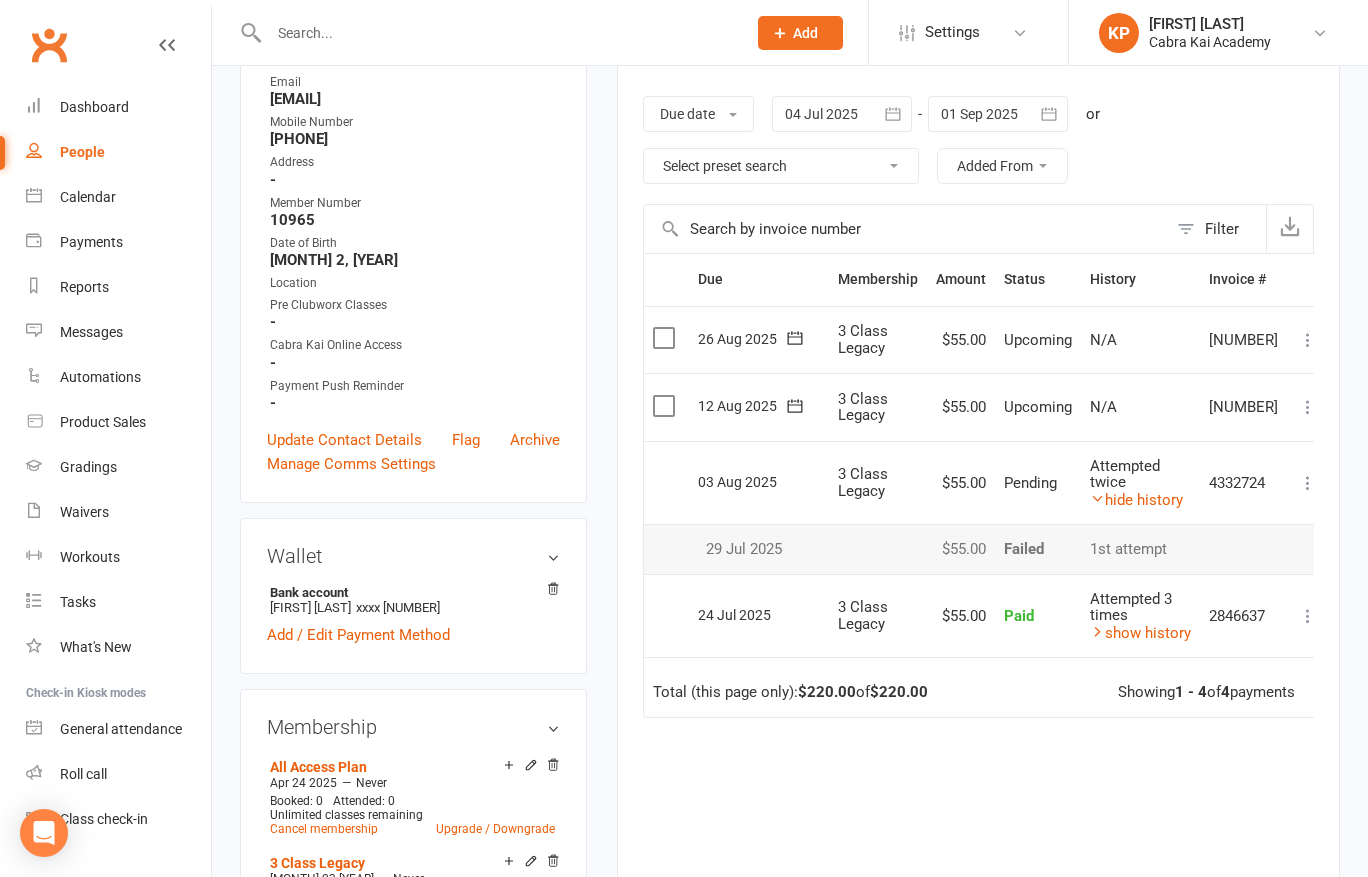 scroll, scrollTop: 0, scrollLeft: 0, axis: both 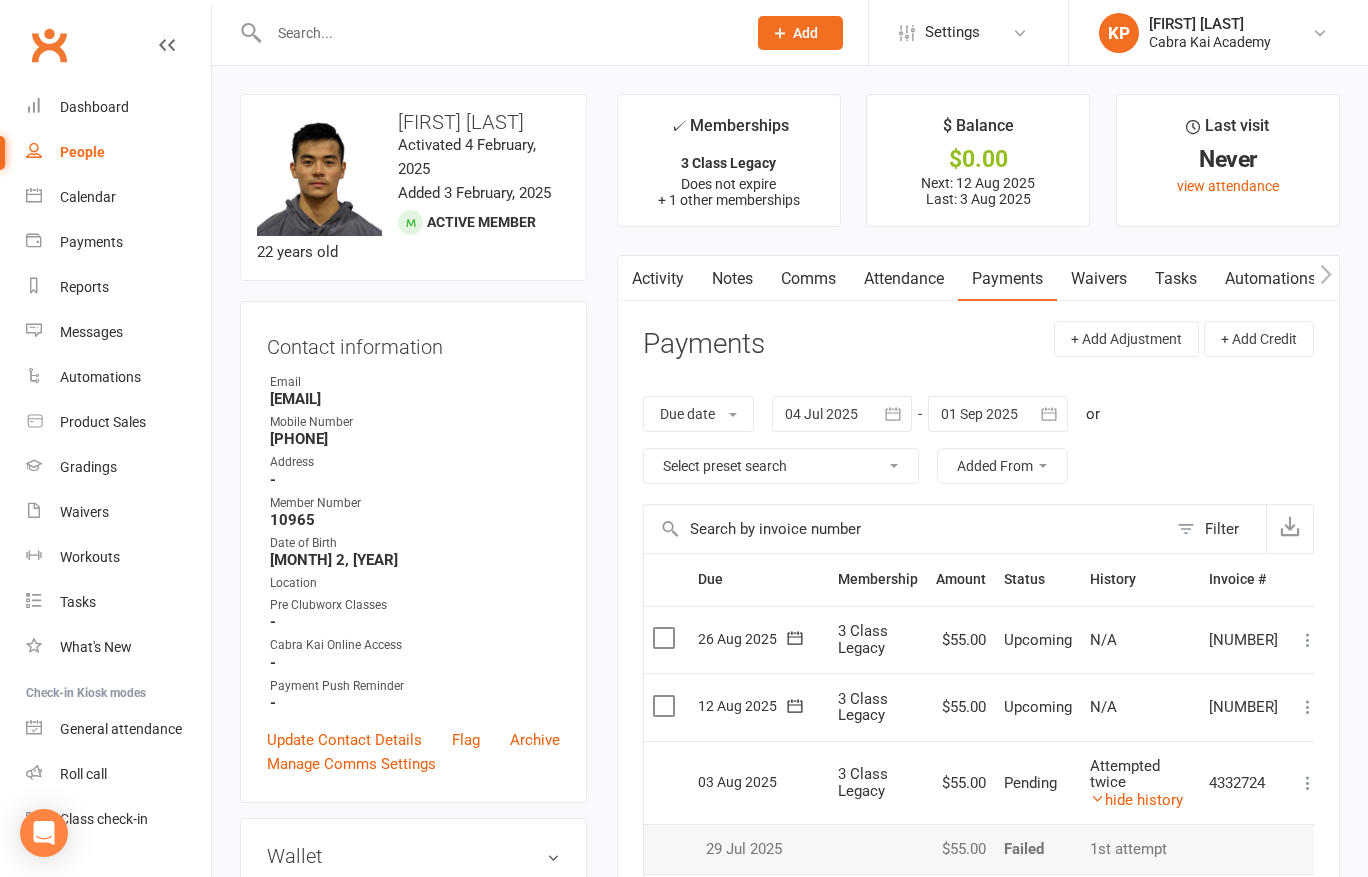 click at bounding box center (497, 33) 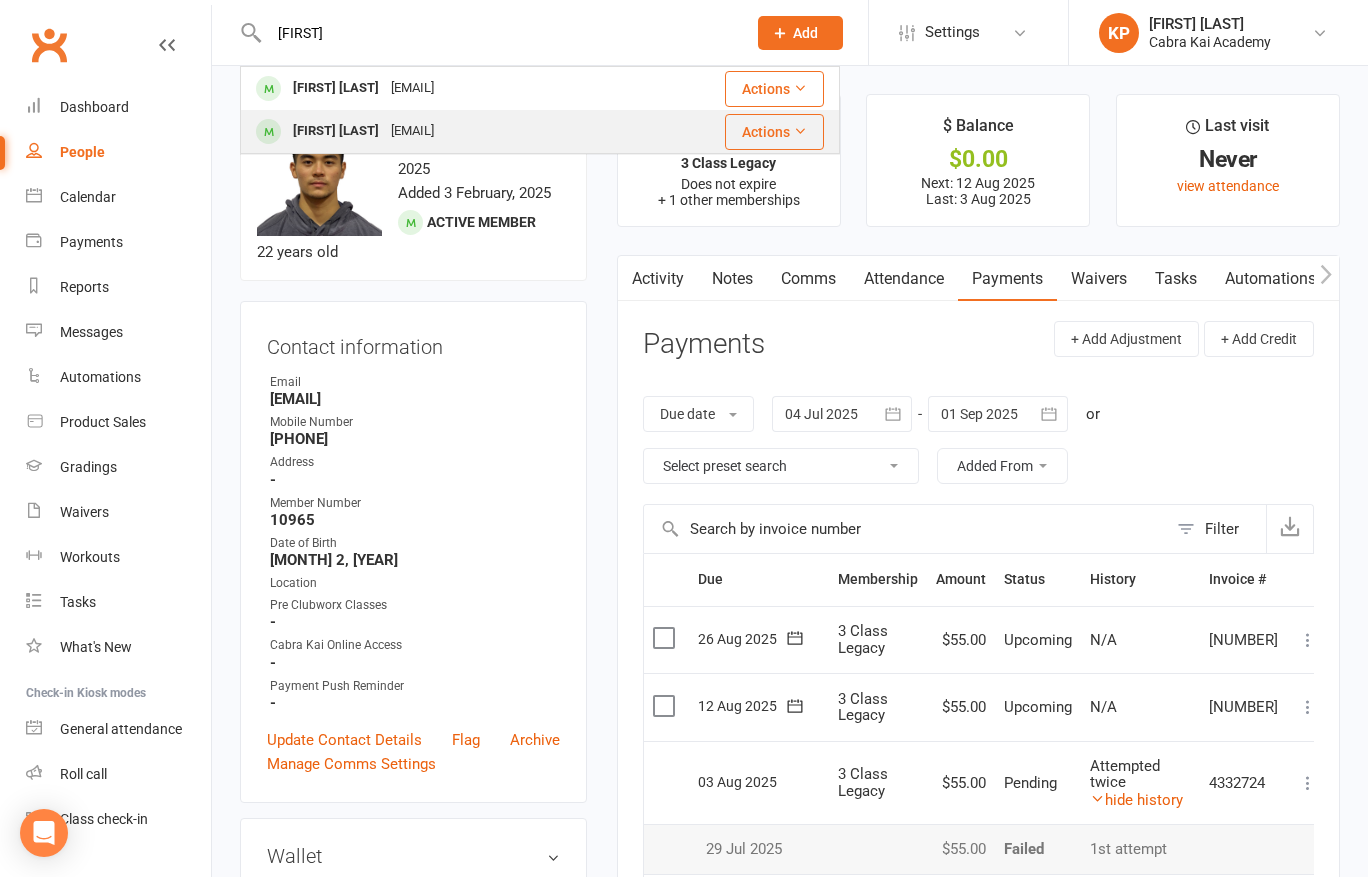 type on "richard" 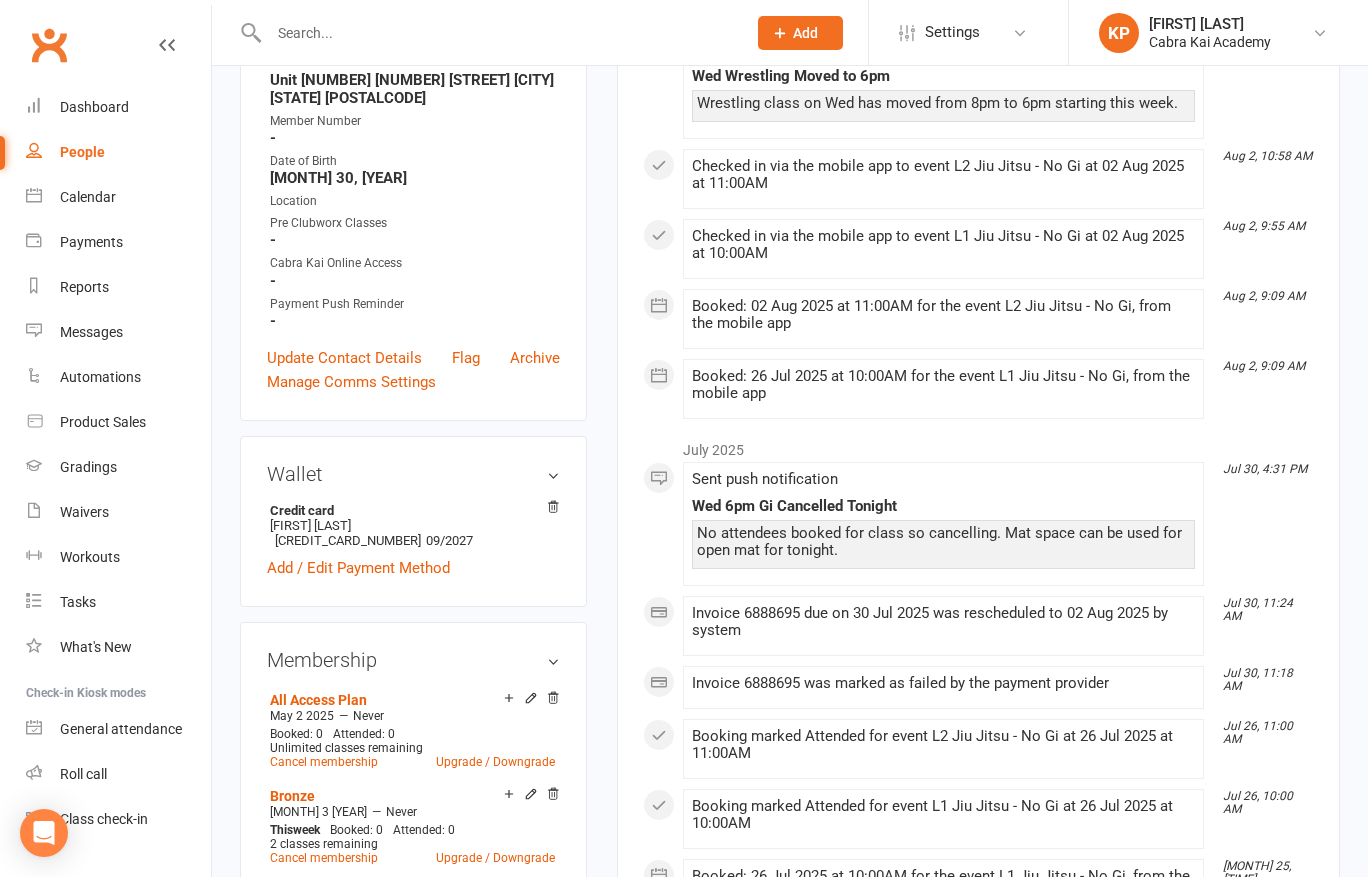 scroll, scrollTop: 100, scrollLeft: 0, axis: vertical 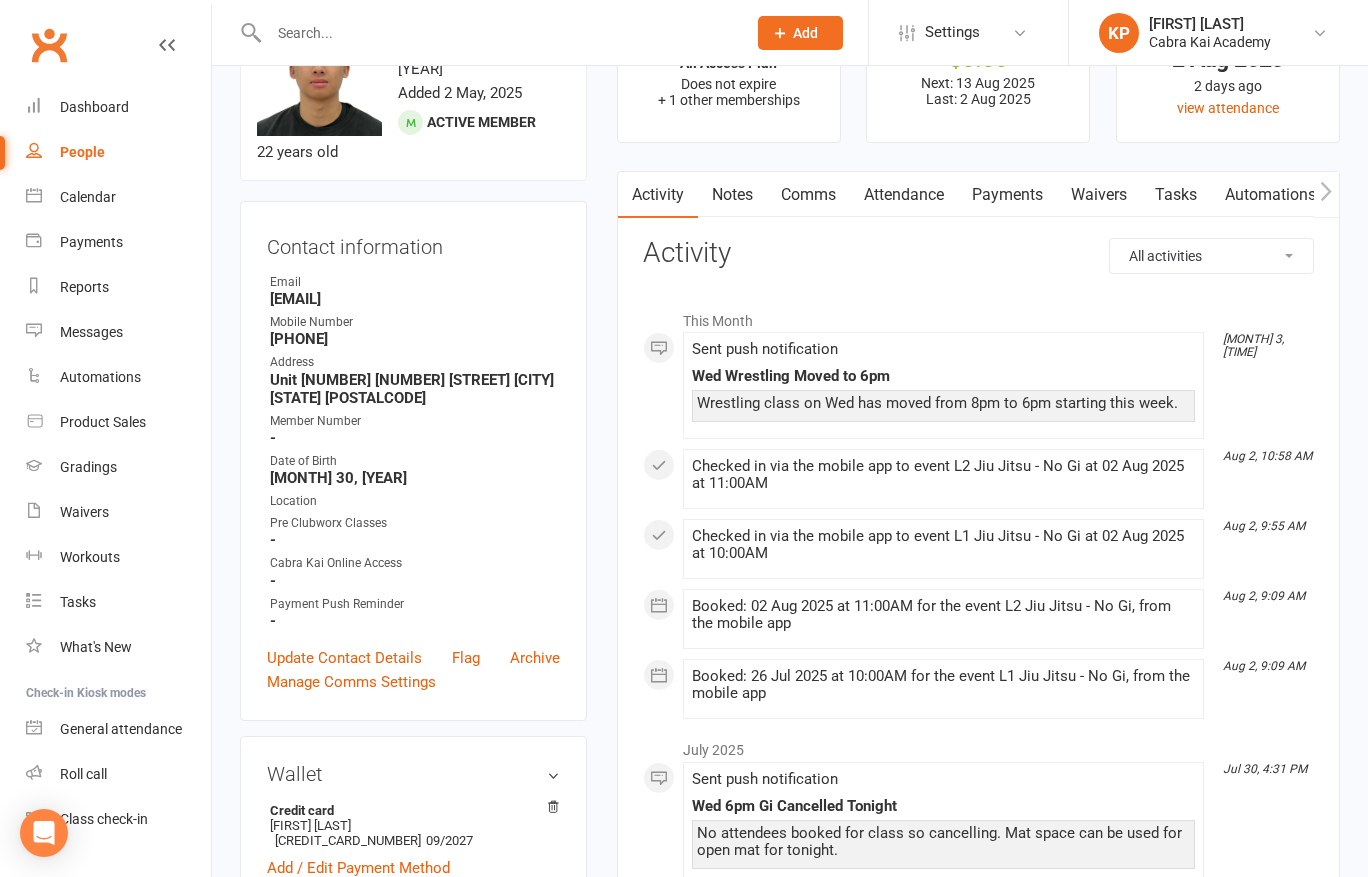 click on "Payments" at bounding box center [1007, 195] 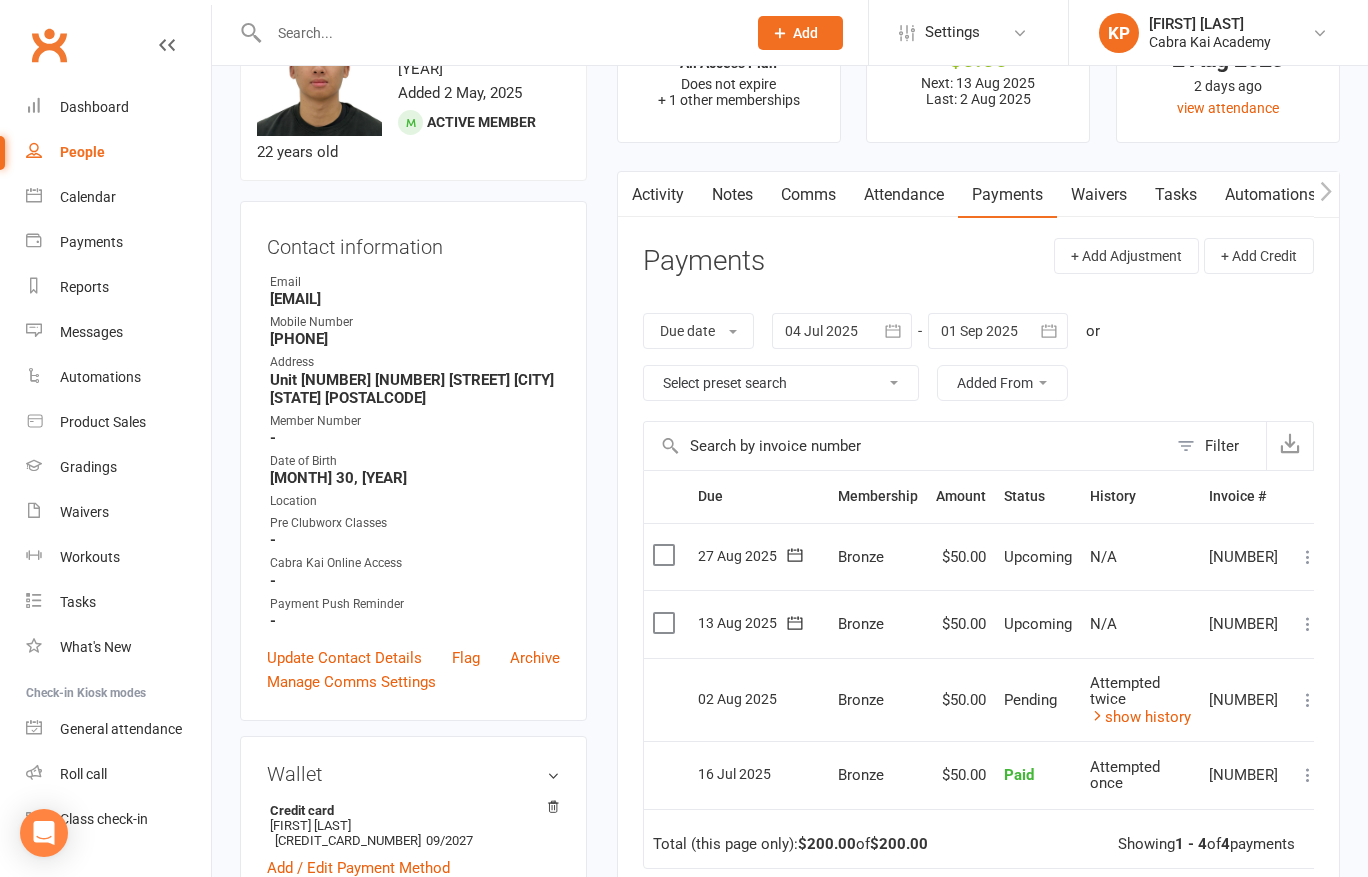 scroll, scrollTop: 200, scrollLeft: 0, axis: vertical 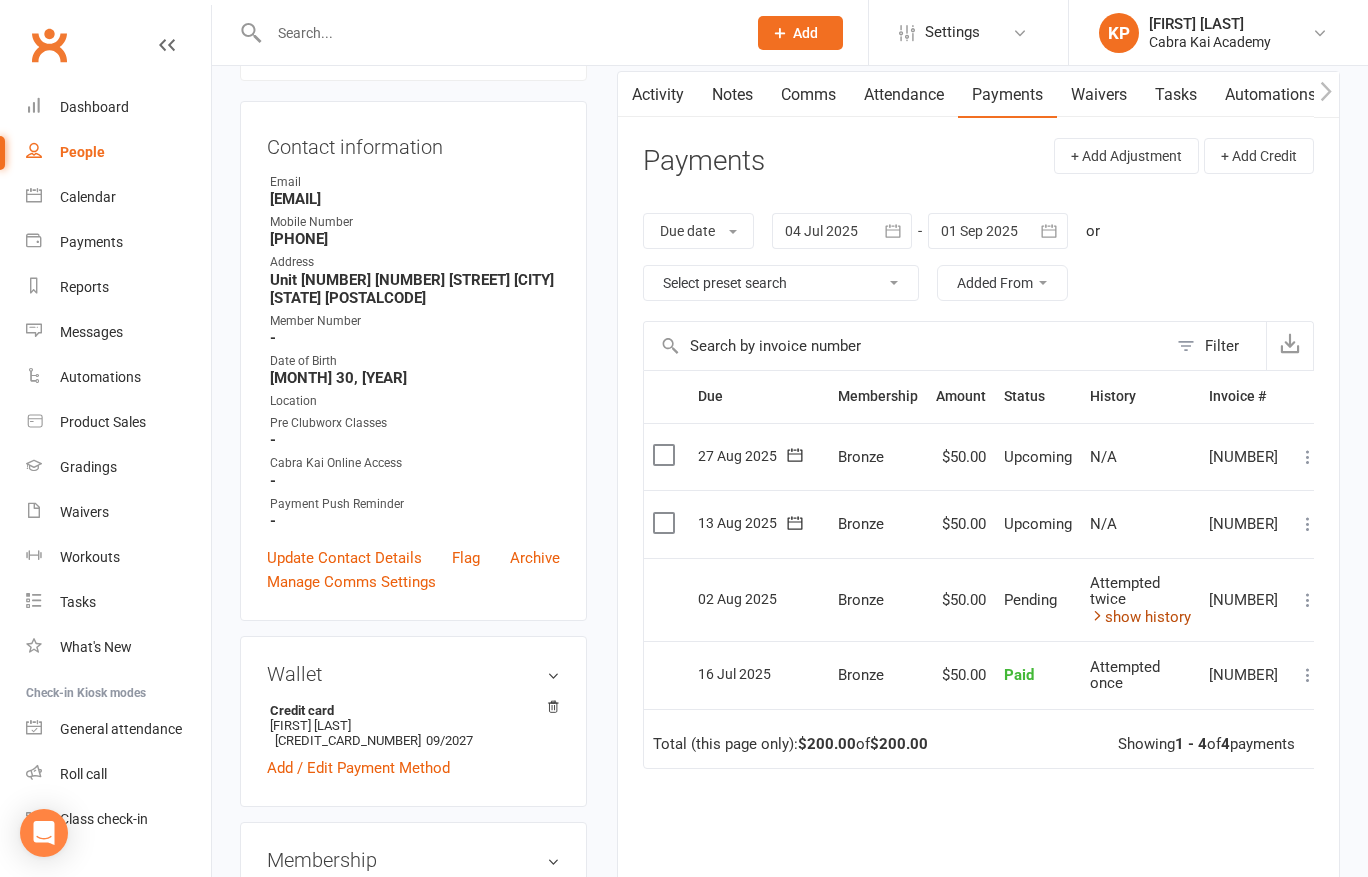 click on "show history" at bounding box center [1140, 617] 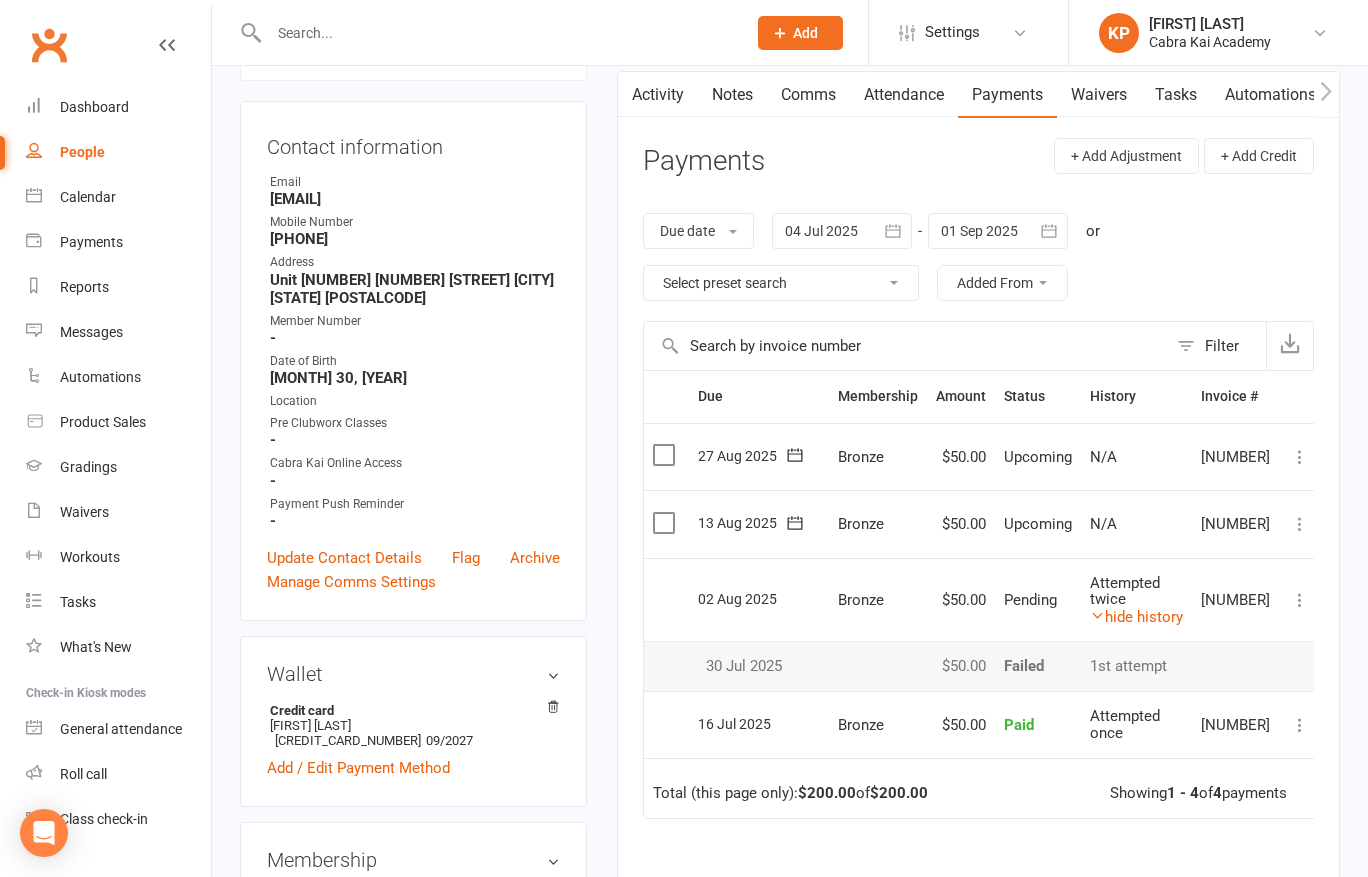 click at bounding box center (497, 33) 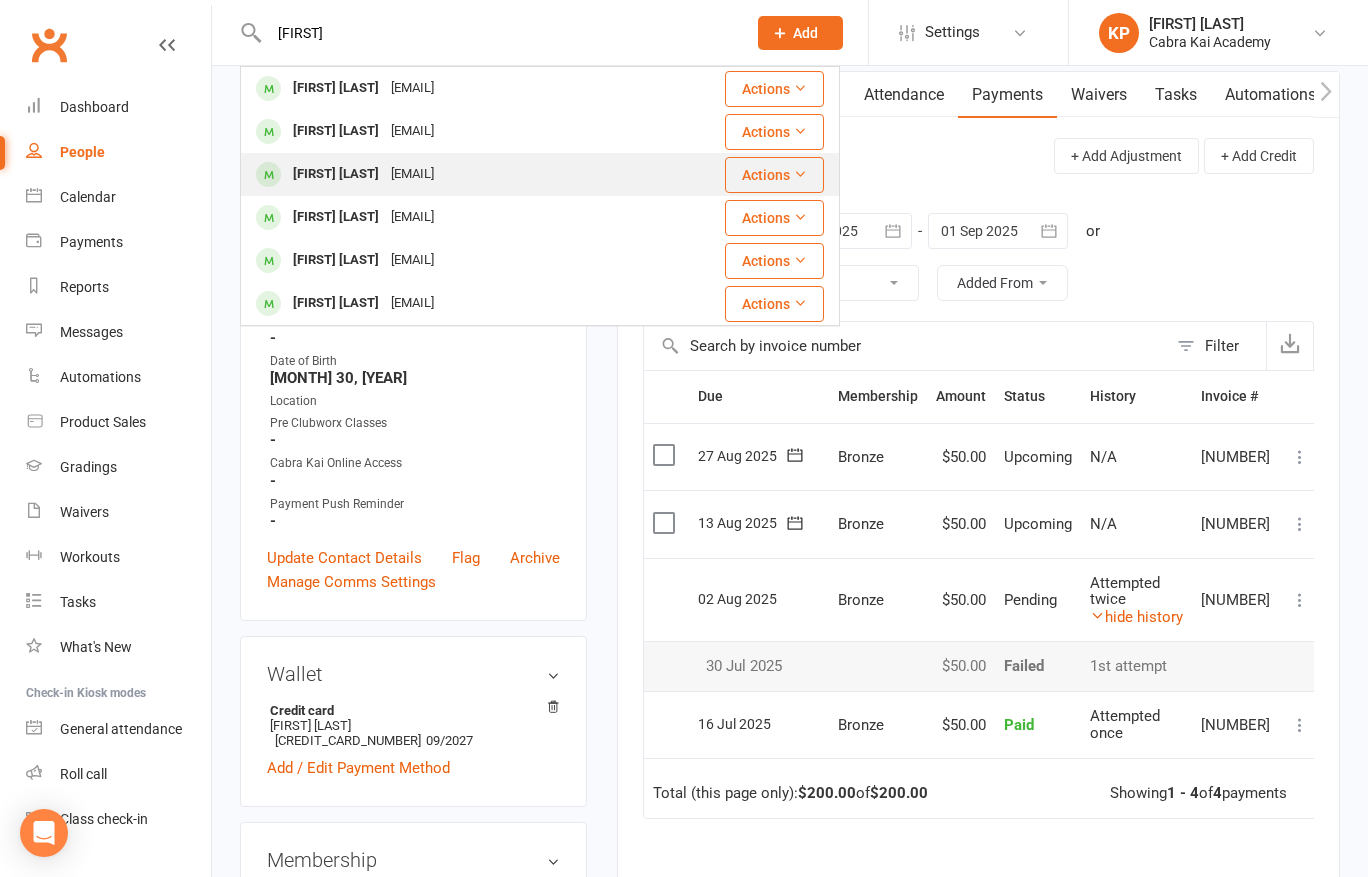 type on "anthony" 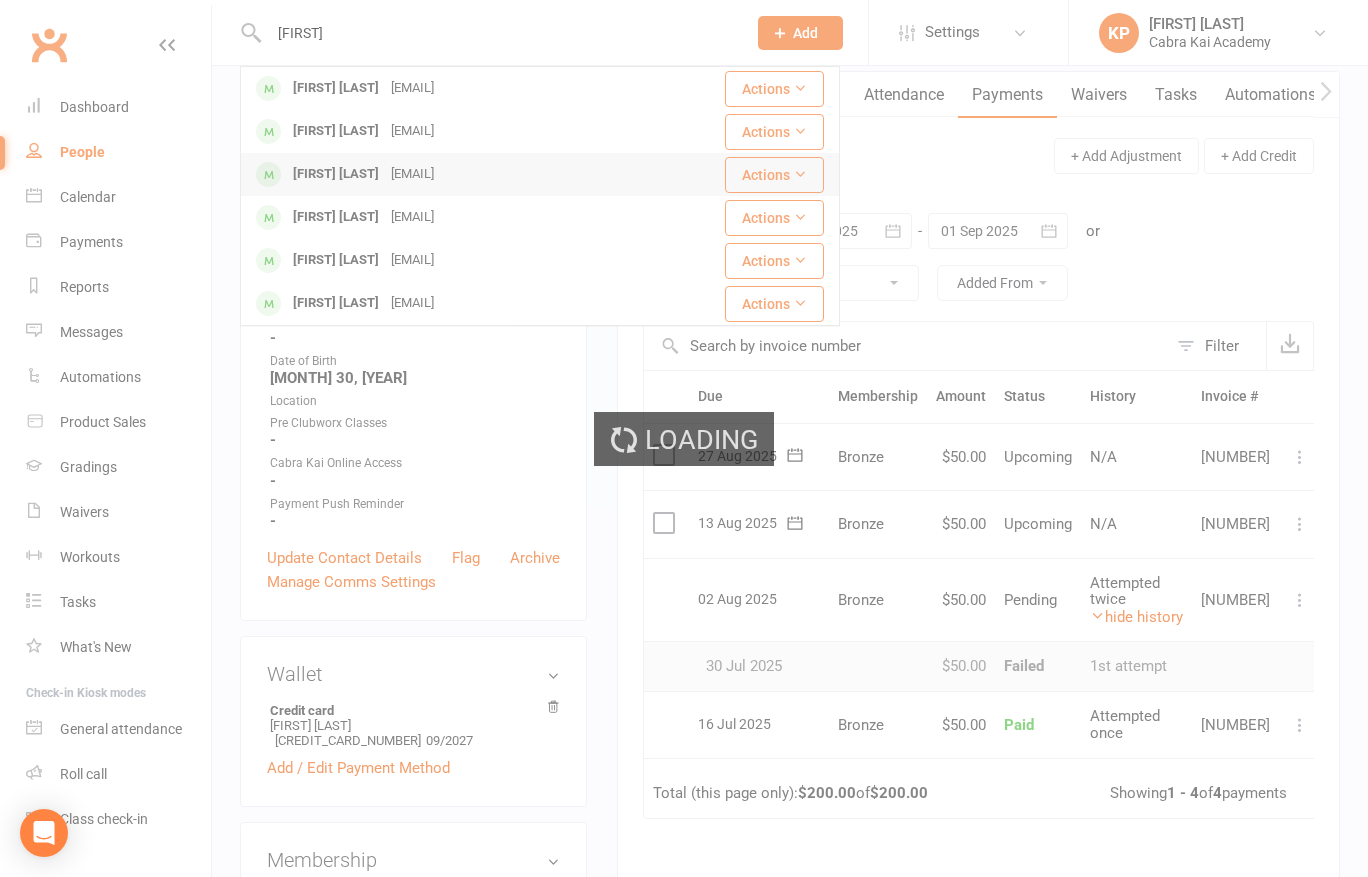 type 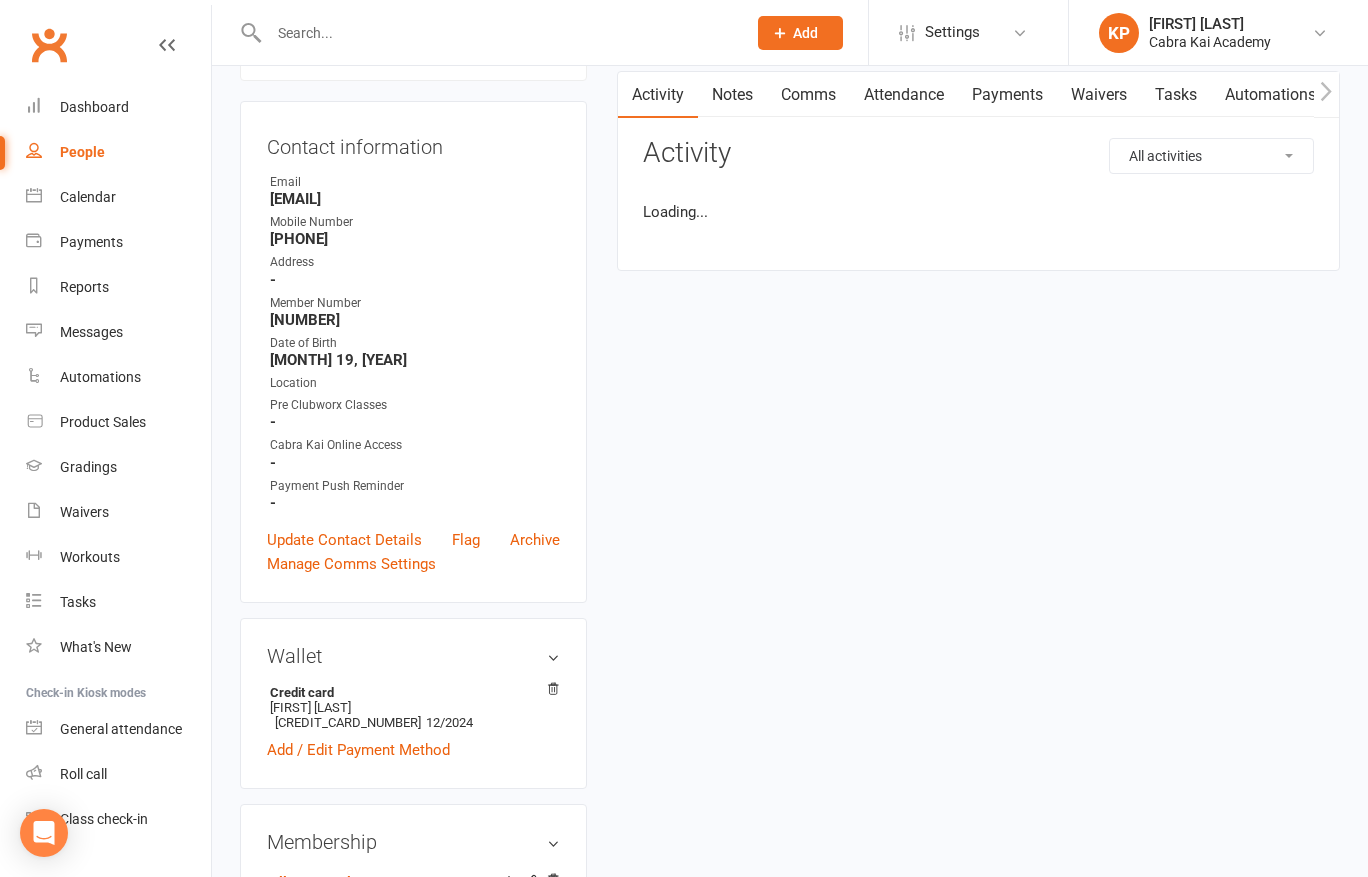 scroll, scrollTop: 0, scrollLeft: 0, axis: both 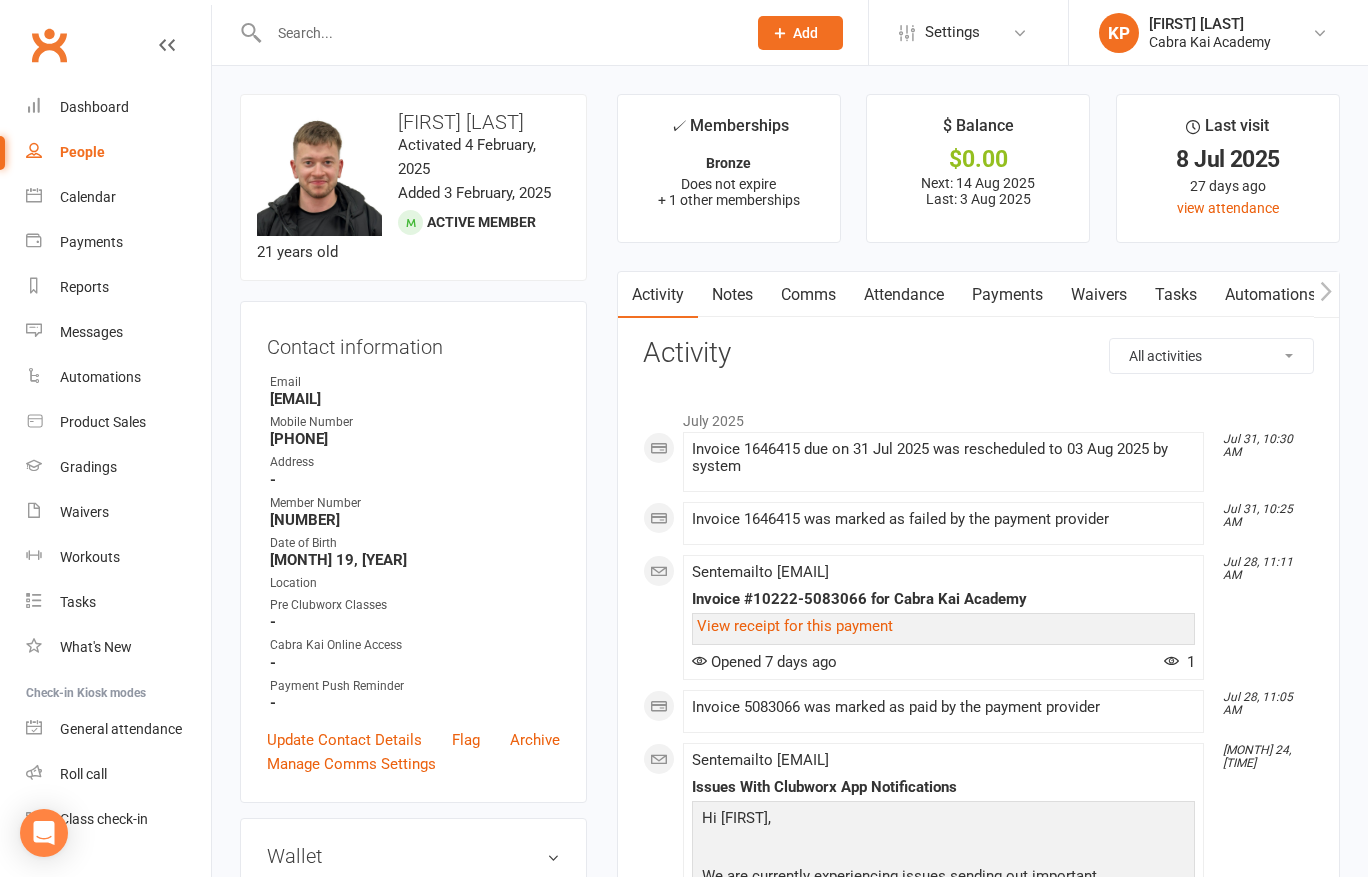 click on "Payments" at bounding box center (1007, 295) 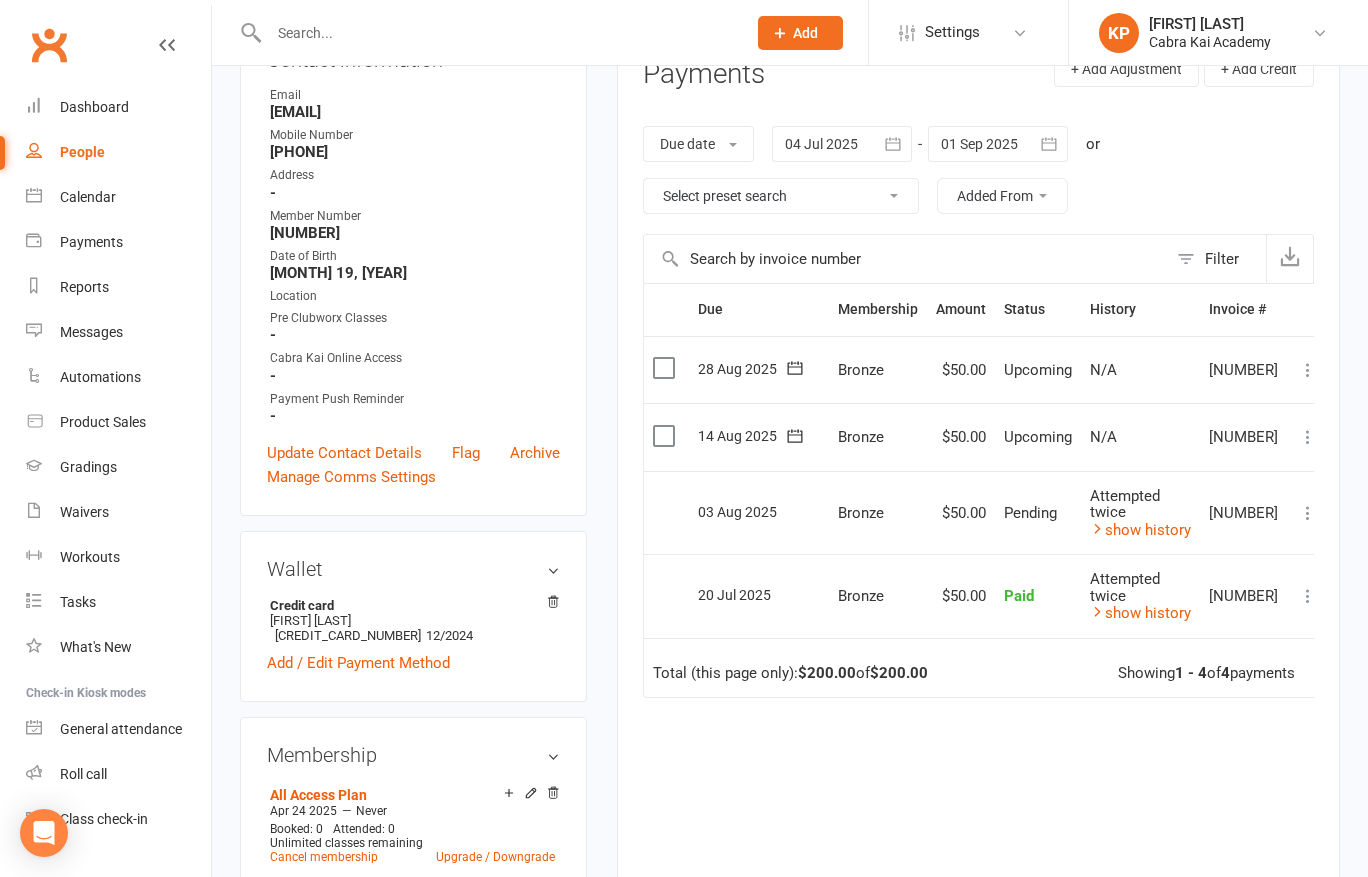 scroll, scrollTop: 300, scrollLeft: 0, axis: vertical 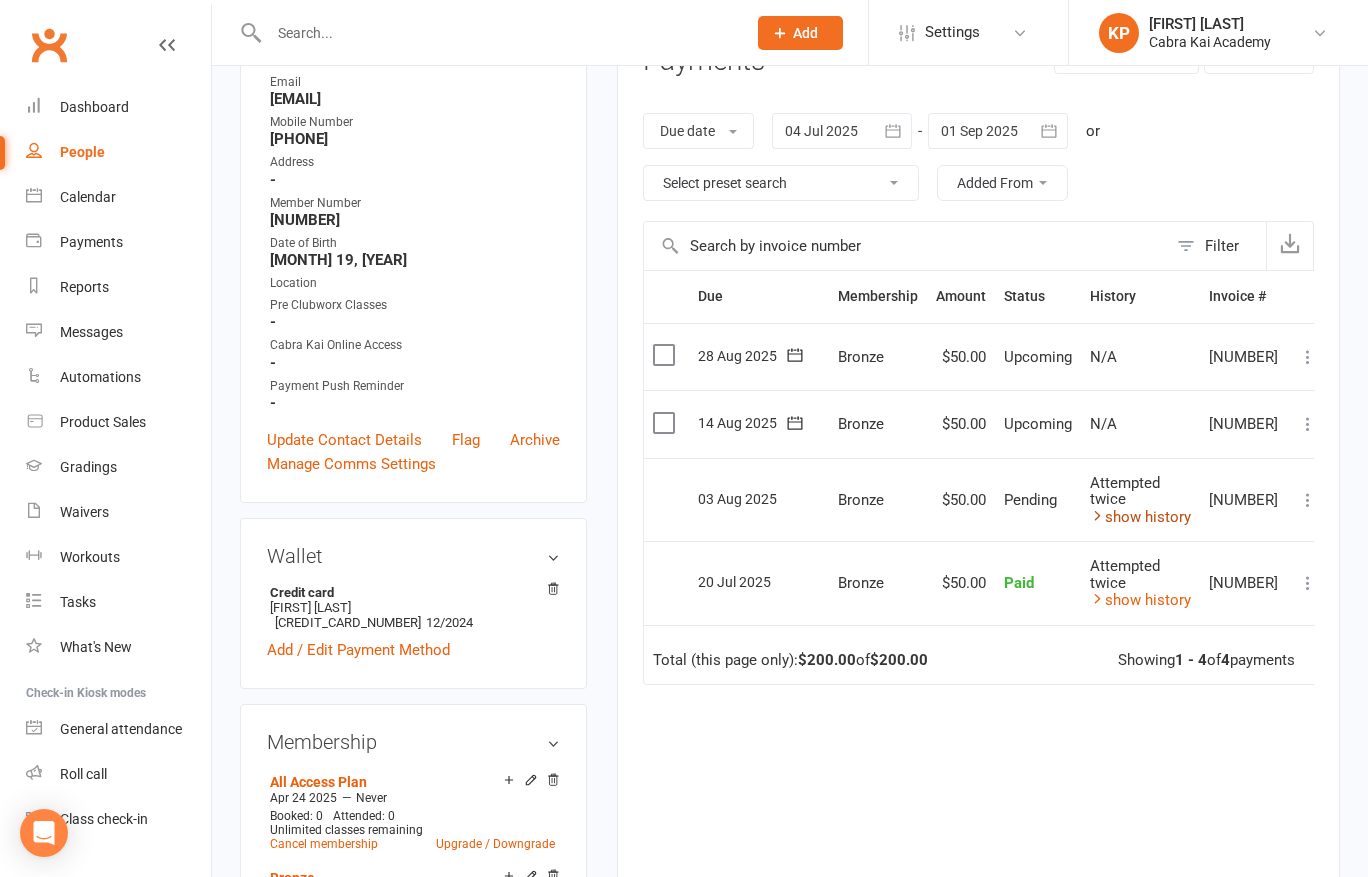 click on "show history" at bounding box center (1140, 517) 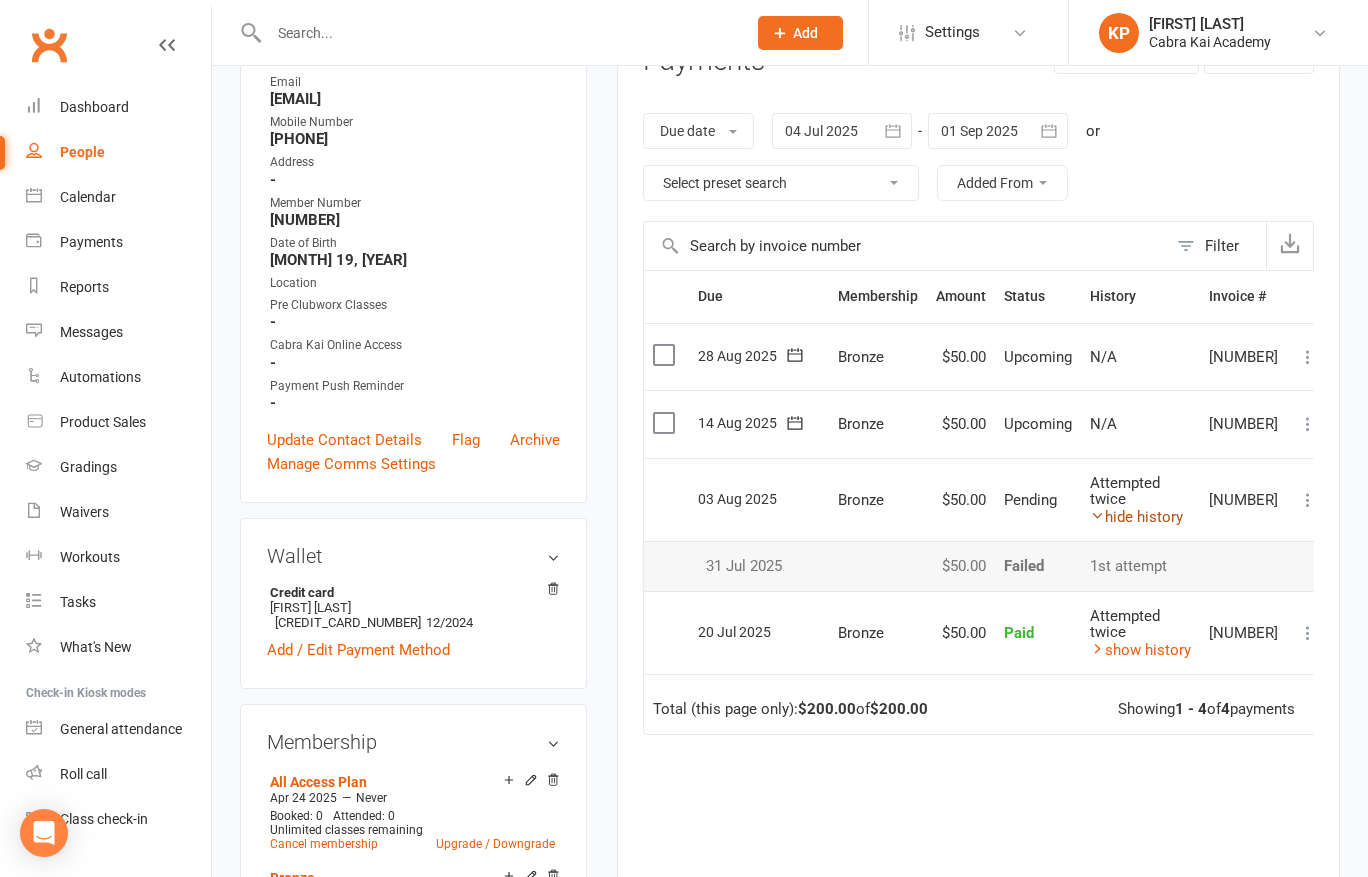click on "hide history" at bounding box center (1136, 517) 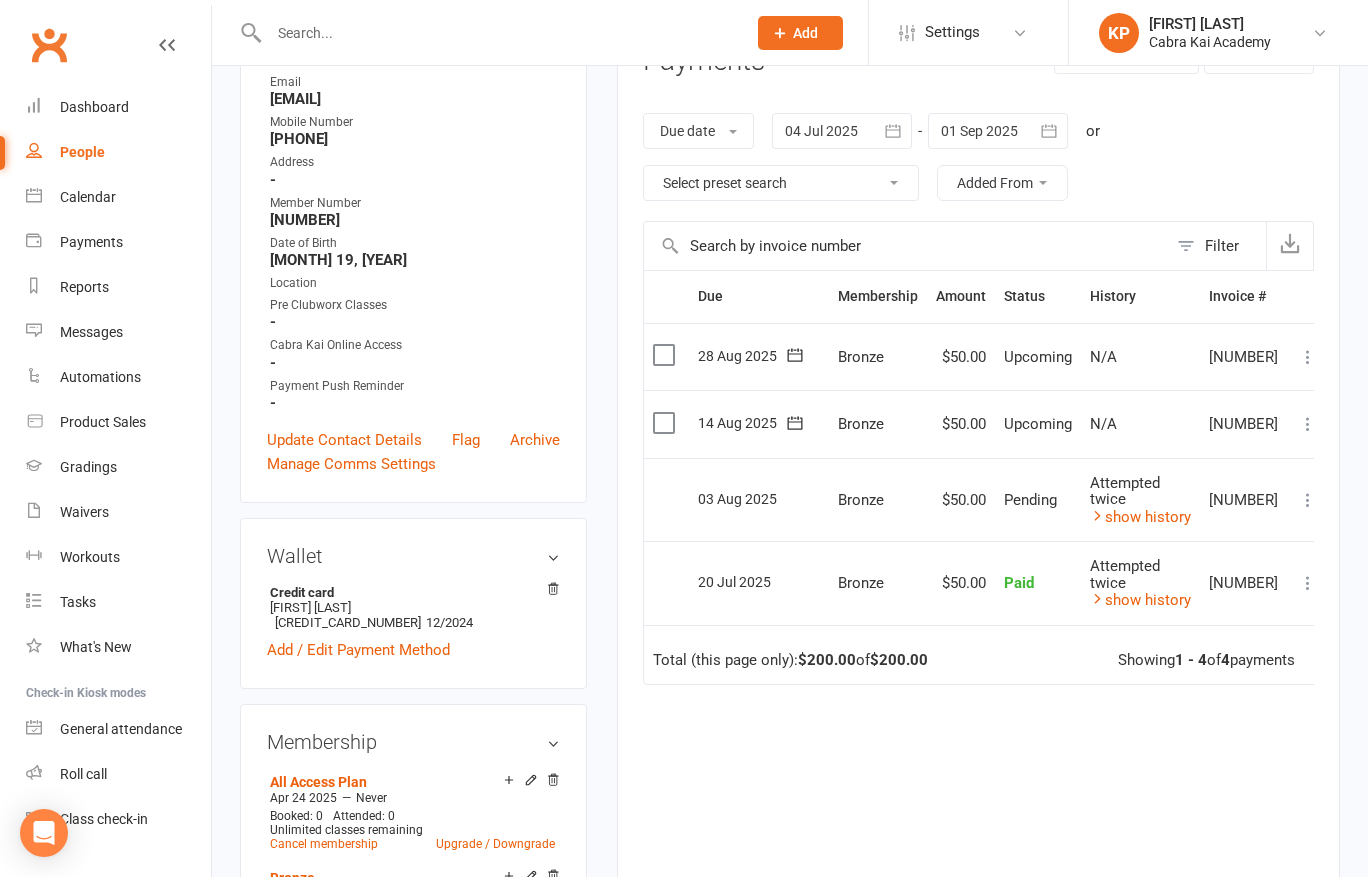 scroll, scrollTop: 0, scrollLeft: 0, axis: both 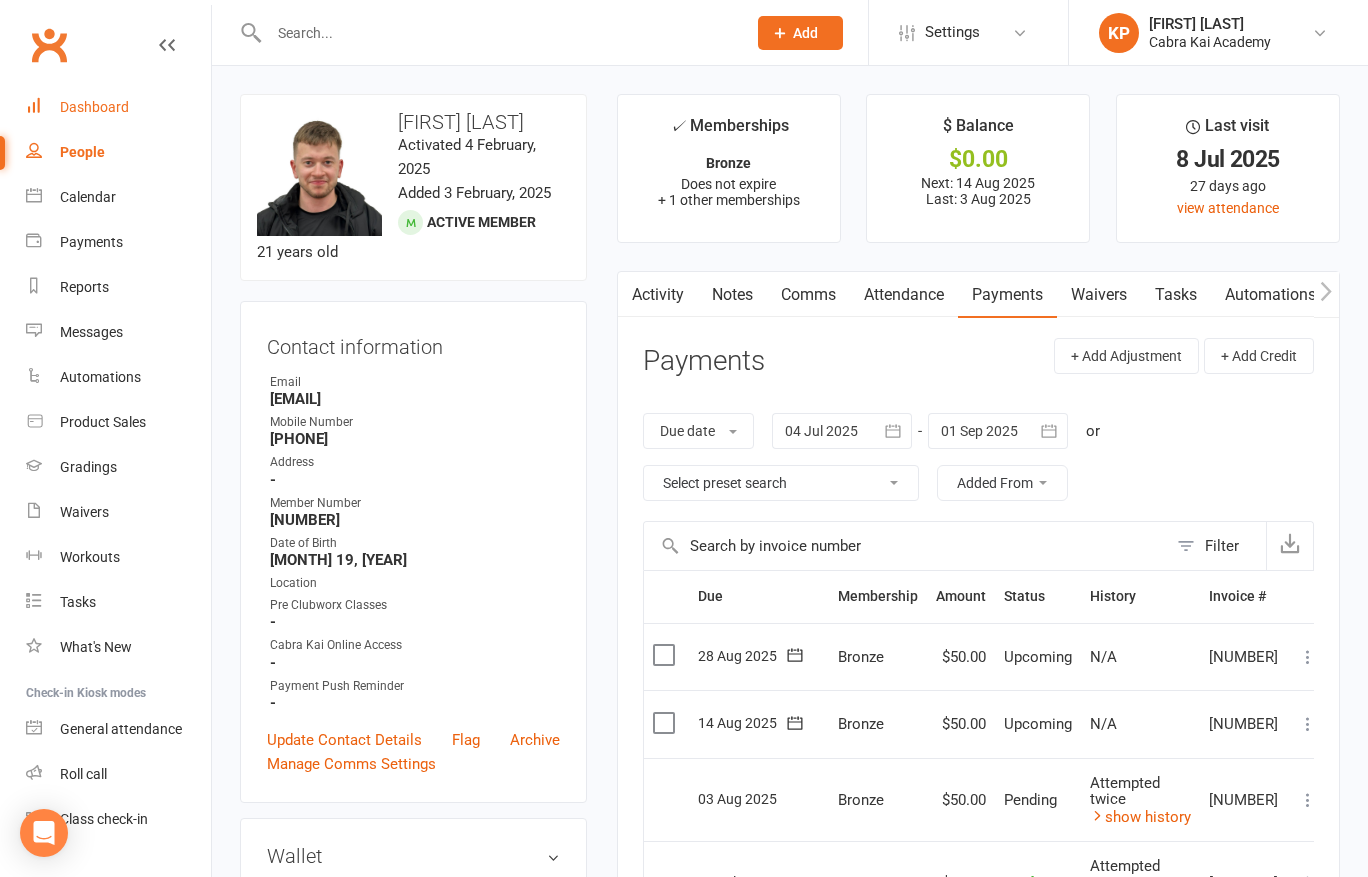 click on "Dashboard" at bounding box center (94, 107) 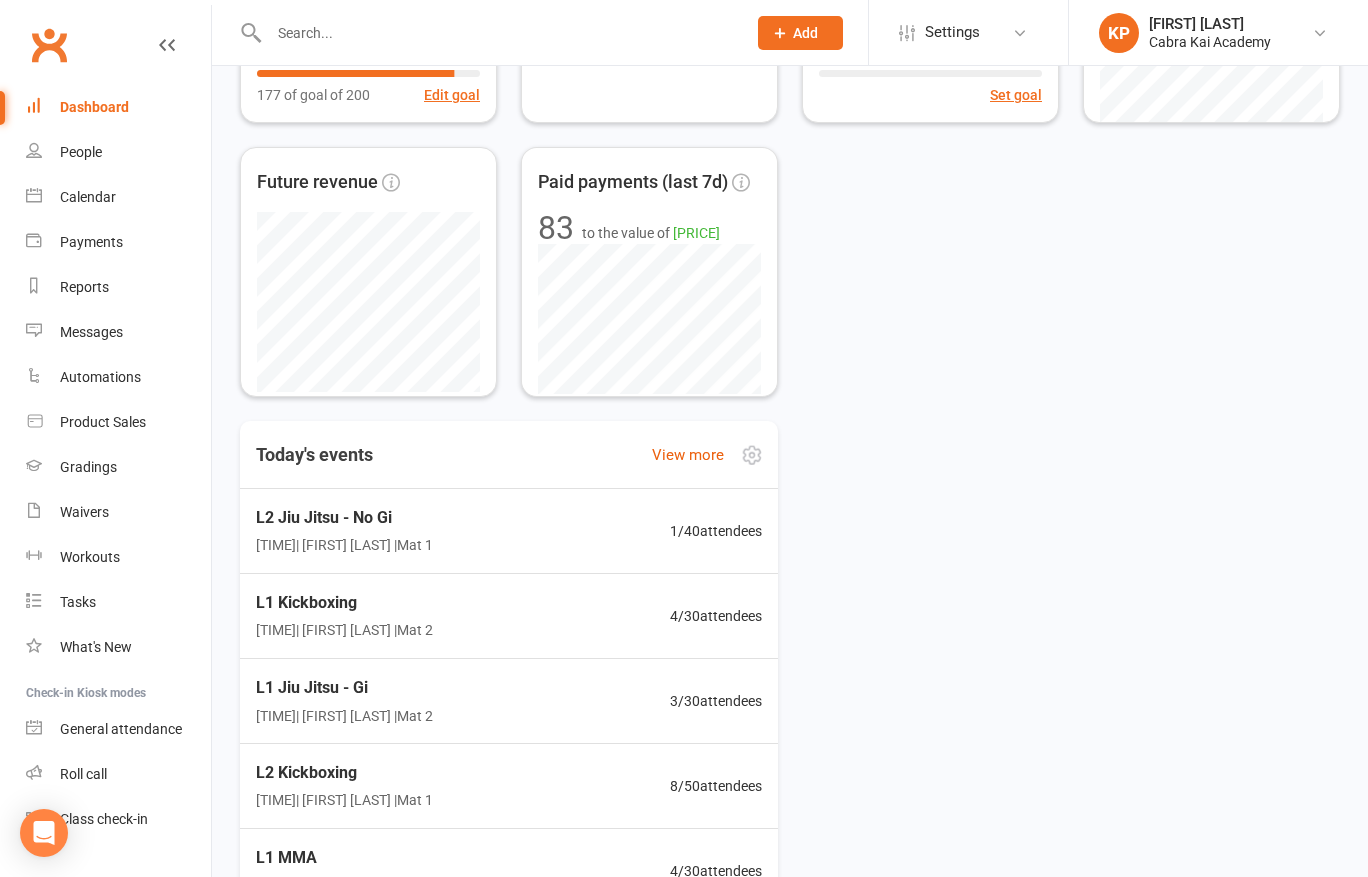 scroll, scrollTop: 400, scrollLeft: 0, axis: vertical 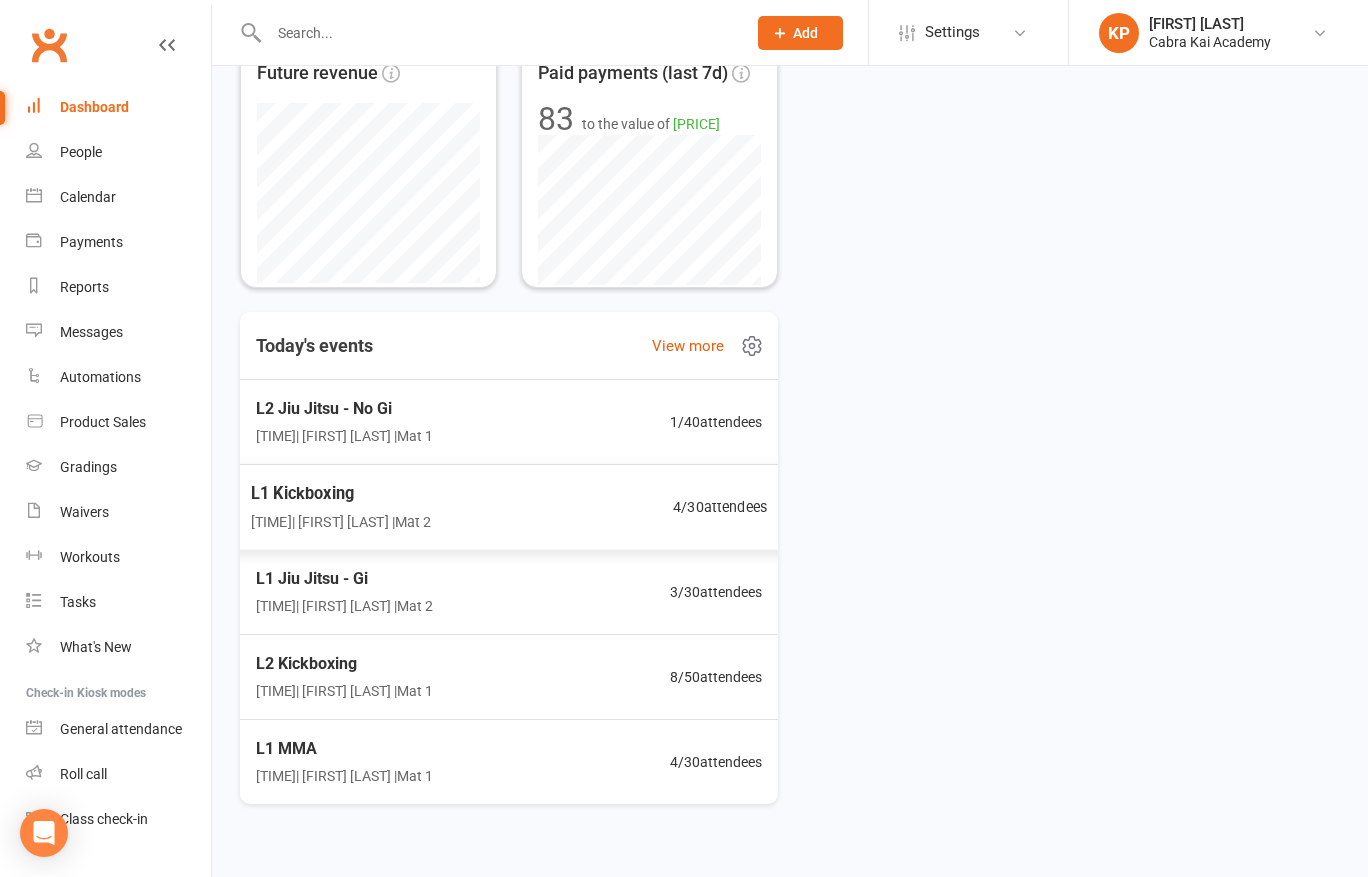 click on "L1 Kickboxing 6:00PM - 6:55PM  |   Kian Pham |  Mat 2 4  /  30  attendees" at bounding box center [508, 507] 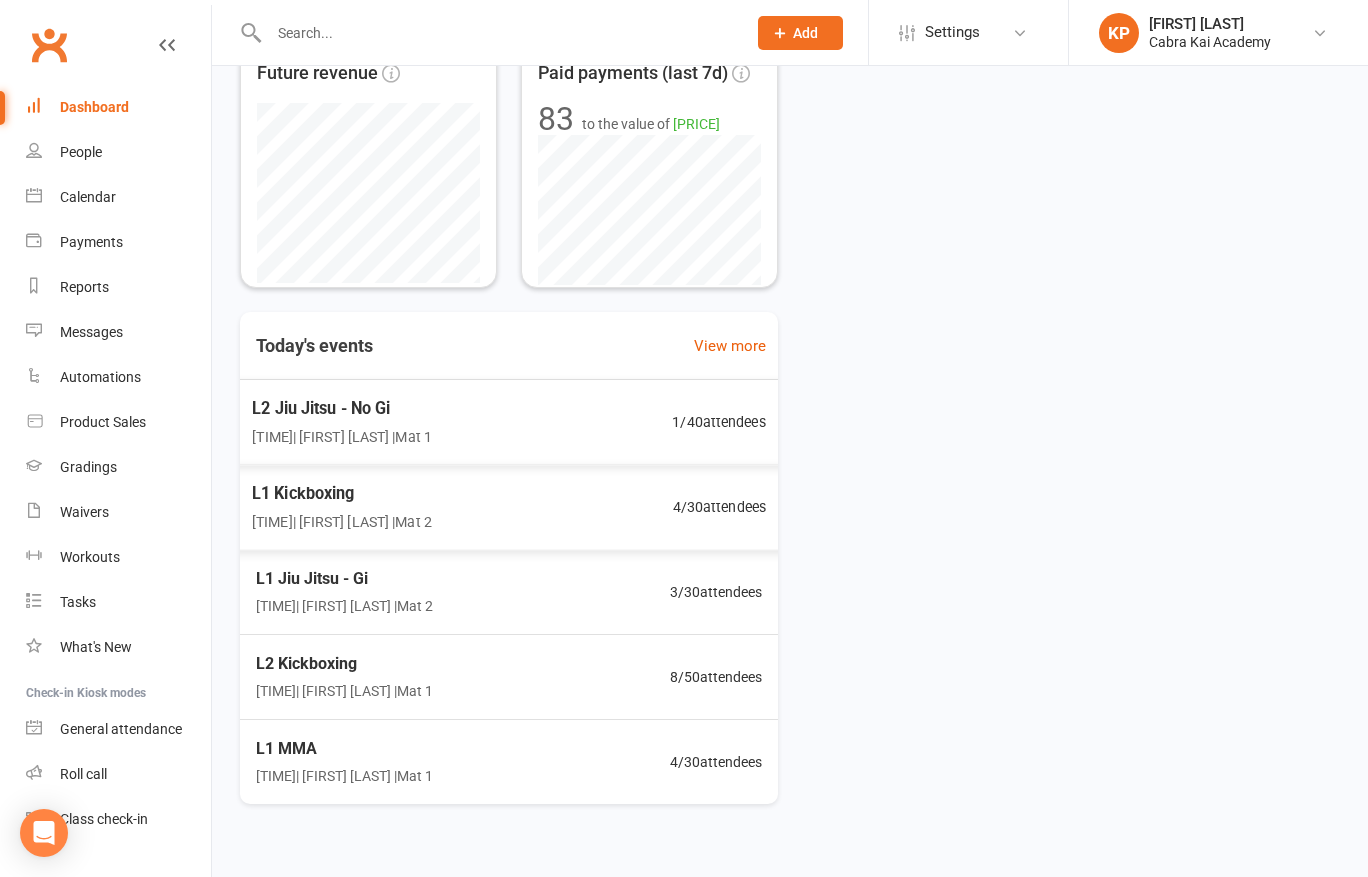 click on "6:00PM - 6:55PM  |   Kian Pham |  Mat 1" at bounding box center (342, 436) 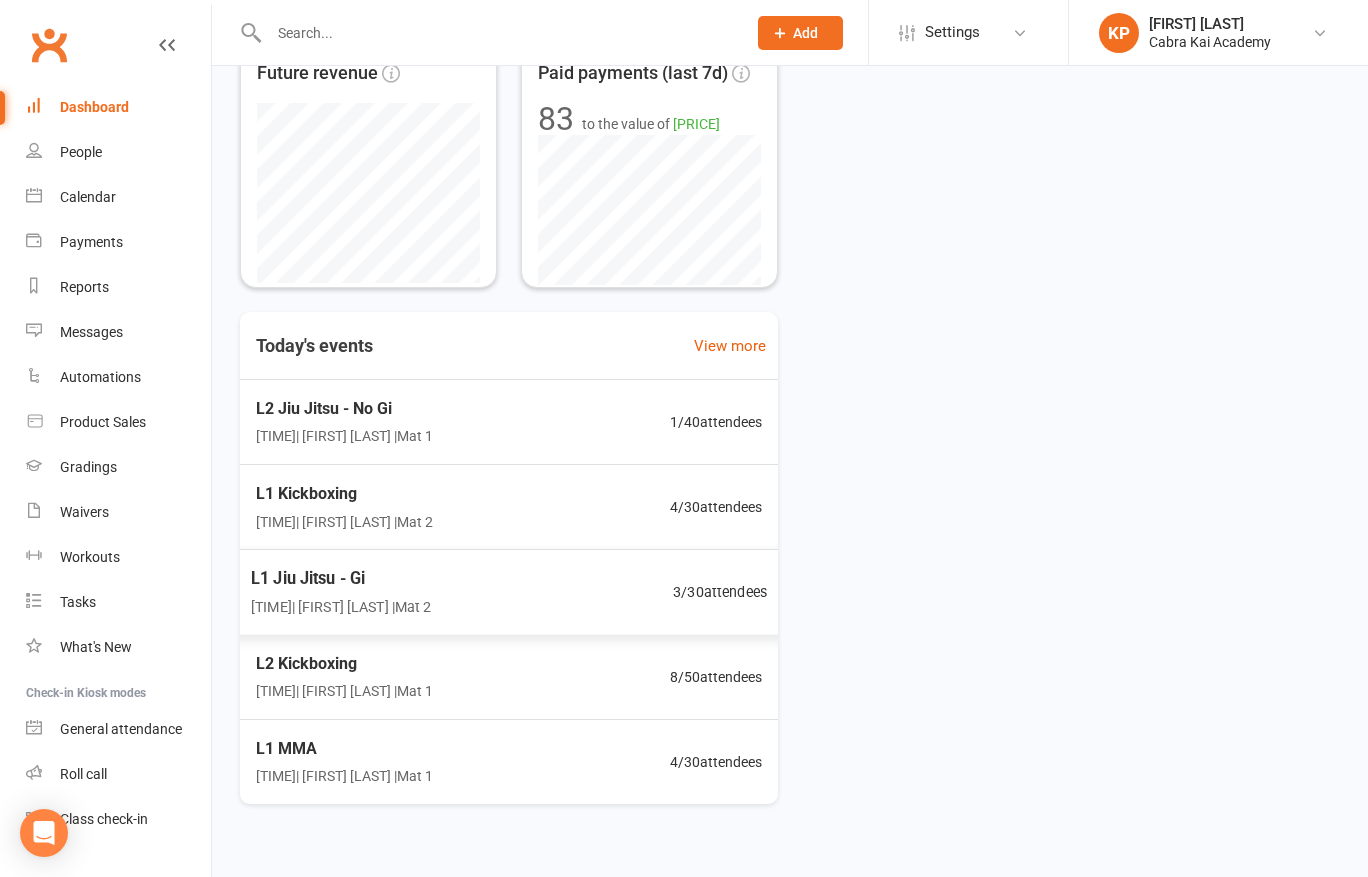 click on "L1 Jiu Jitsu - Gi 7:00PM - 7:55PM  |   Chrysler De Castro |  Mat 2 3  /  30  attendees" at bounding box center [509, 592] 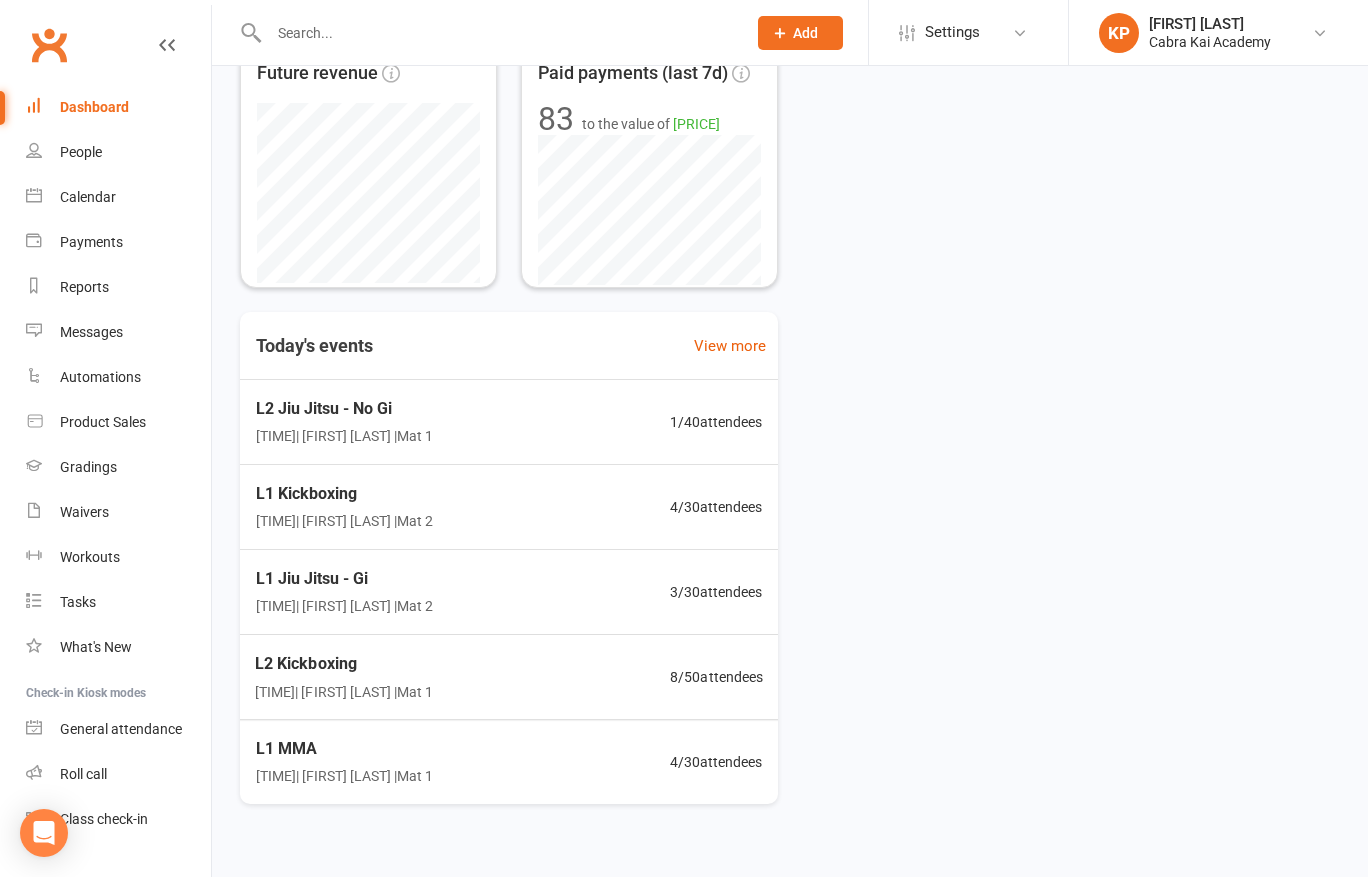click on "L2 Kickboxing" at bounding box center (343, 664) 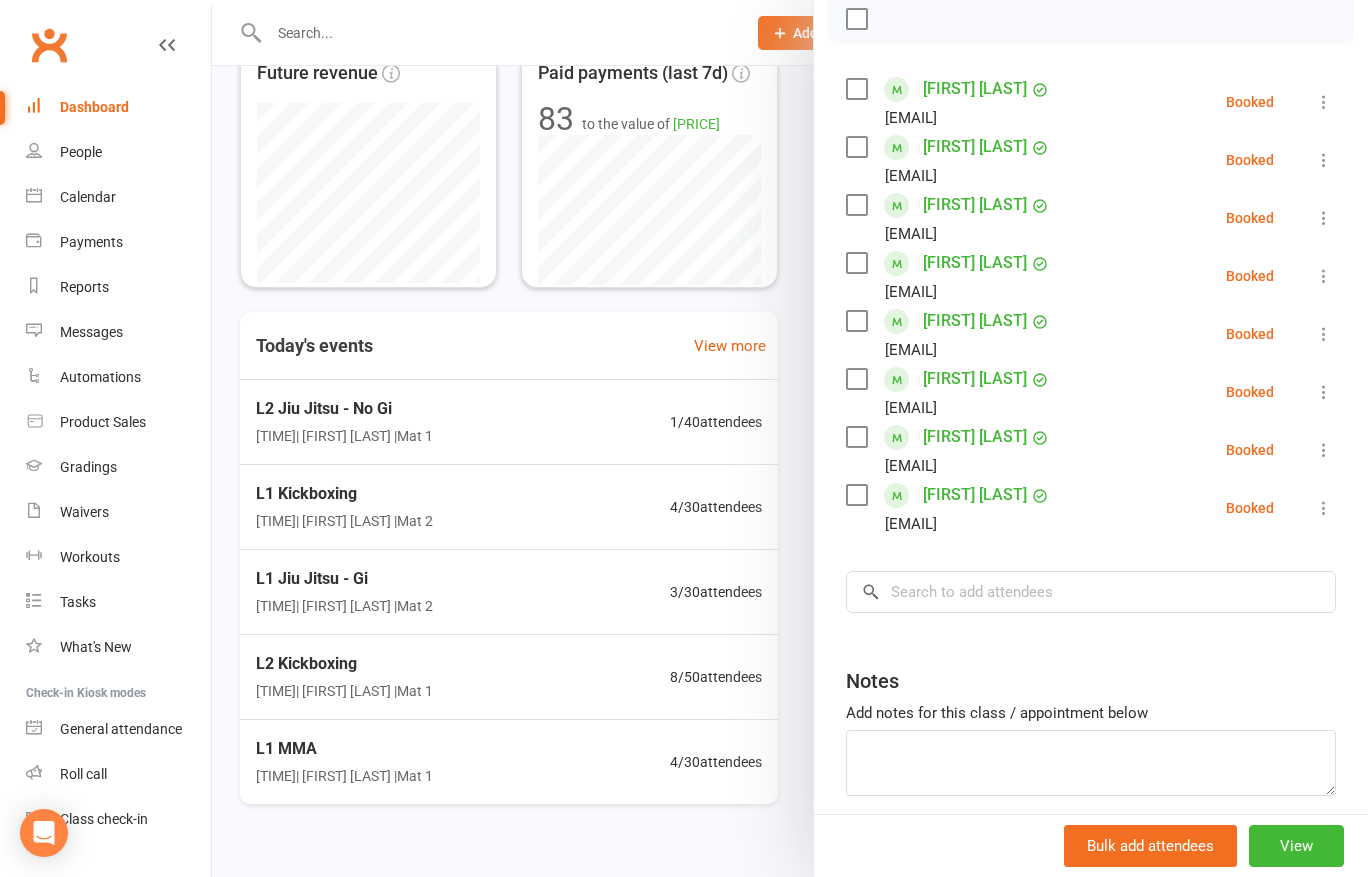 scroll, scrollTop: 300, scrollLeft: 0, axis: vertical 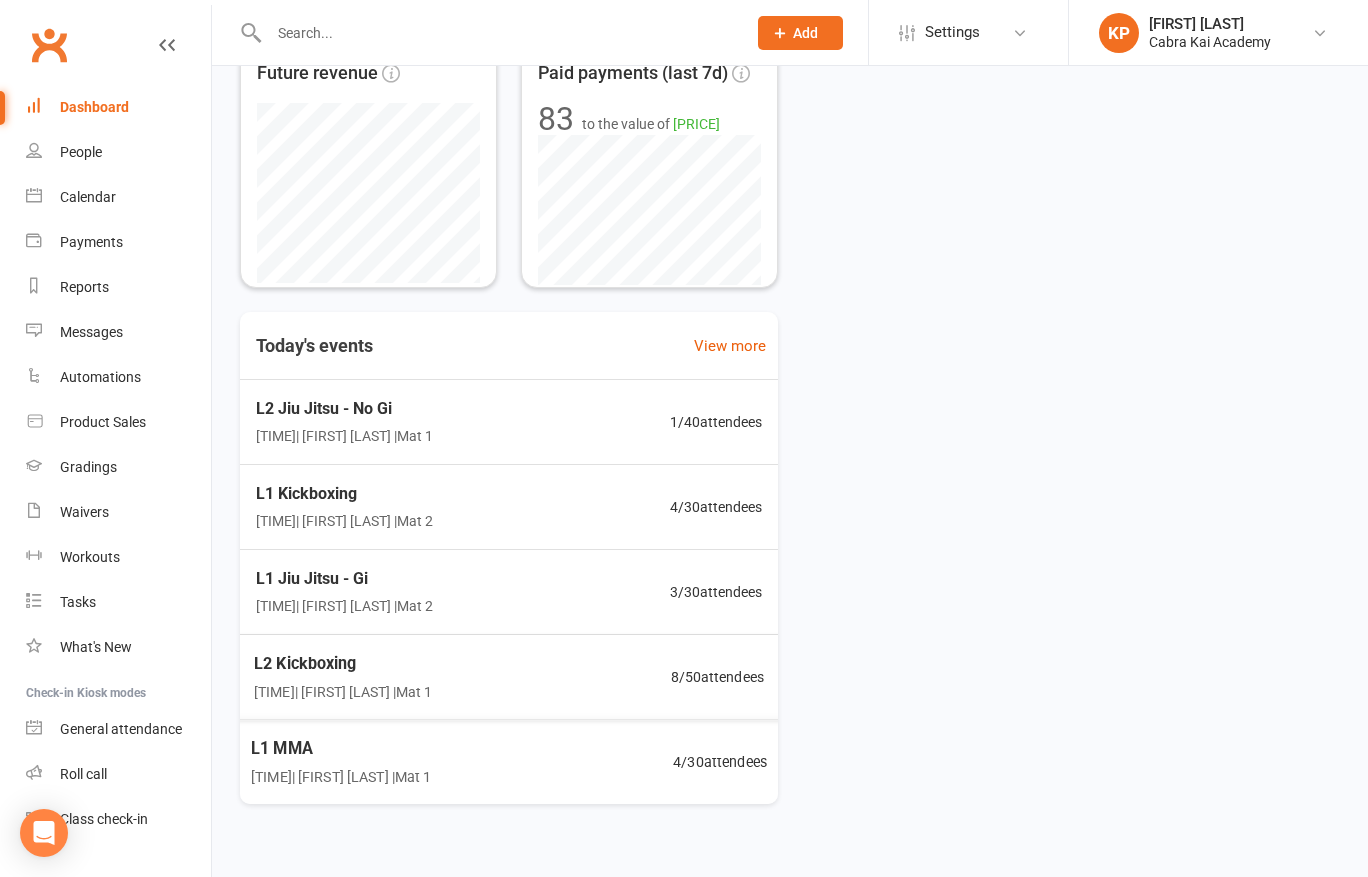 click on "L1 MMA" at bounding box center [341, 748] 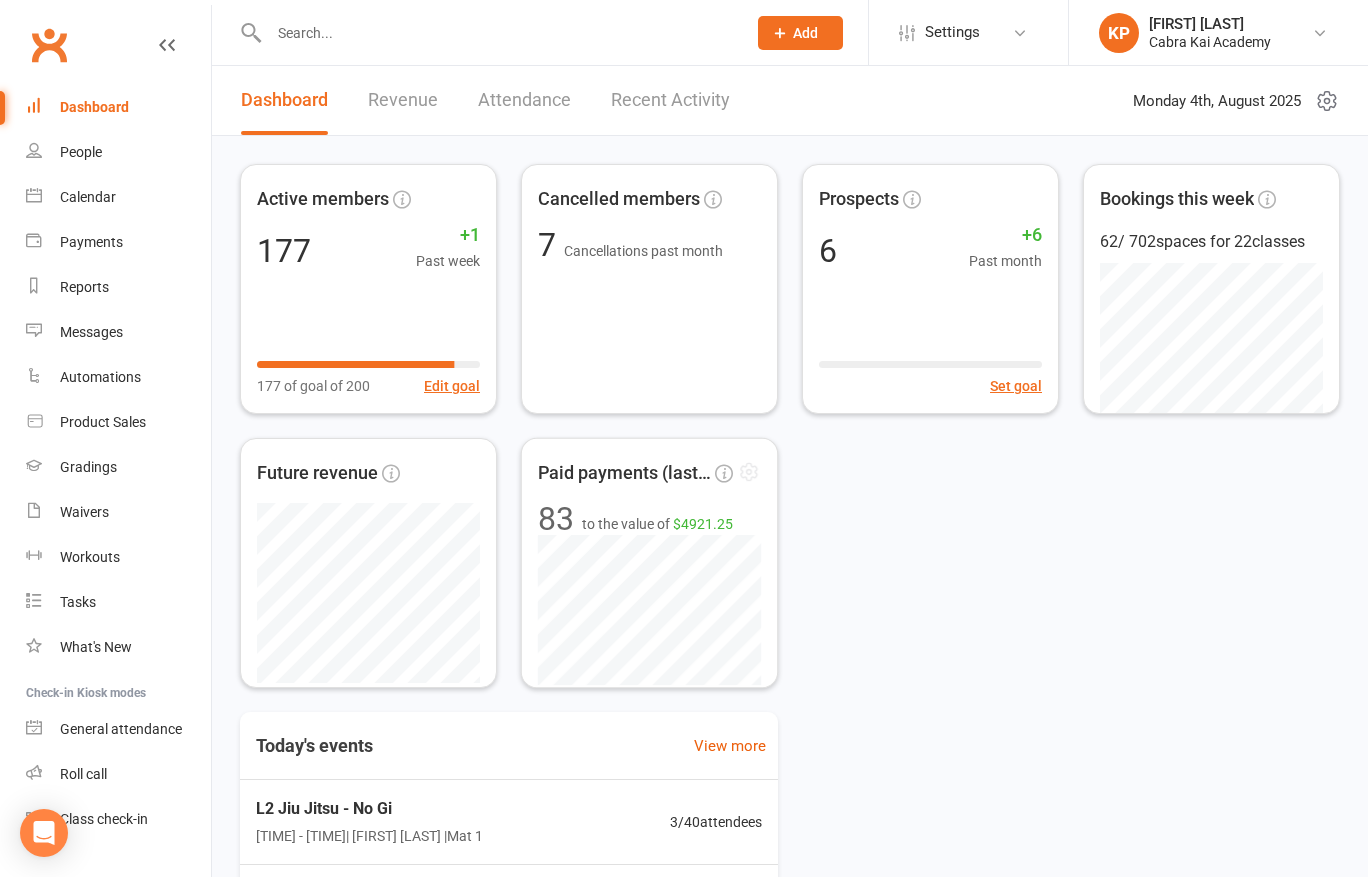 scroll, scrollTop: 0, scrollLeft: 0, axis: both 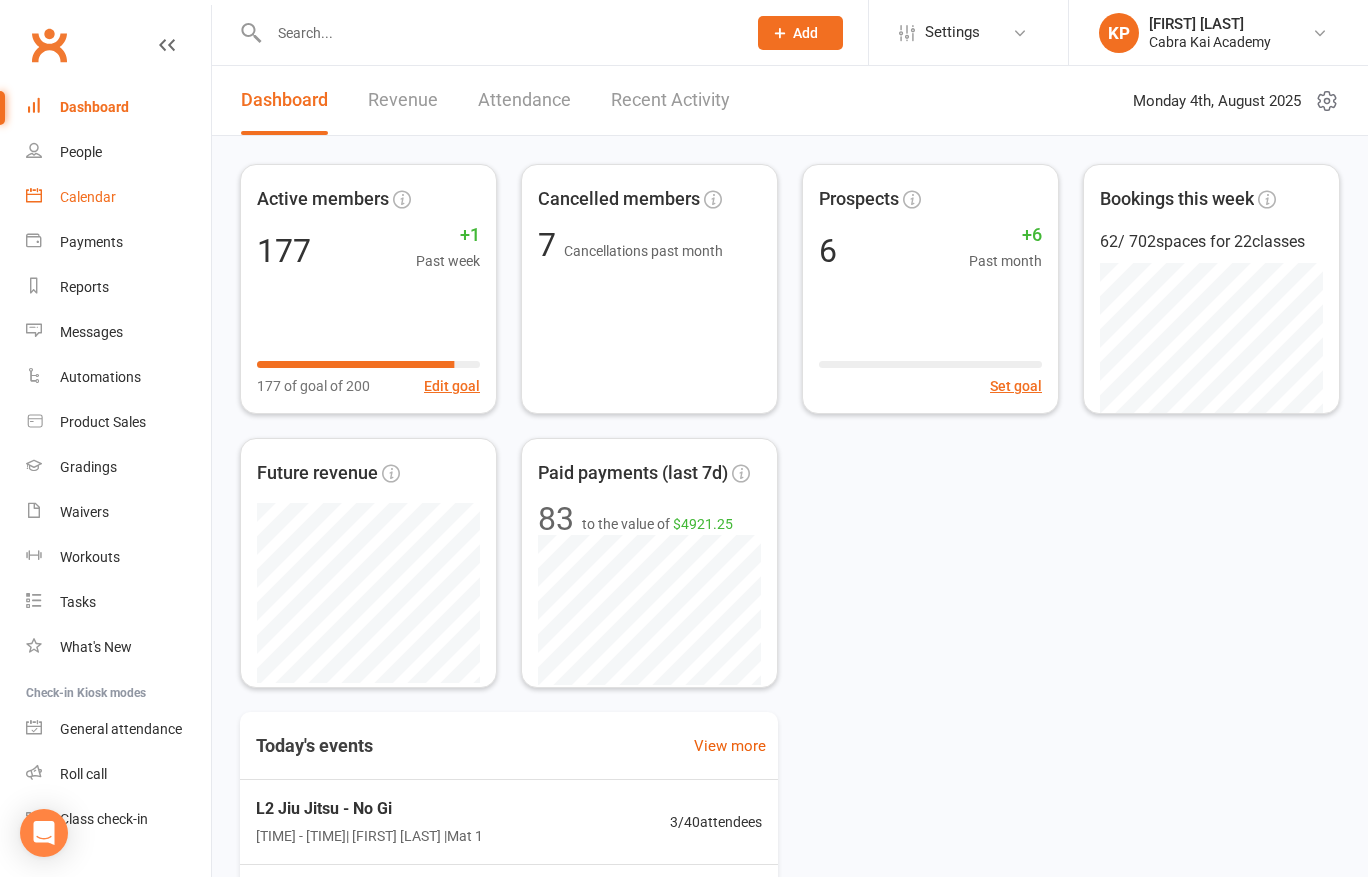 click on "Calendar" at bounding box center [88, 197] 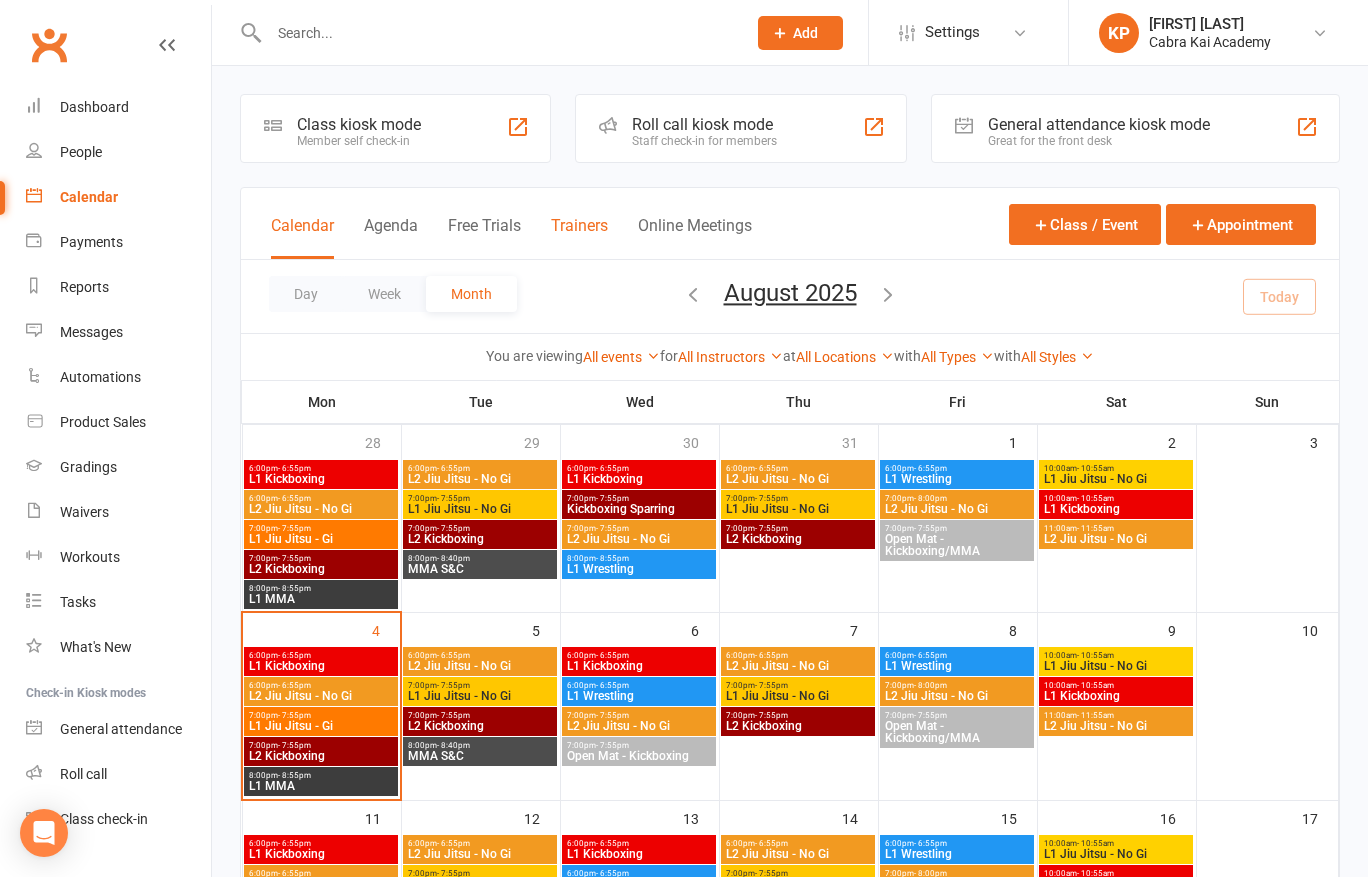 click on "Trainers" at bounding box center [579, 237] 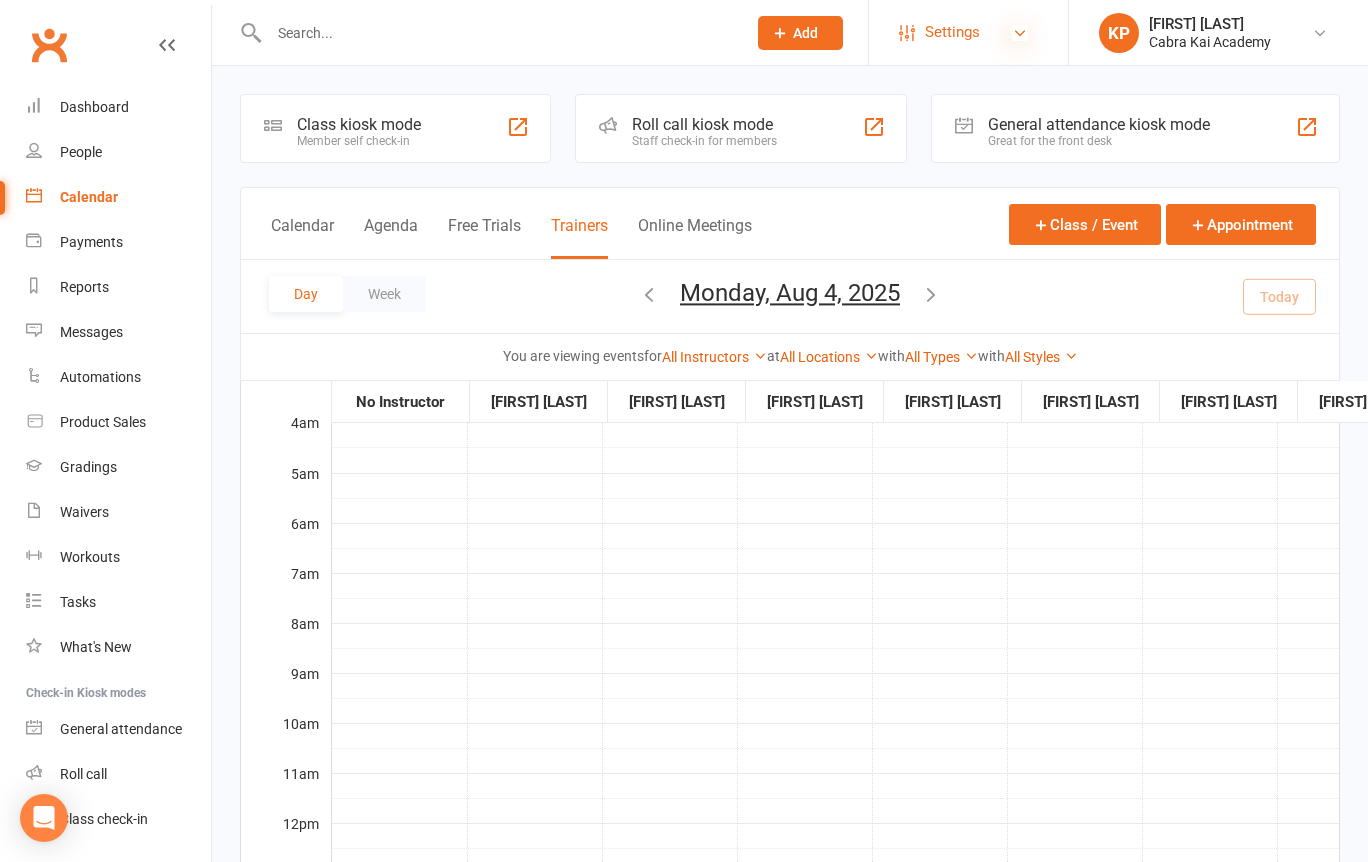 click at bounding box center [1020, 33] 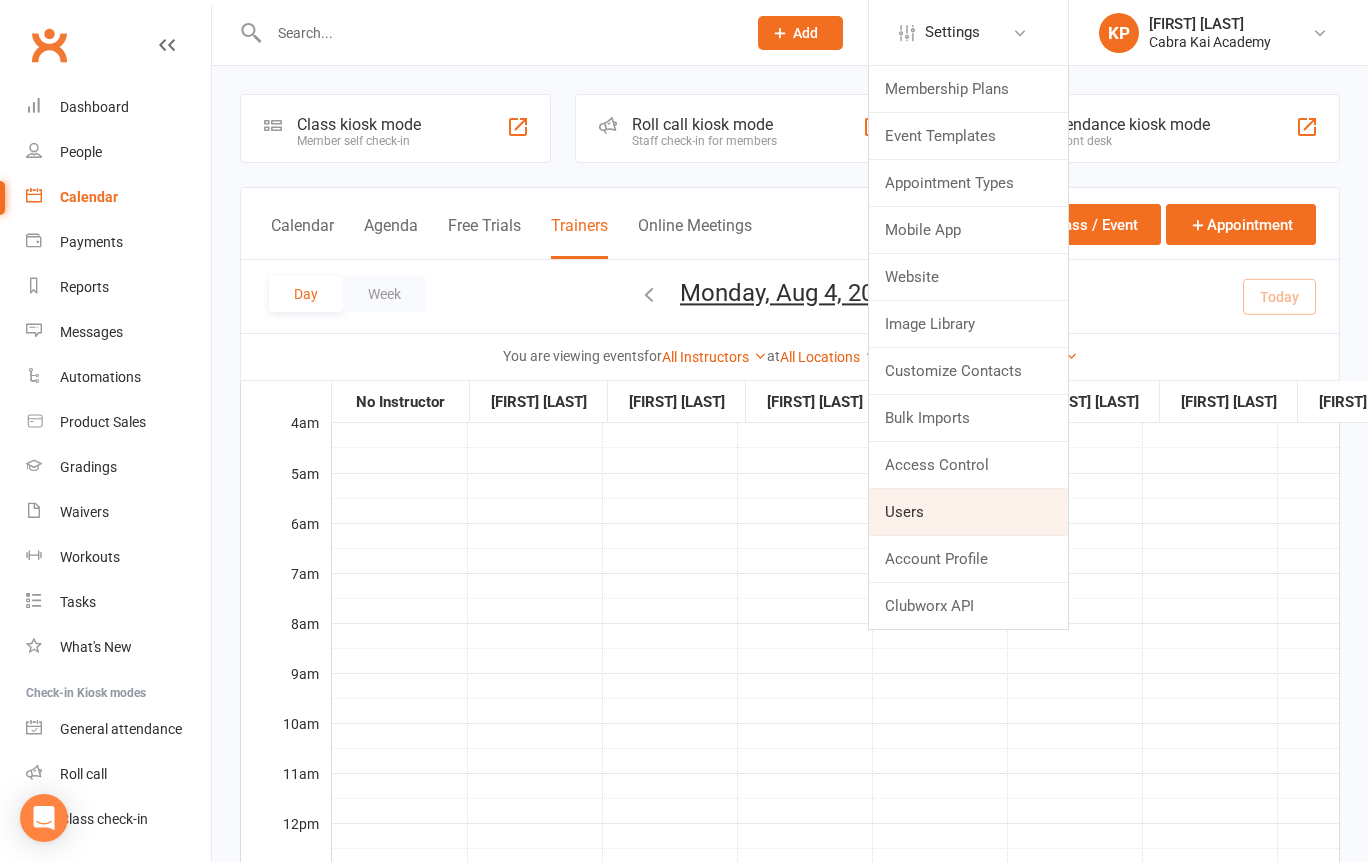 click on "Users" at bounding box center [968, 512] 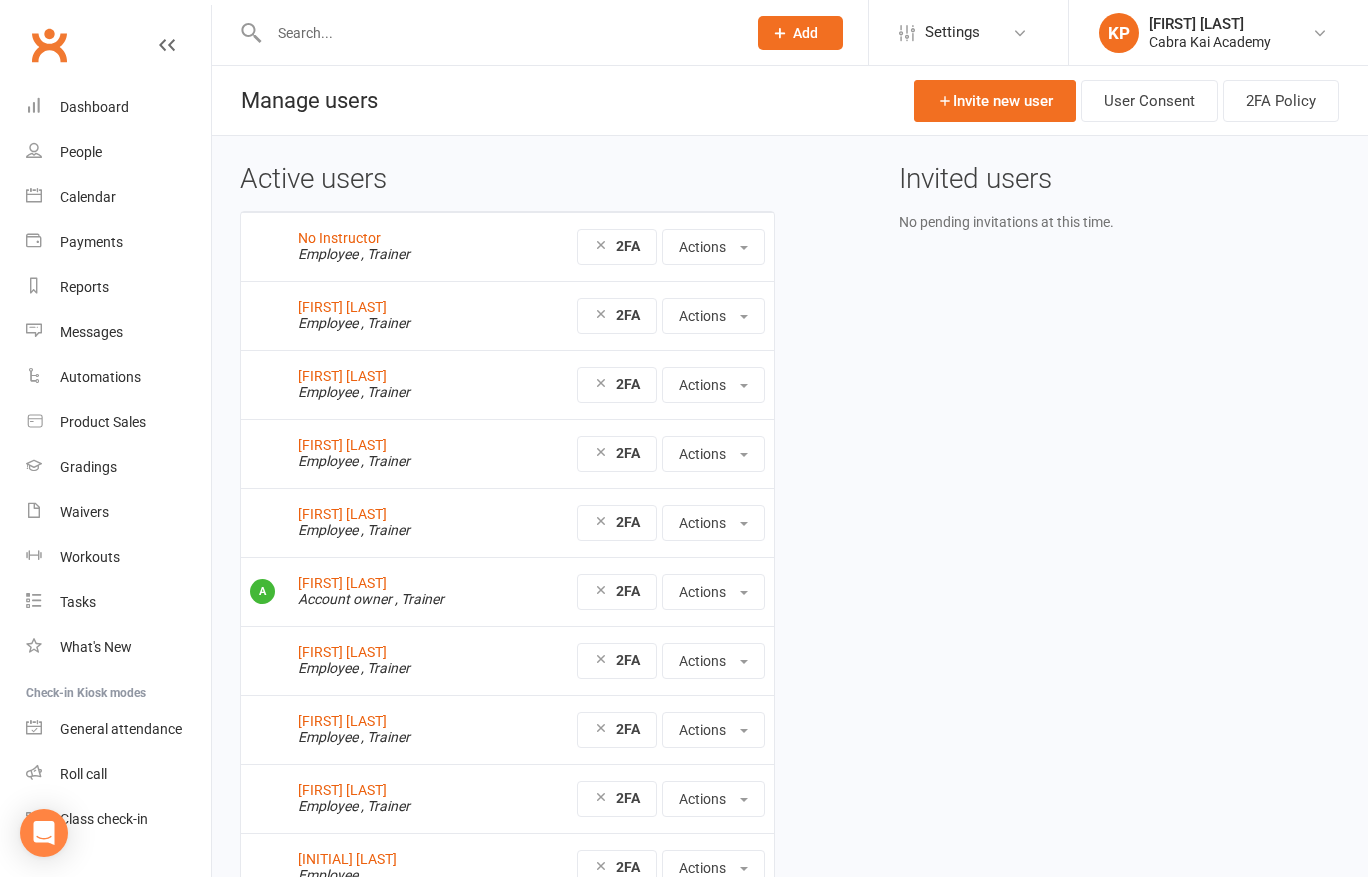 scroll, scrollTop: 0, scrollLeft: 0, axis: both 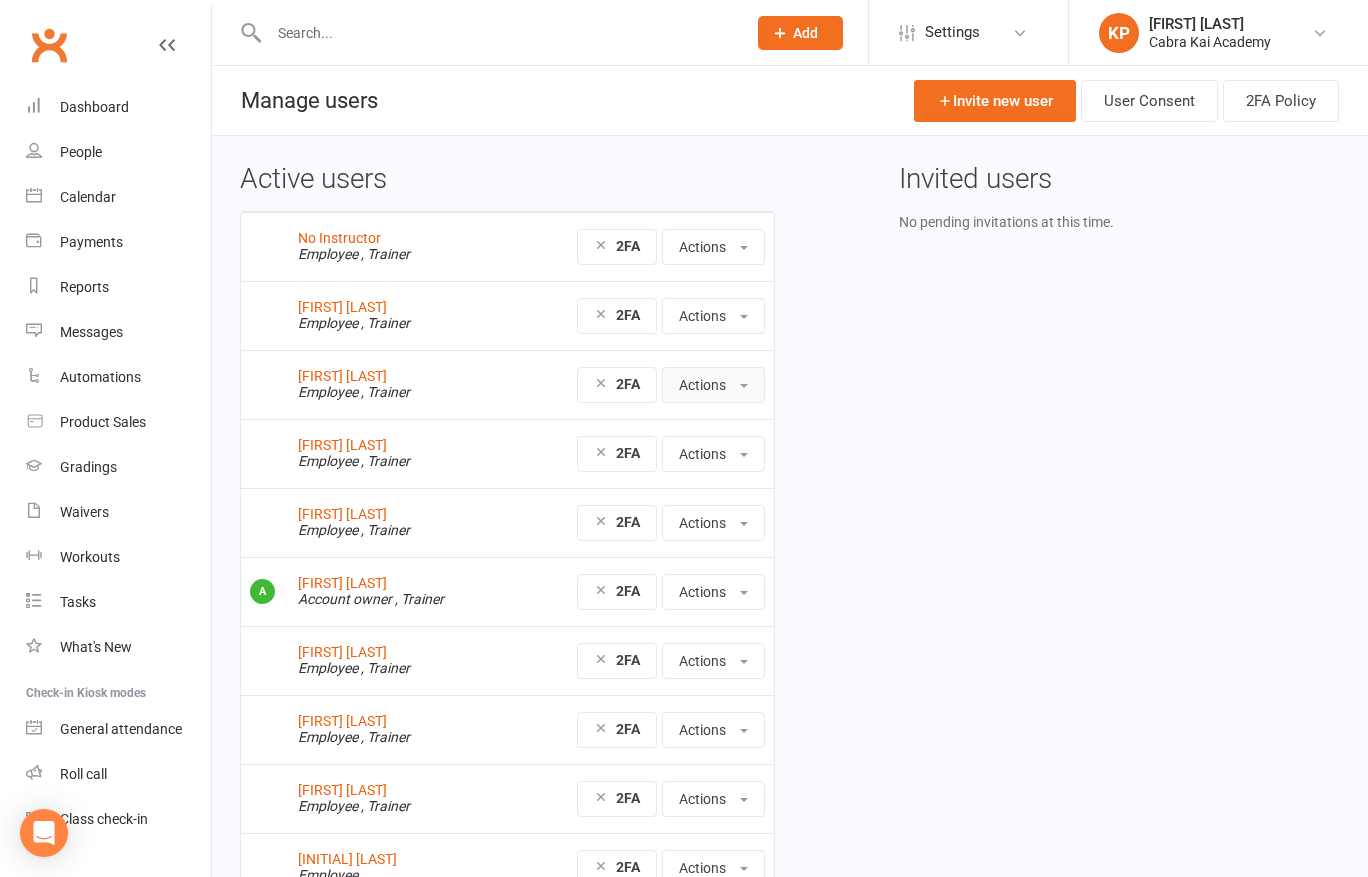 click on "Actions" at bounding box center (713, 385) 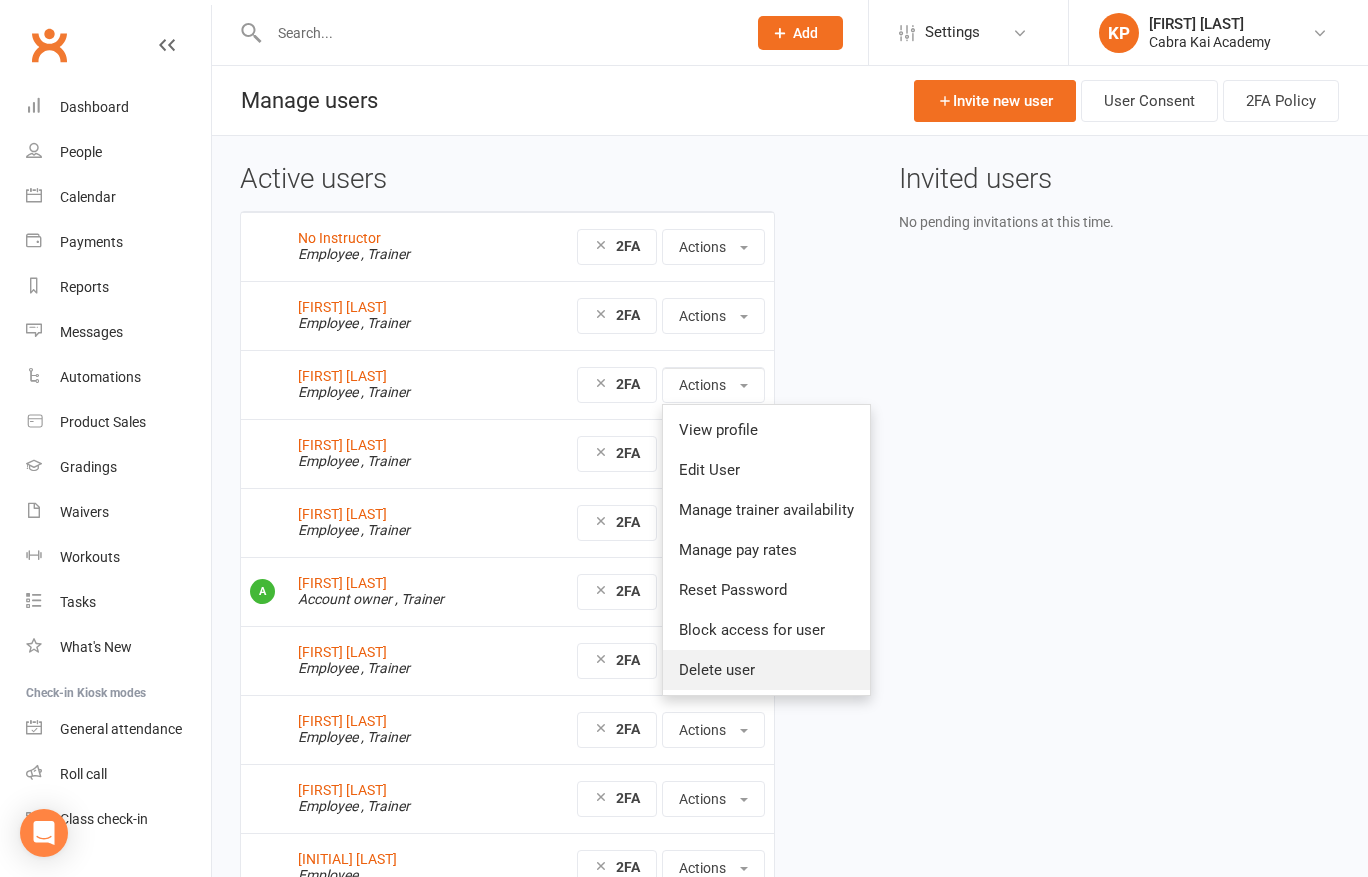click on "Delete user" at bounding box center [766, 670] 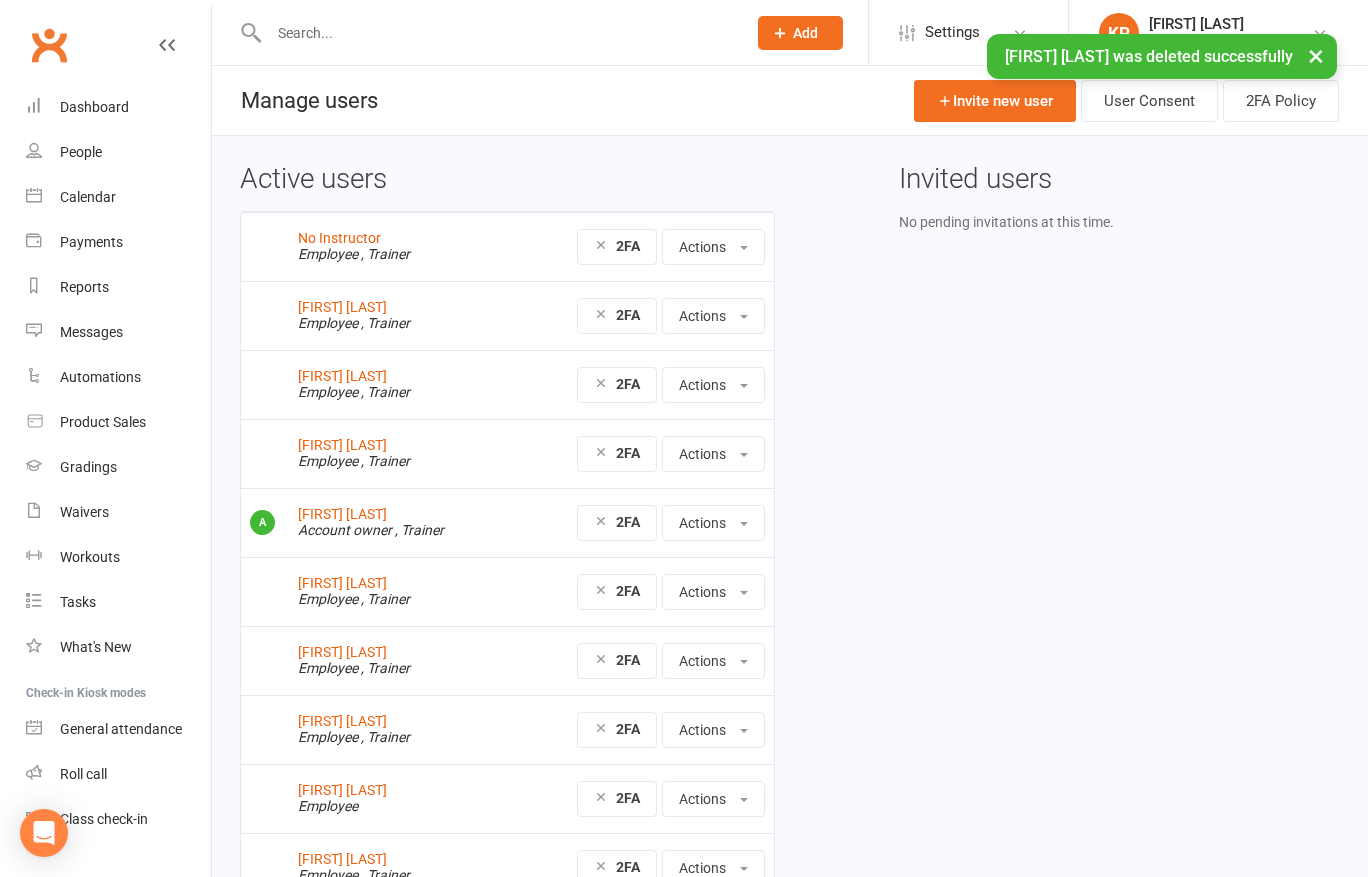 scroll, scrollTop: 0, scrollLeft: 0, axis: both 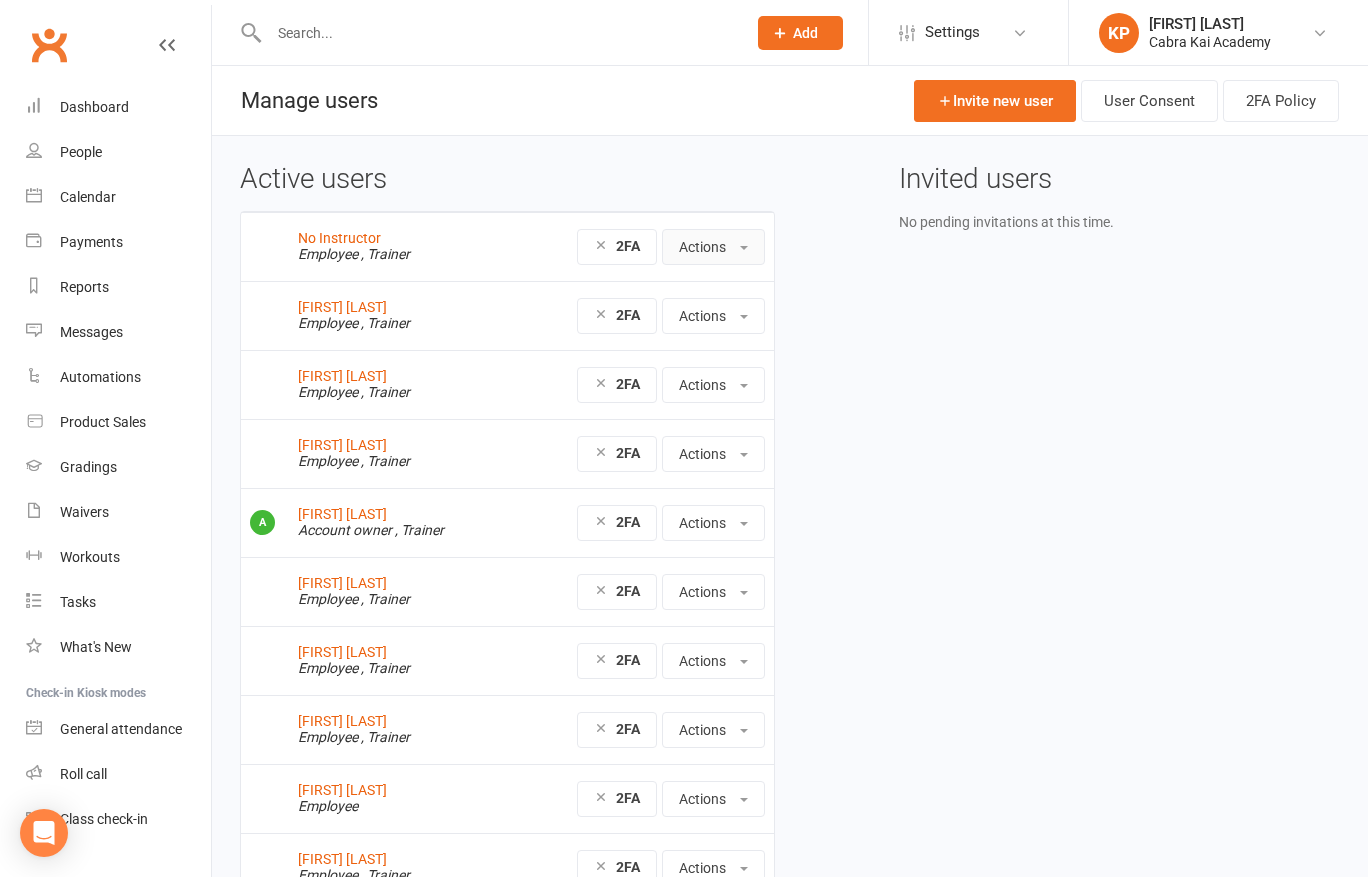 click on "Actions" at bounding box center (713, 247) 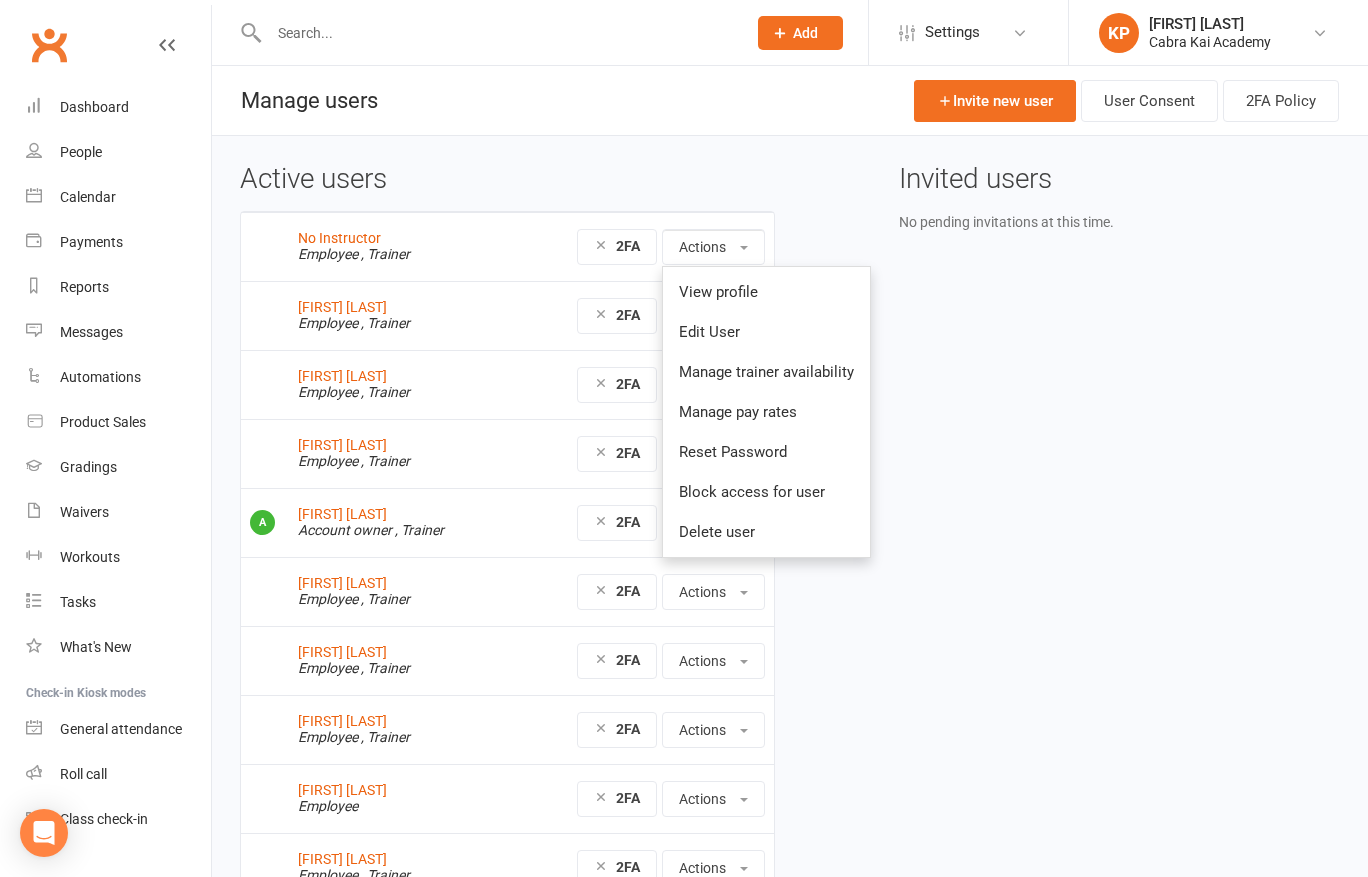 click on "Active users   No Instructor Employee   , Trainer   2FA Actions  View profile Edit User Manage trainer availability Manage pay rates Reset Password Block access for user Delete user   [FIRST] [LAST] Employee   , Trainer   2FA Actions  View profile Edit User Manage trainer availability Manage pay rates Reset Password Block access for user Delete user   [FIRST] [LAST] Employee   , Trainer   2FA Actions  View profile Edit User Manage trainer availability Manage pay rates Reset Password Block access for user Delete user   [FIRST] [LAST] Employee   , Trainer   2FA Actions  View profile Edit User Manage trainer availability Manage pay rates Reset Password Block access for user Delete user [FIRST] [LAST] Account owner   , Trainer   2FA Actions  View profile Edit User Manage trainer availability Manage pay rates   [FIRST] [LAST] Employee   , Trainer   2FA Actions  View profile Edit User Manage trainer availability Manage pay rates Reset Password Block access for user Delete user   [FIRST] [LAST] Employee   , Trainer   2FA" at bounding box center (790, 547) 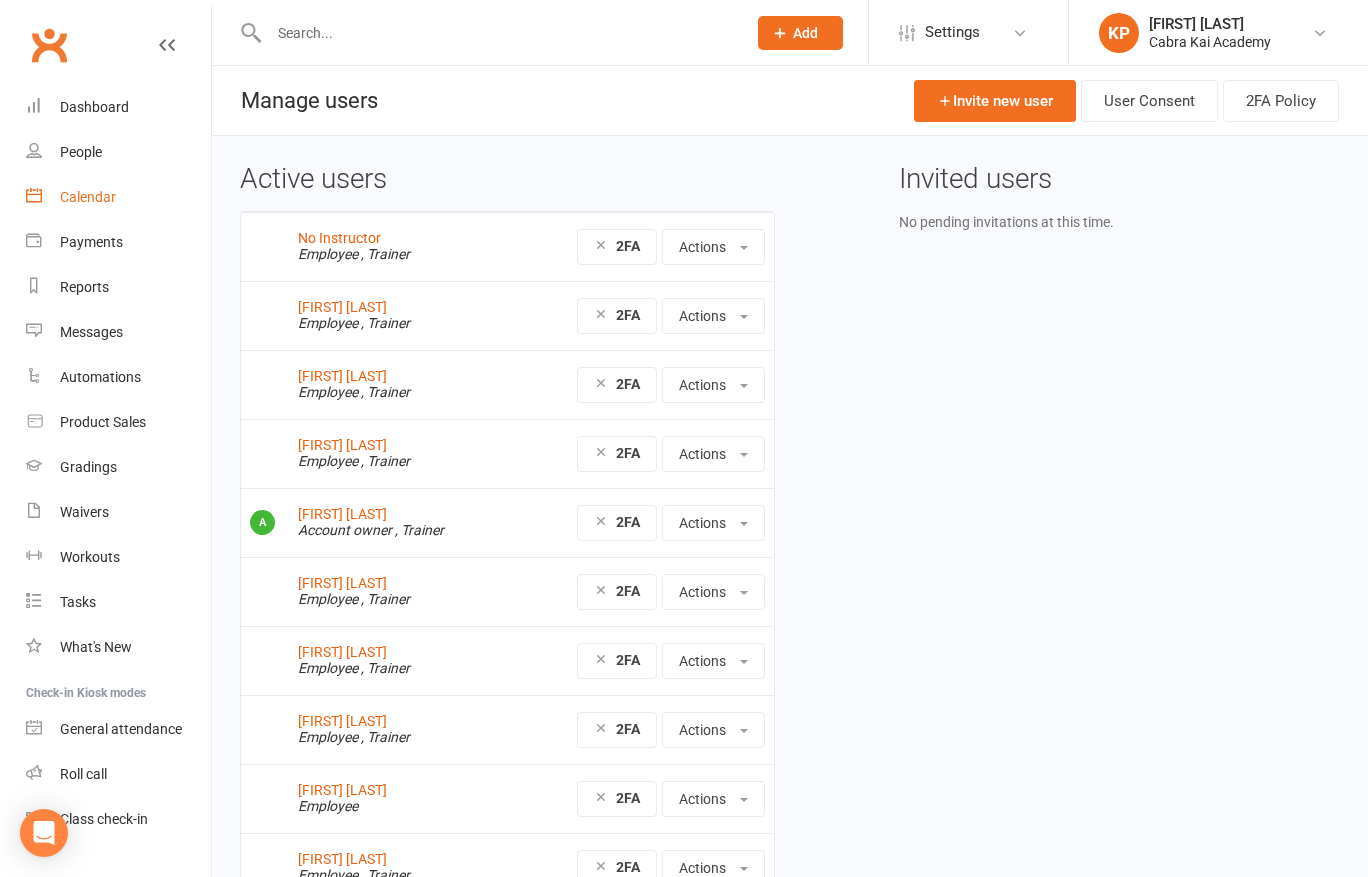 click on "Calendar" at bounding box center [88, 197] 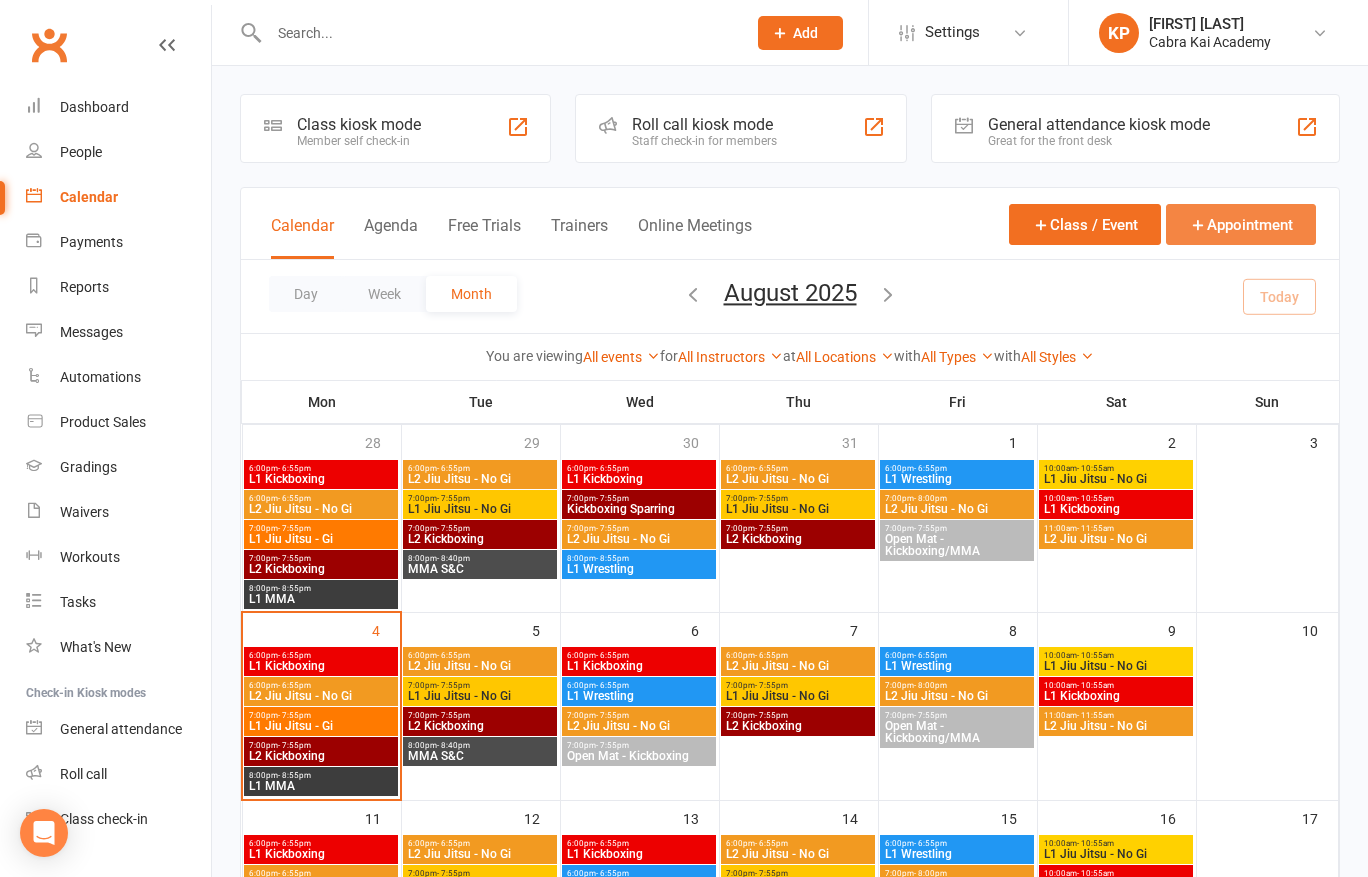 click on "Appointment" at bounding box center (1241, 224) 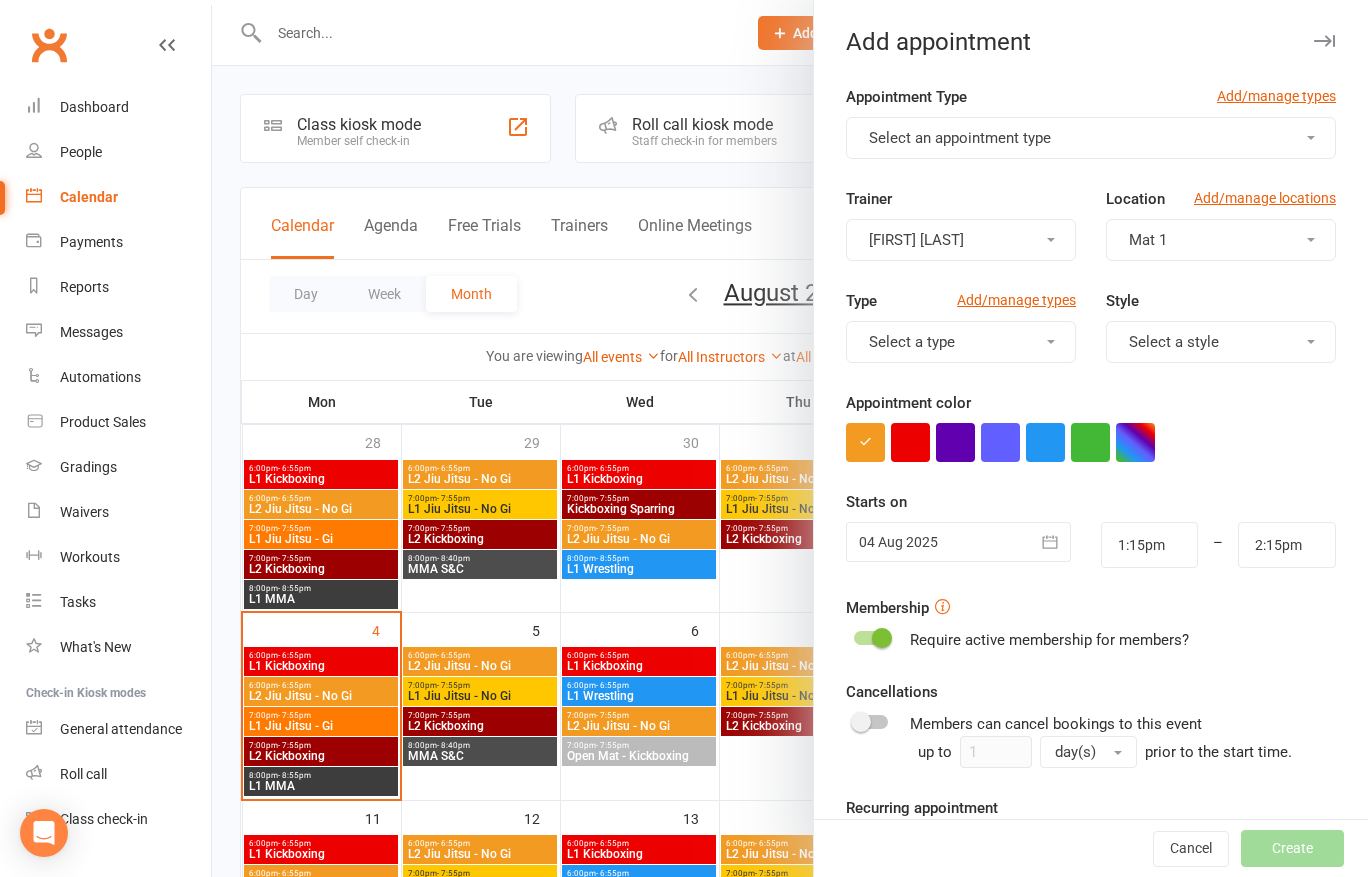 click on "Select an appointment type" at bounding box center [1091, 138] 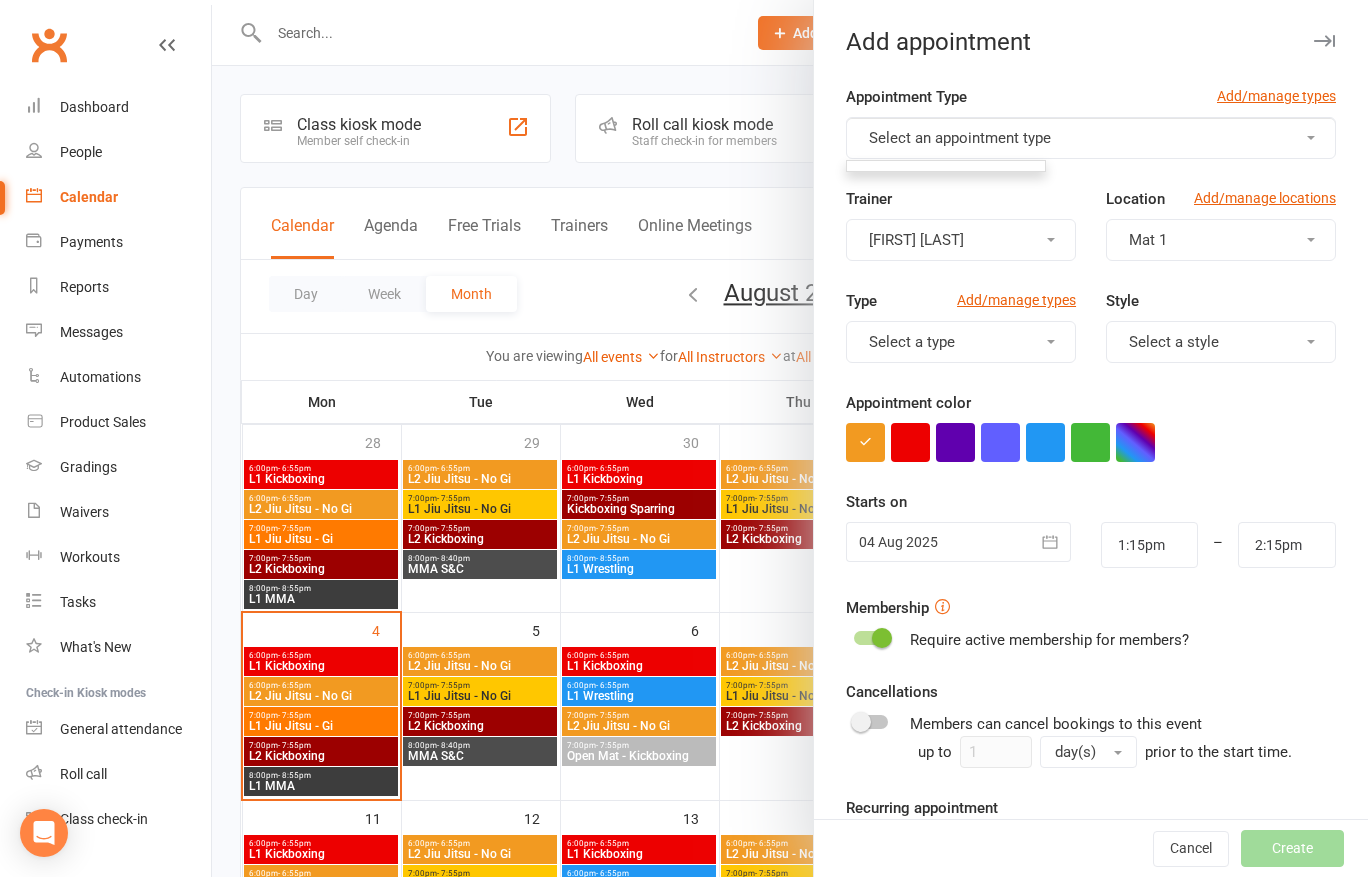 click on "Select an appointment type" at bounding box center (1091, 138) 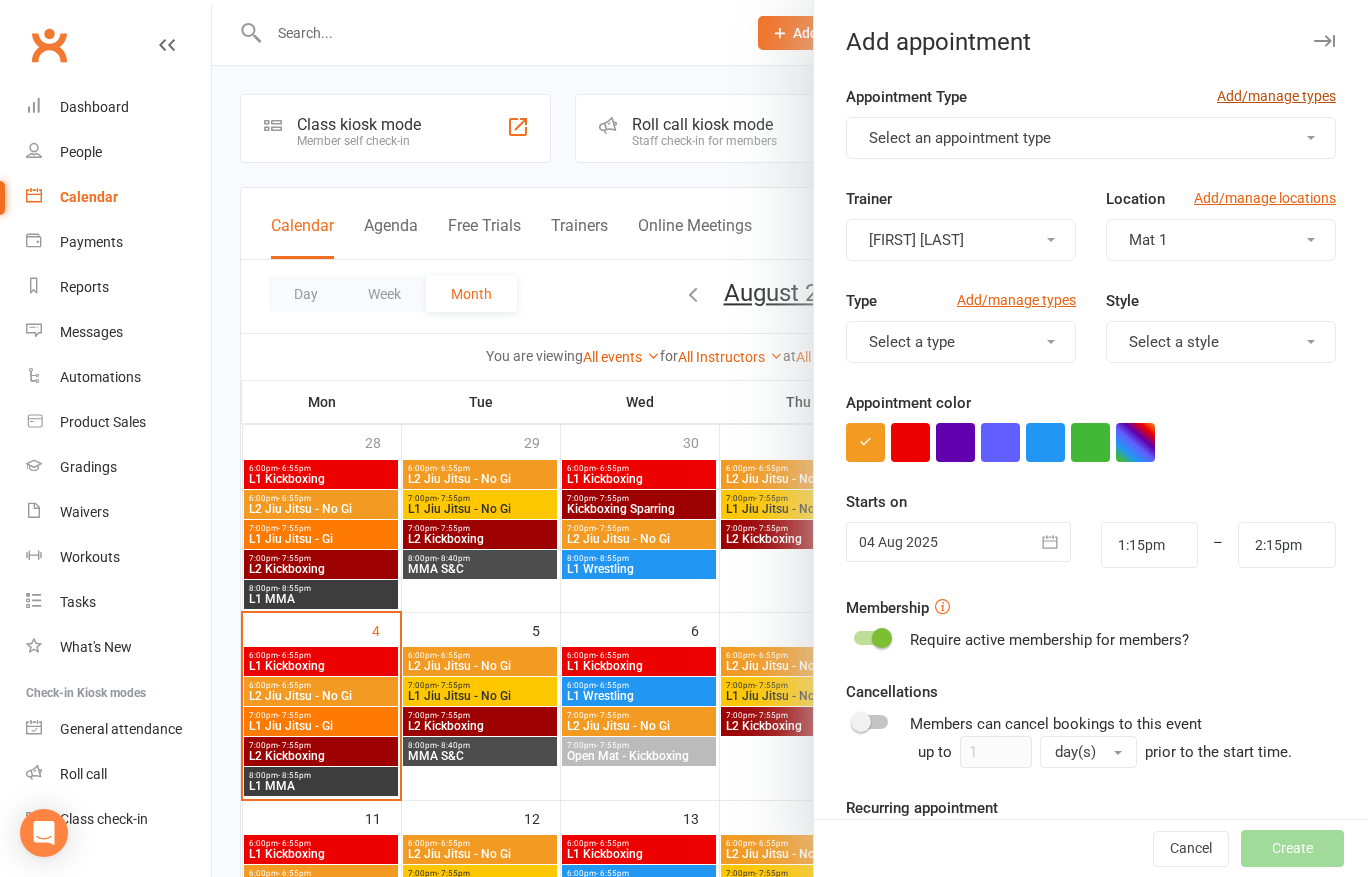 click on "Add/manage types" at bounding box center (1276, 96) 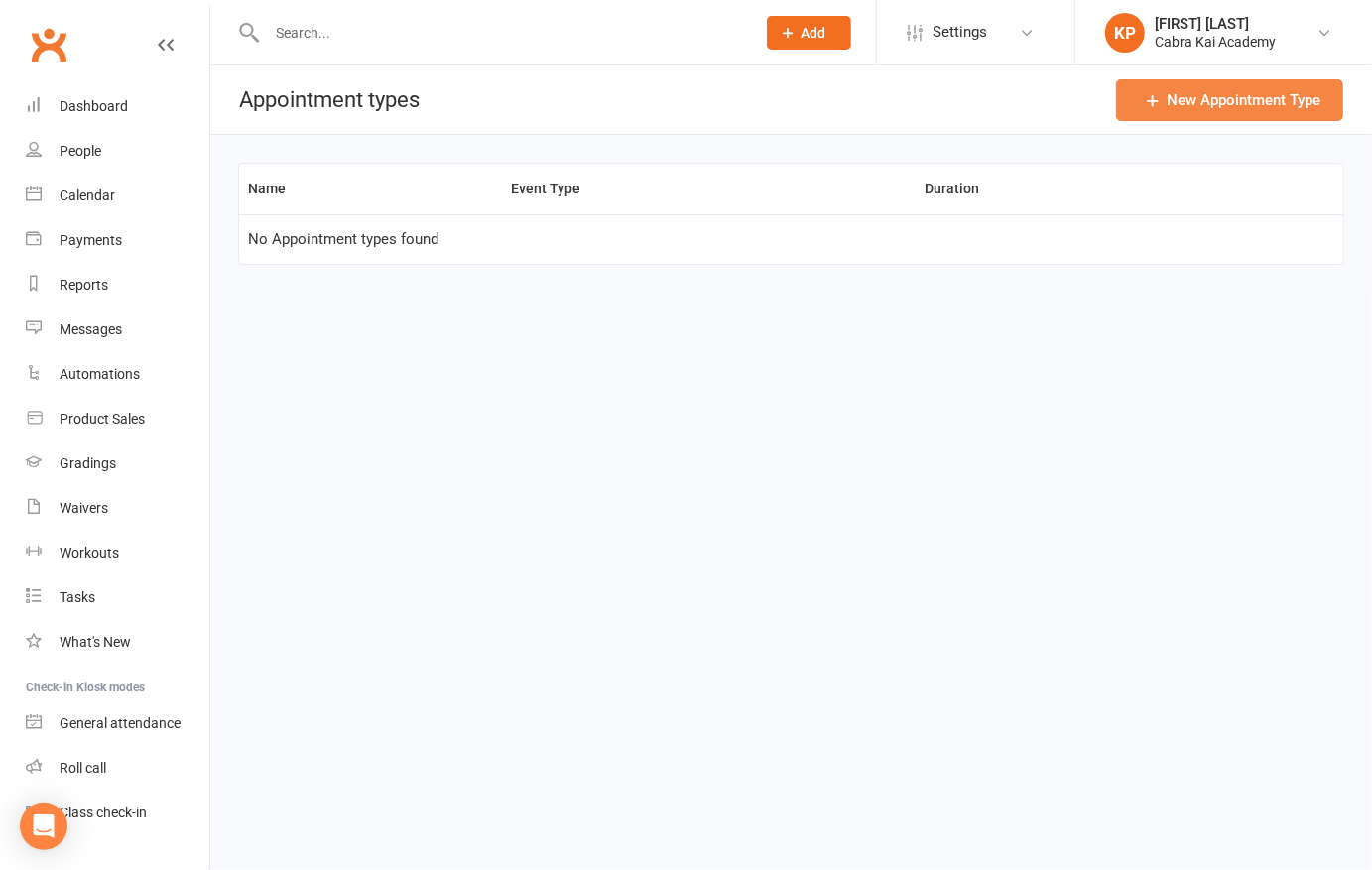 click on "New Appointment Type" at bounding box center [1229, 100] 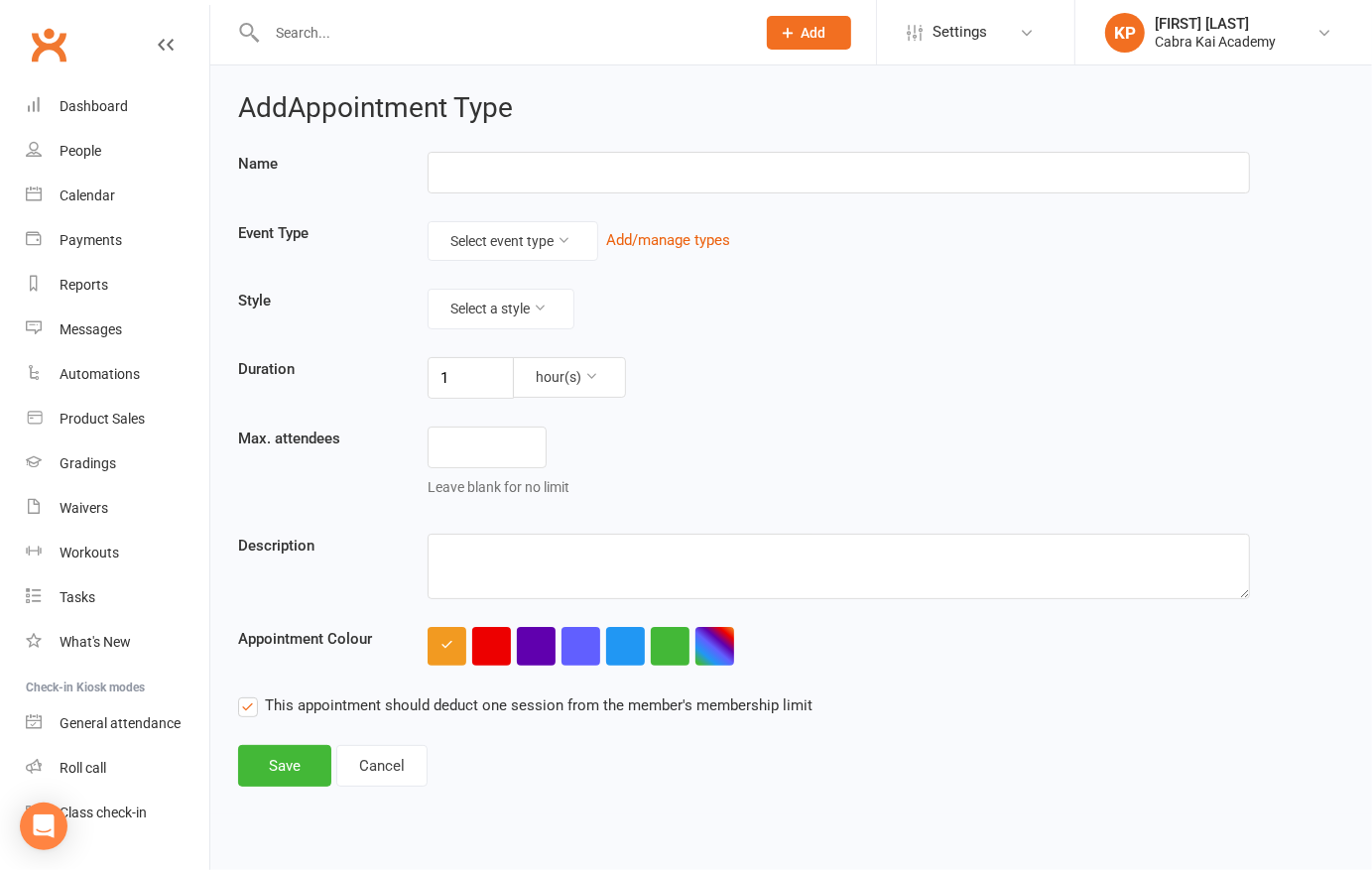 click at bounding box center [838, 173] 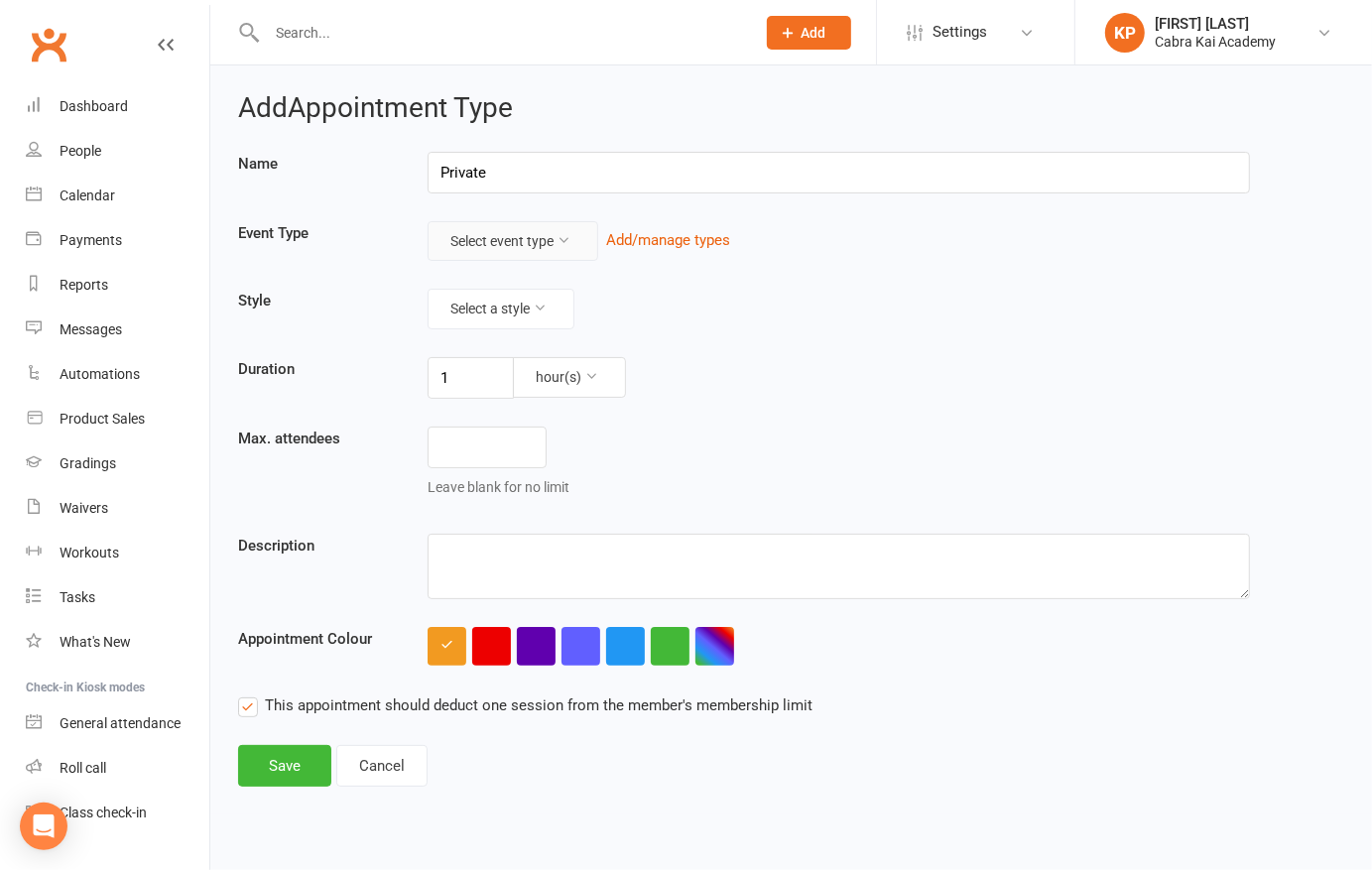 type on "Private" 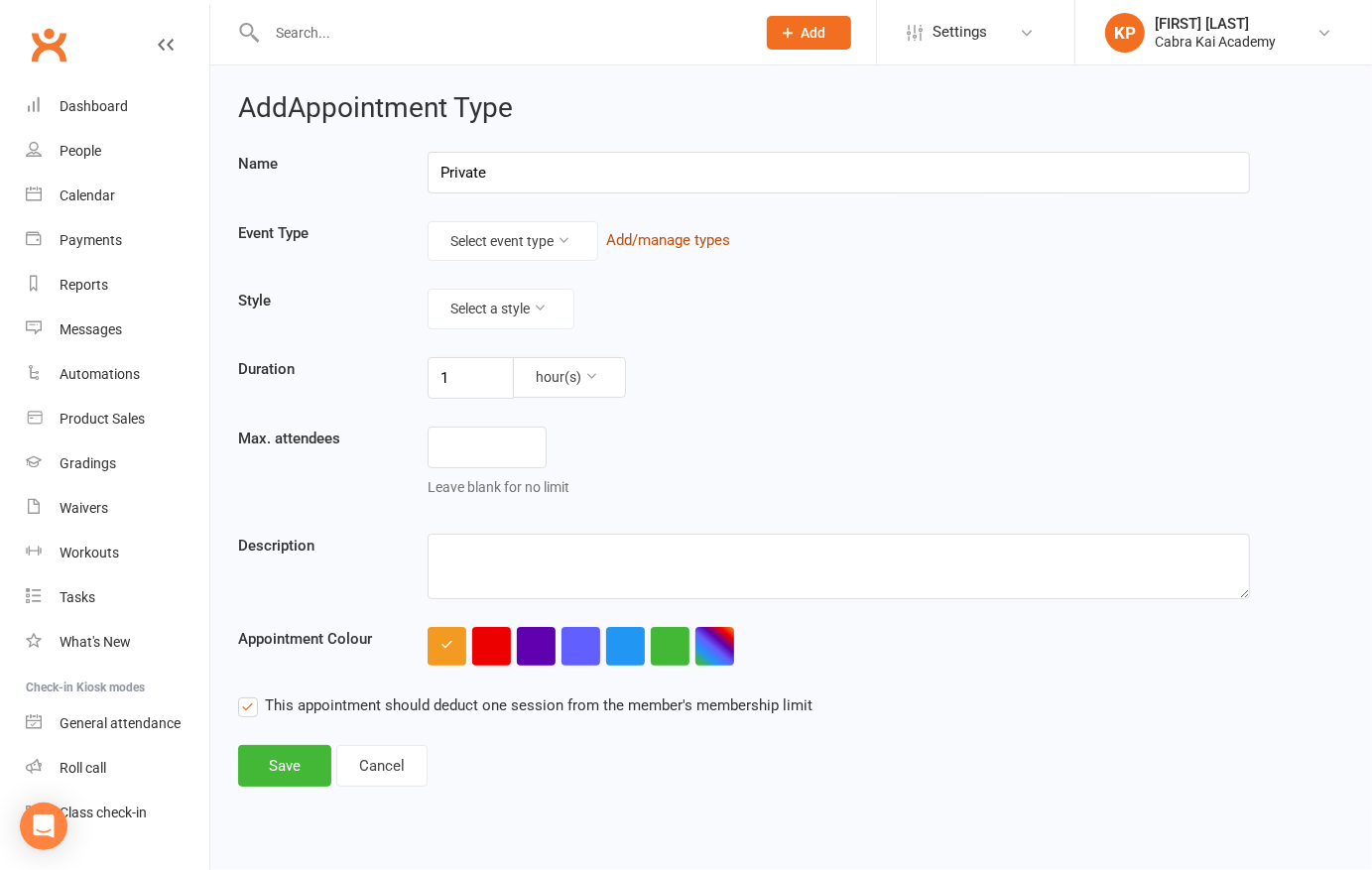 drag, startPoint x: 737, startPoint y: 325, endPoint x: 675, endPoint y: 246, distance: 100.424101 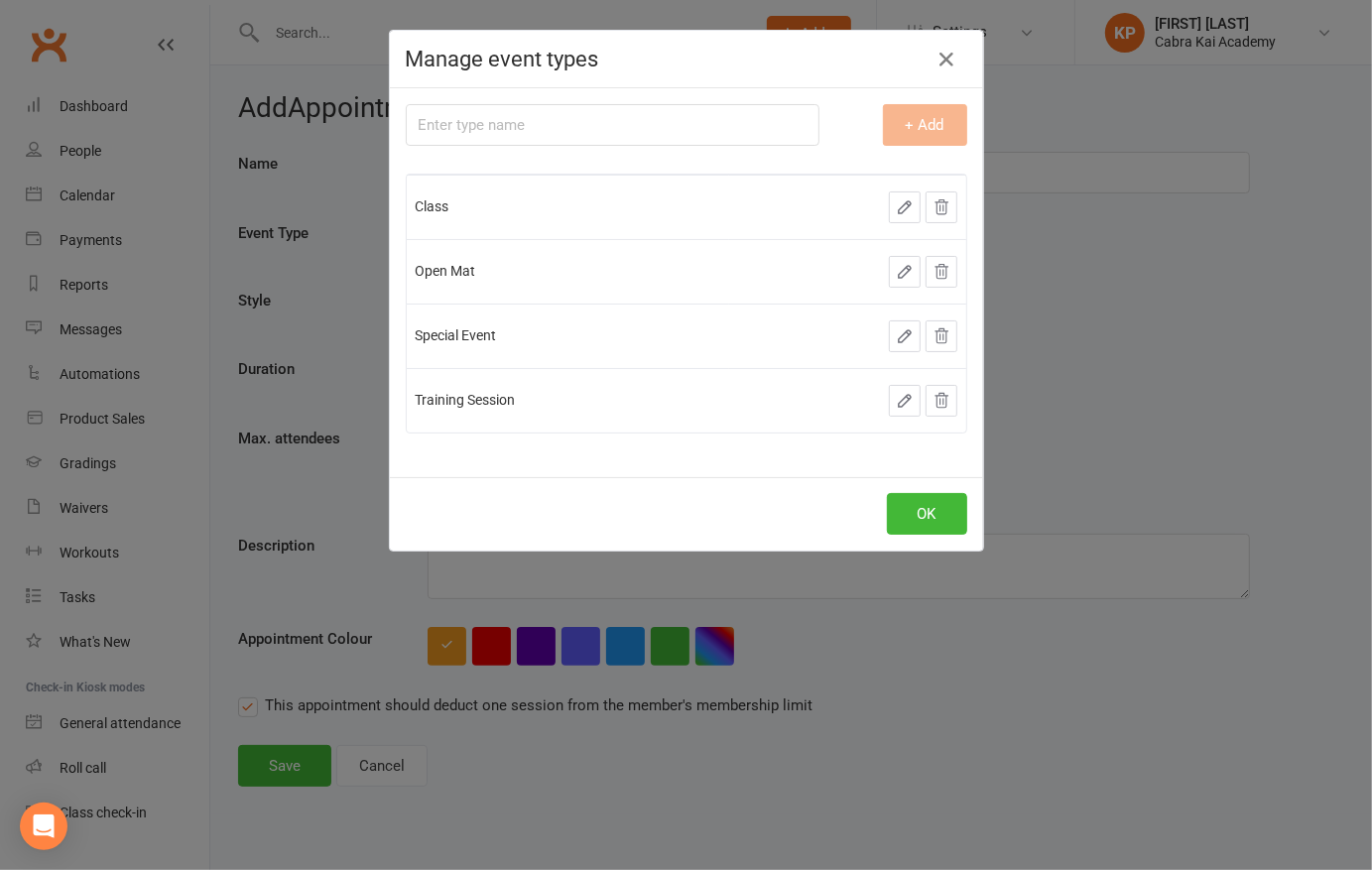 click at bounding box center (612, 125) 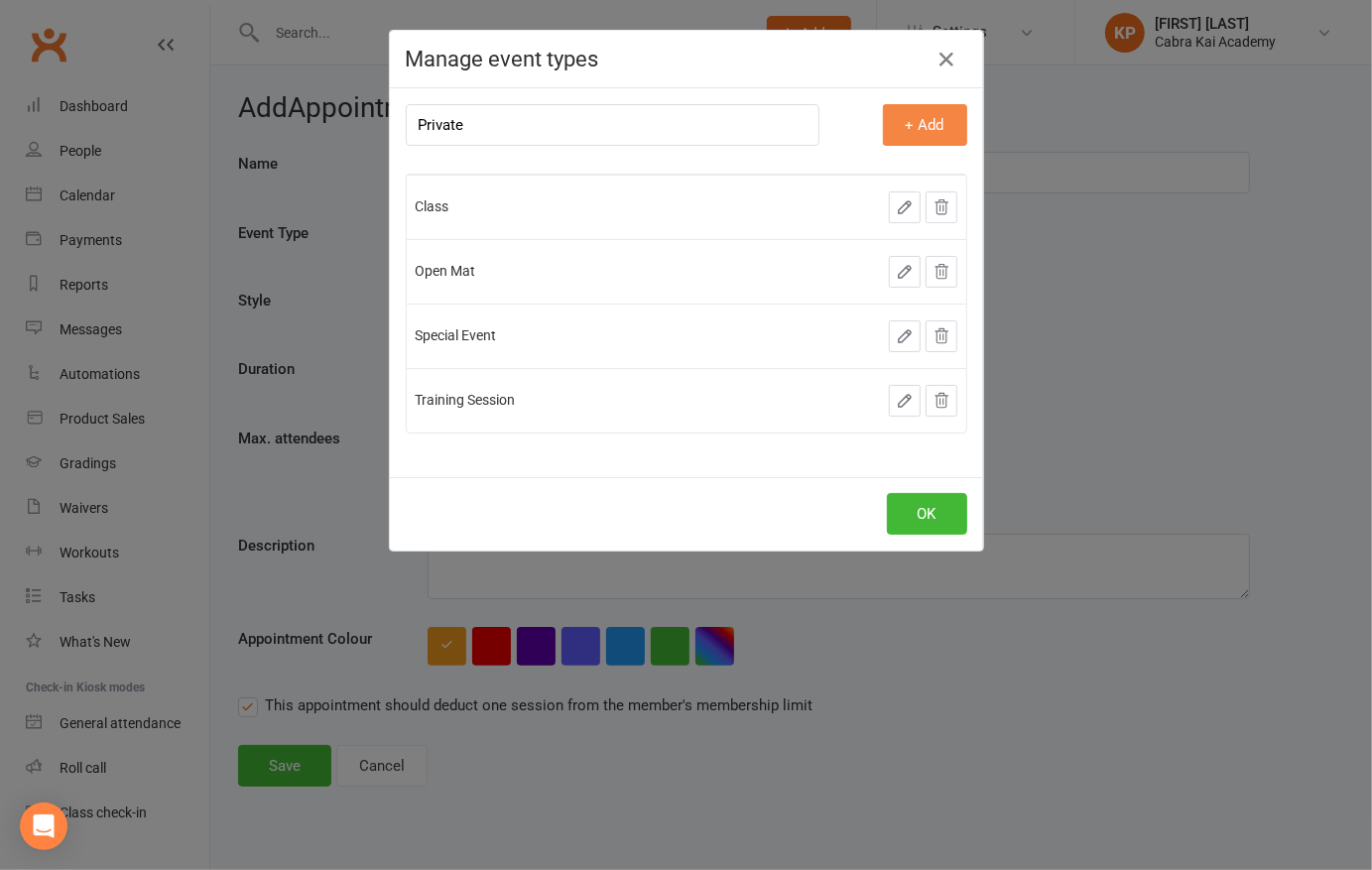 type on "Private" 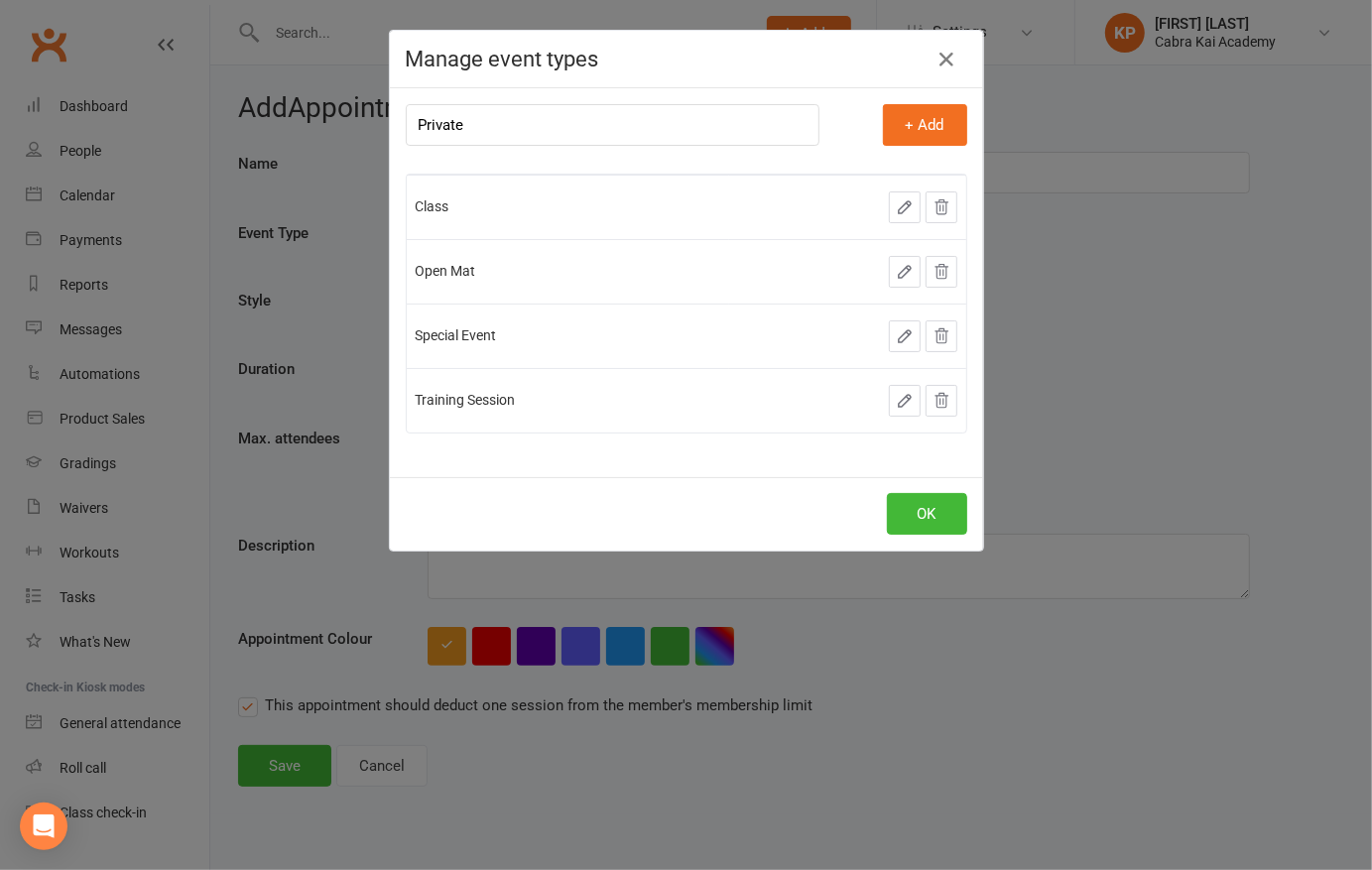 type 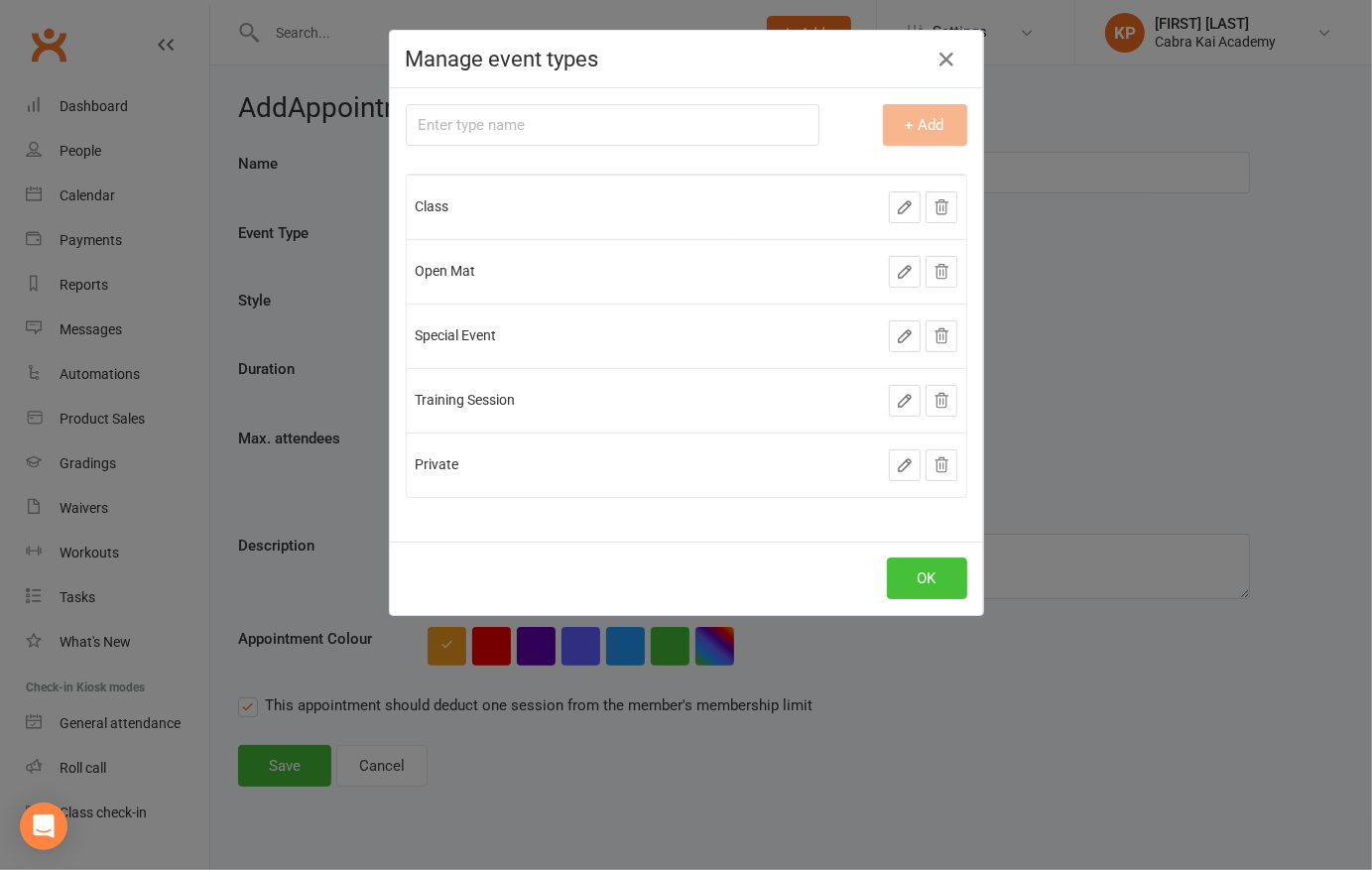 click on "OK" at bounding box center (927, 578) 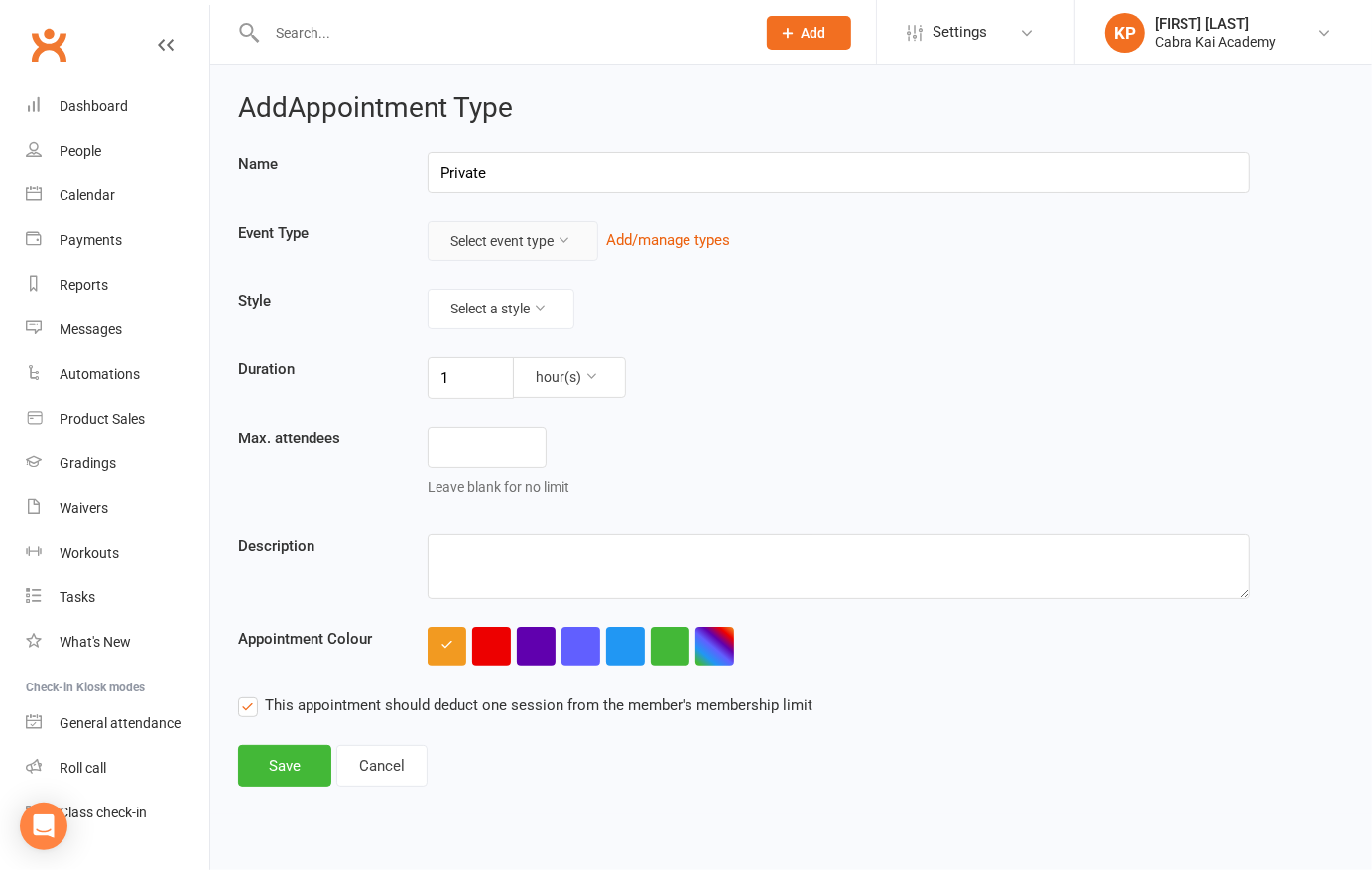 click on "Select event type" at bounding box center (513, 241) 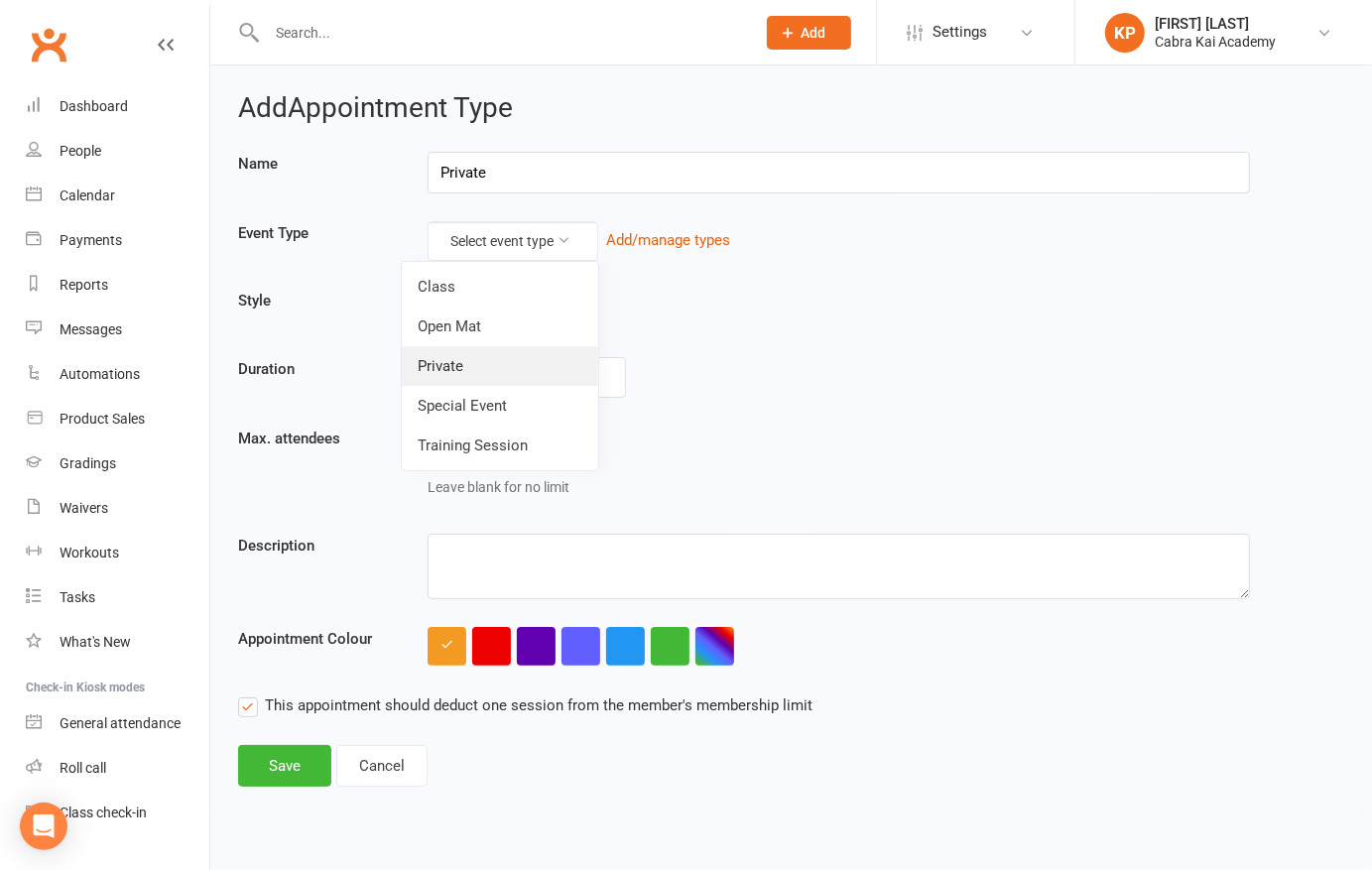 click on "Private" at bounding box center (500, 366) 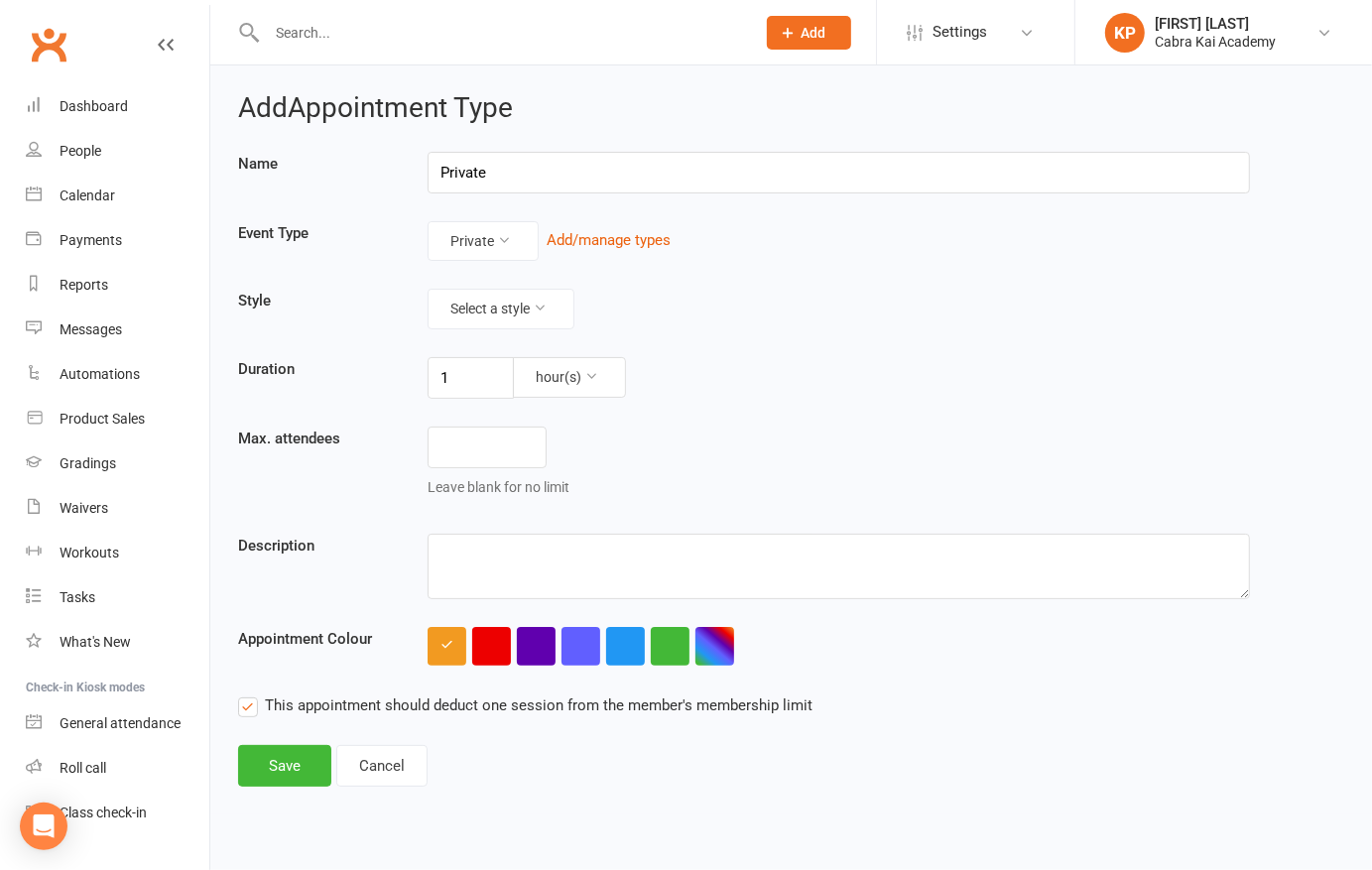 click on "1 hour(s)" at bounding box center [838, 378] 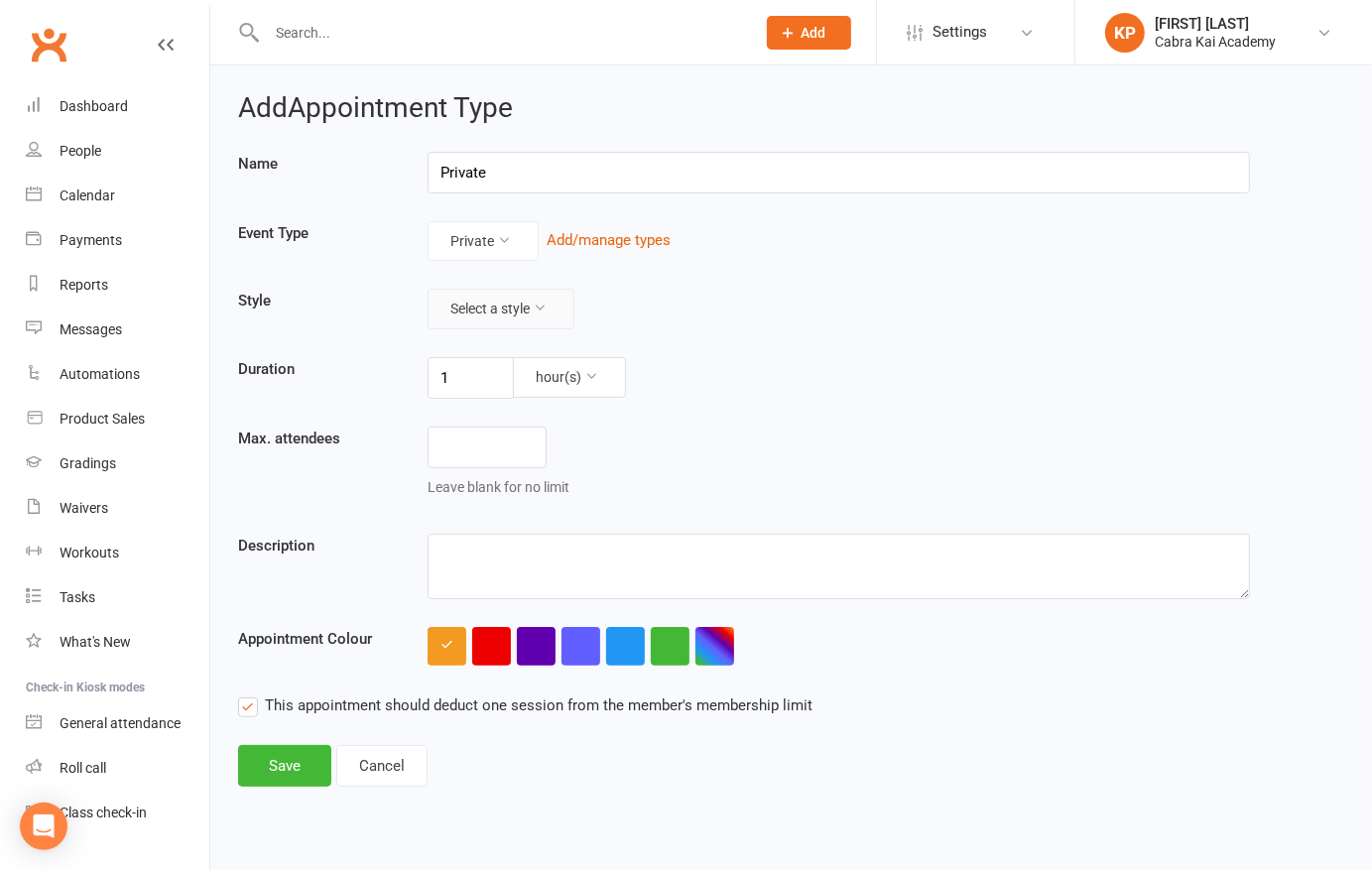 click on "Select a style" at bounding box center [501, 309] 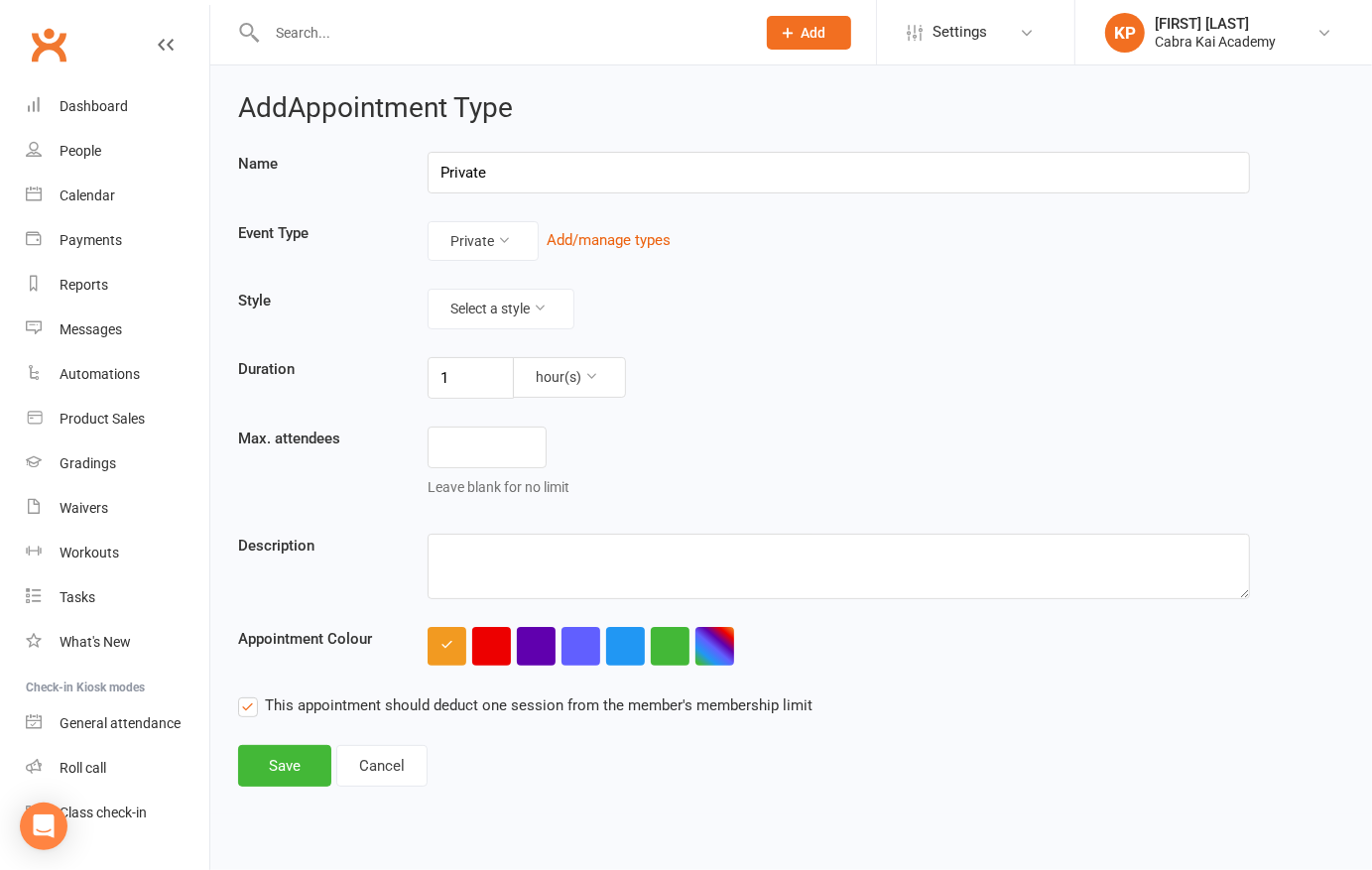 click on "Name Private Event Type Private   Add/manage types Style Select a style   Duration 1 hour(s)   Max. attendees Leave blank for no limit Description Appointment Colour This appointment should deduct one session from the member's membership limit" at bounding box center (791, 435) 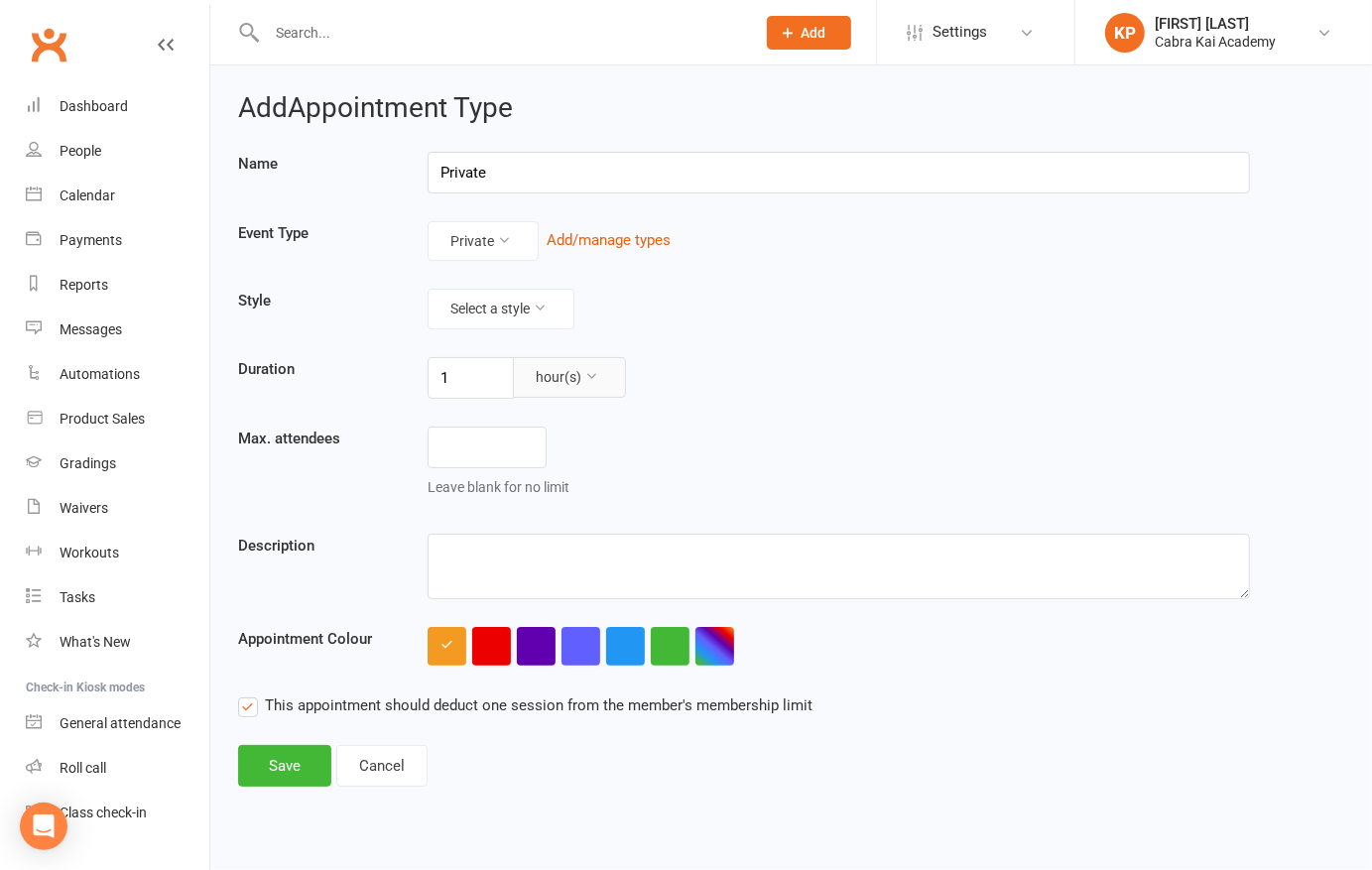 click on "hour(s)" at bounding box center (569, 377) 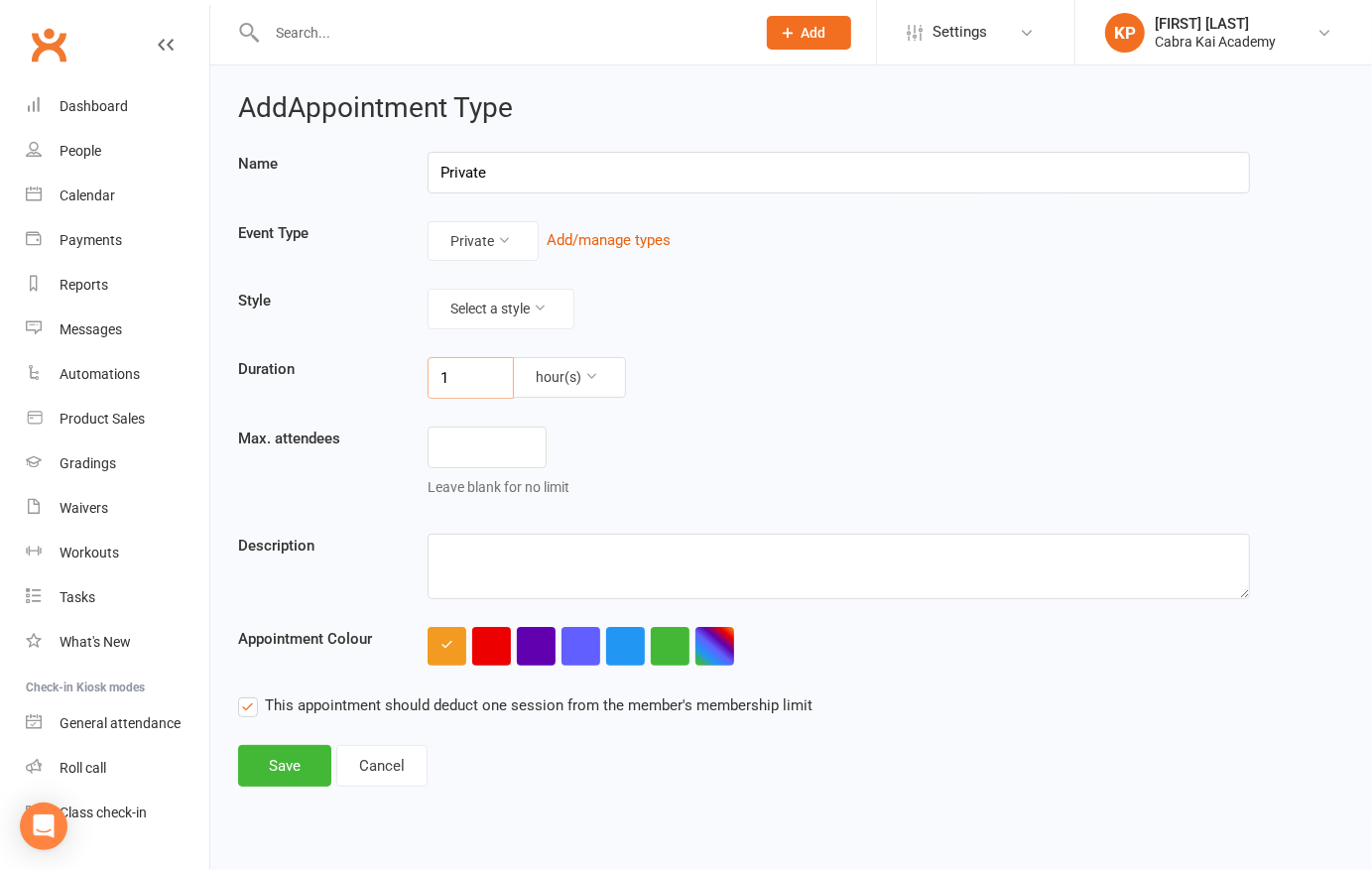 click on "1" at bounding box center [470, 378] 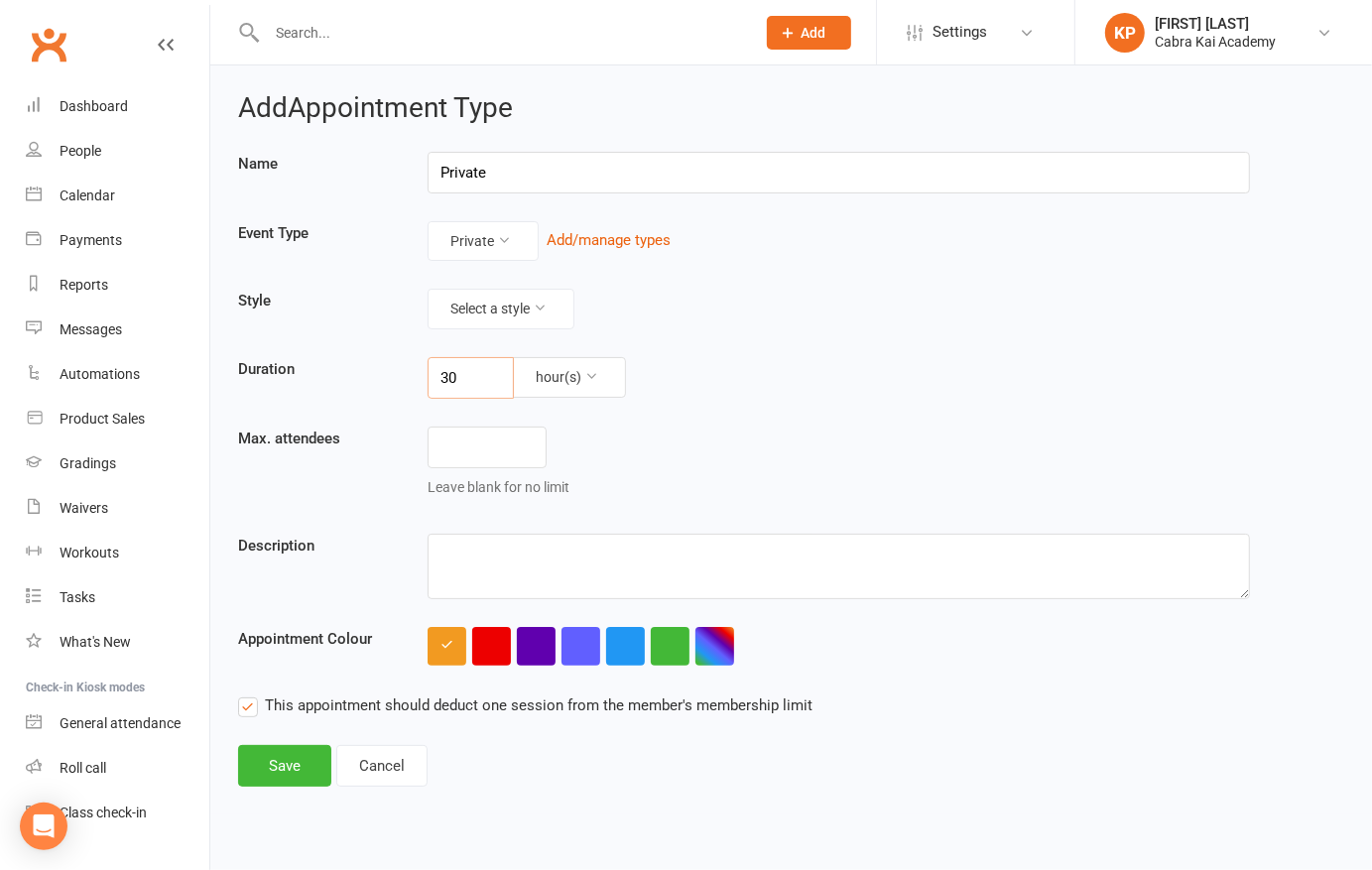 type on "30" 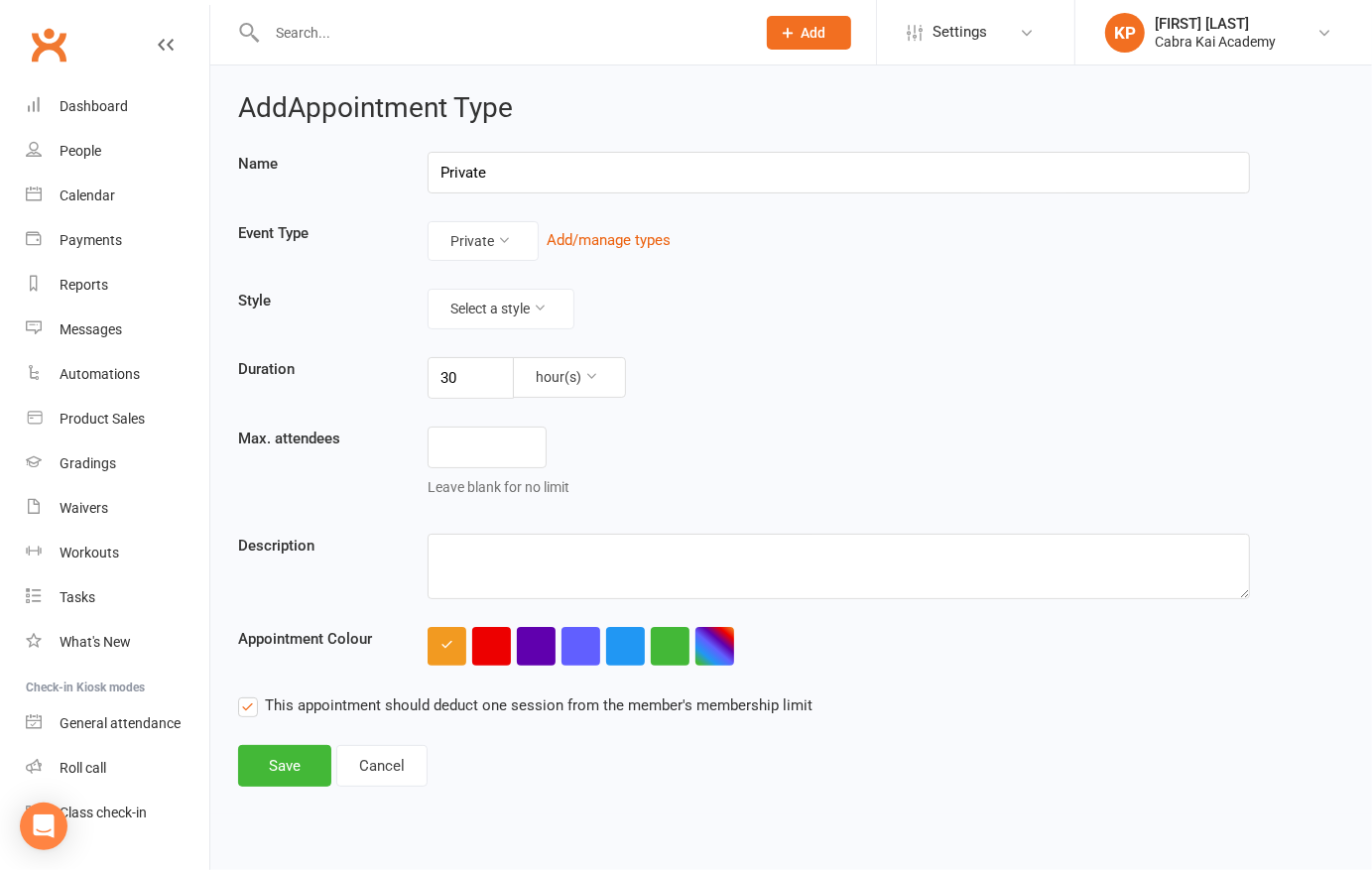 click on "Leave blank for no limit" at bounding box center [838, 466] 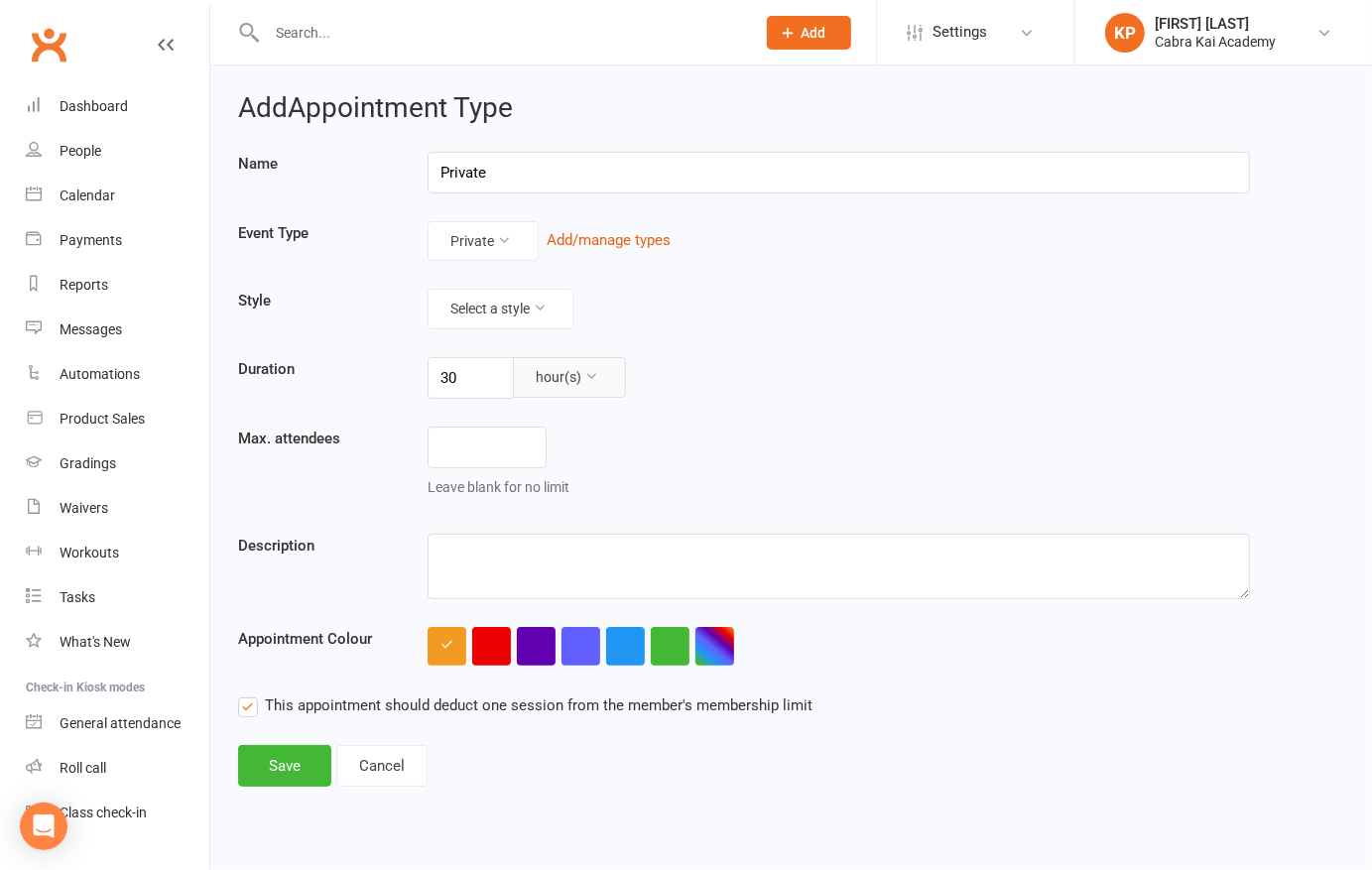 click on "hour(s)" at bounding box center (569, 377) 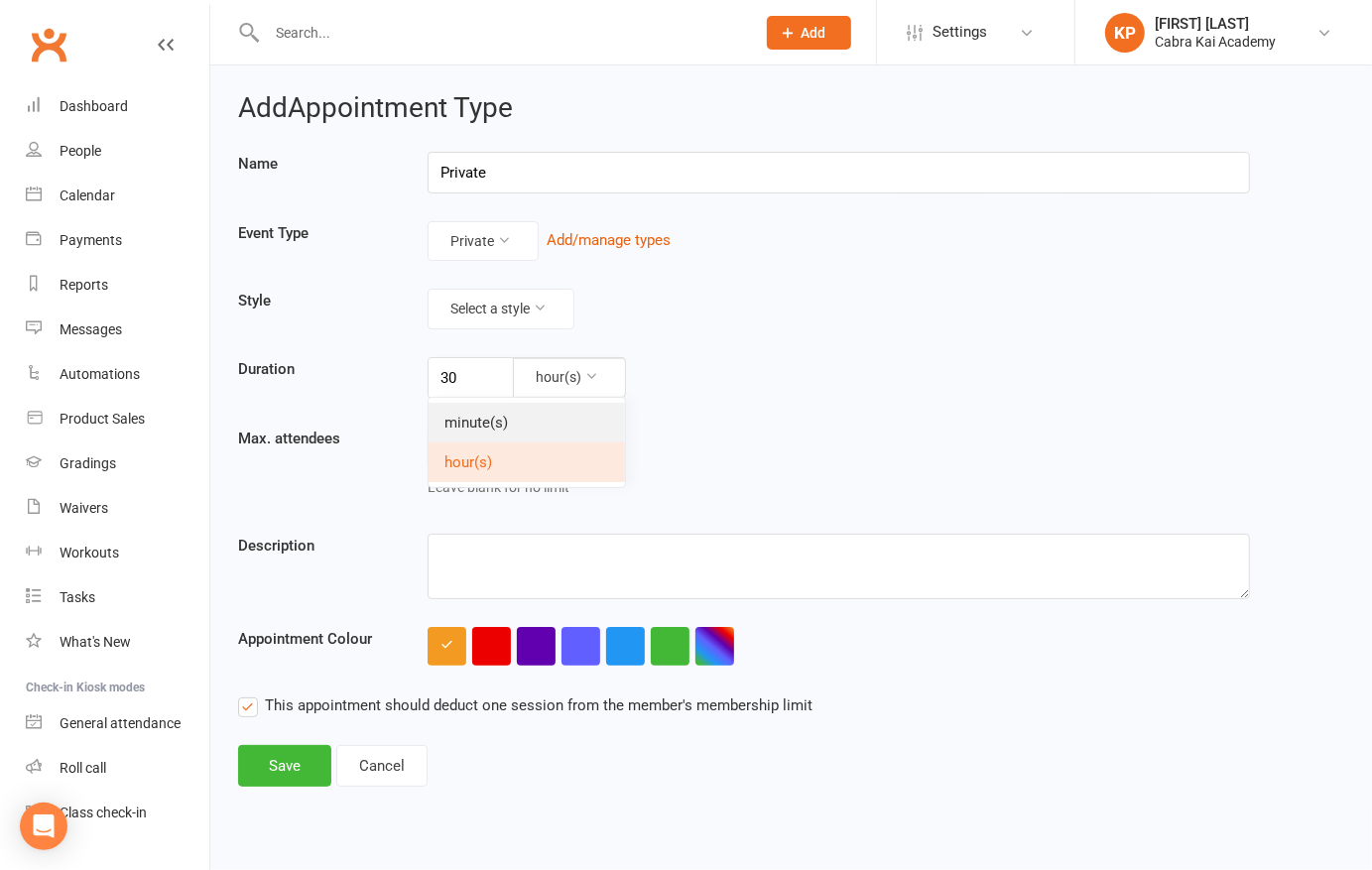 click on "minute(s)" at bounding box center (527, 423) 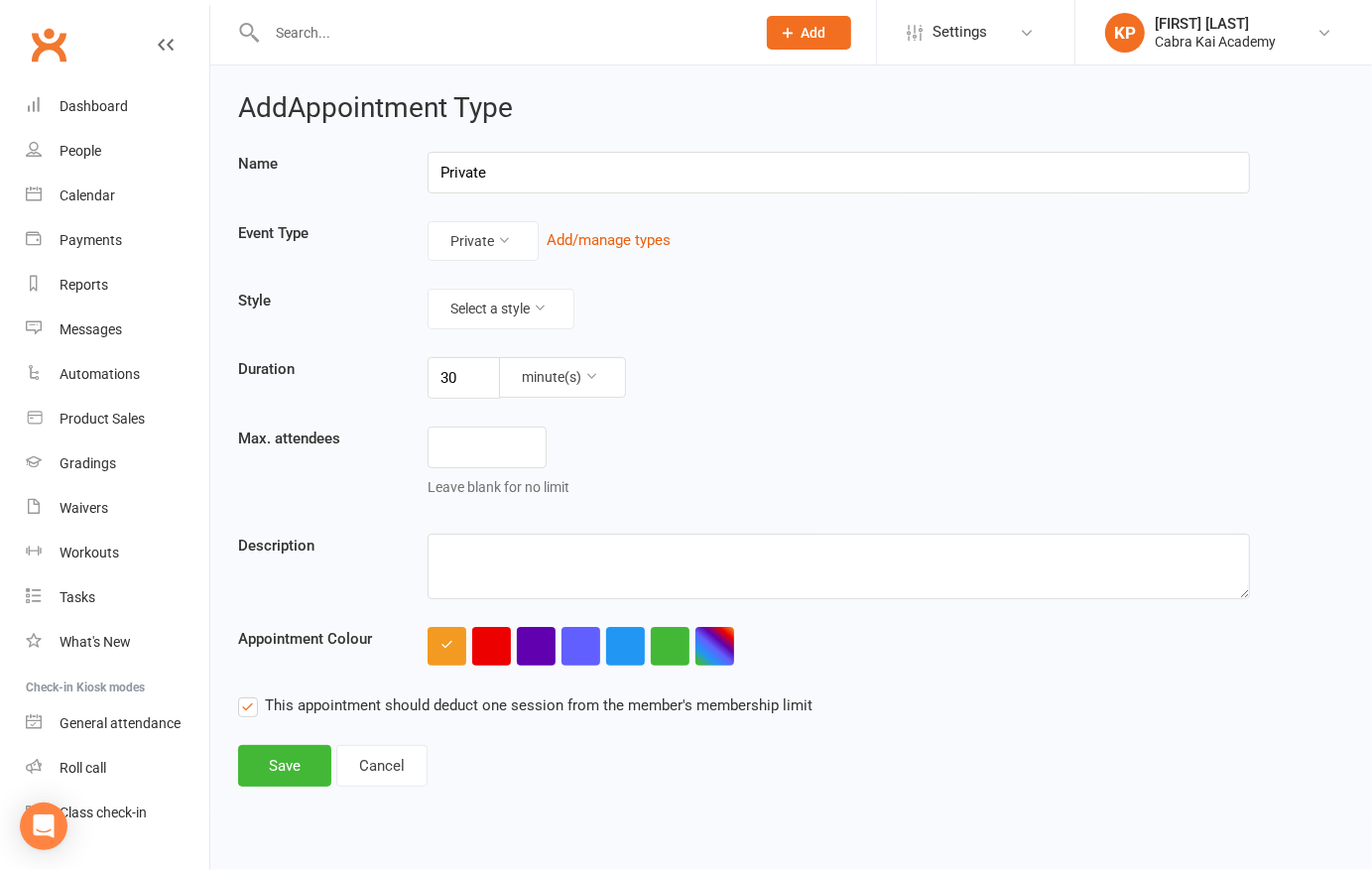 click on "30 minute(s)" at bounding box center [838, 378] 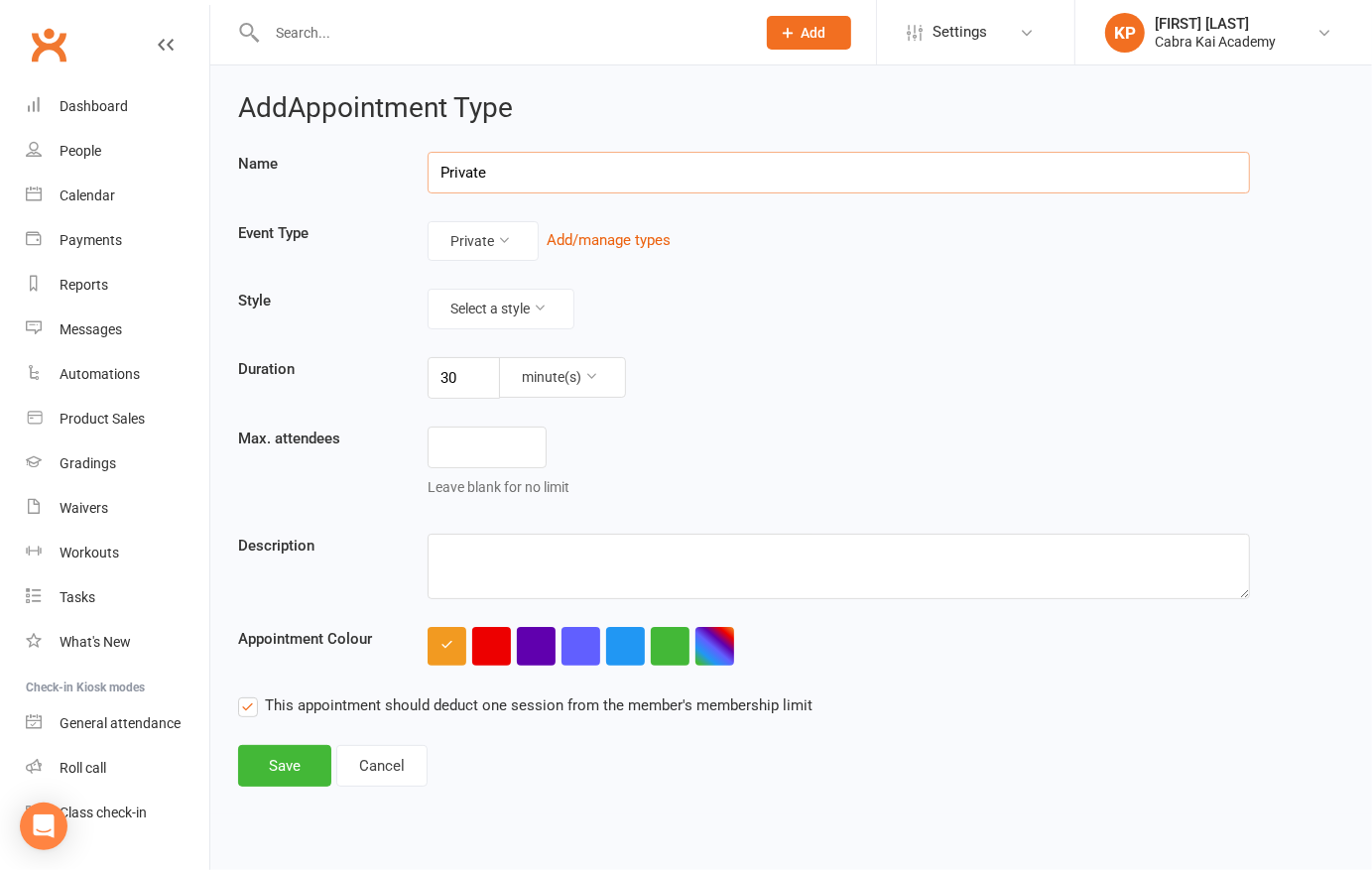 drag, startPoint x: 573, startPoint y: 169, endPoint x: 570, endPoint y: 182, distance: 13.341664 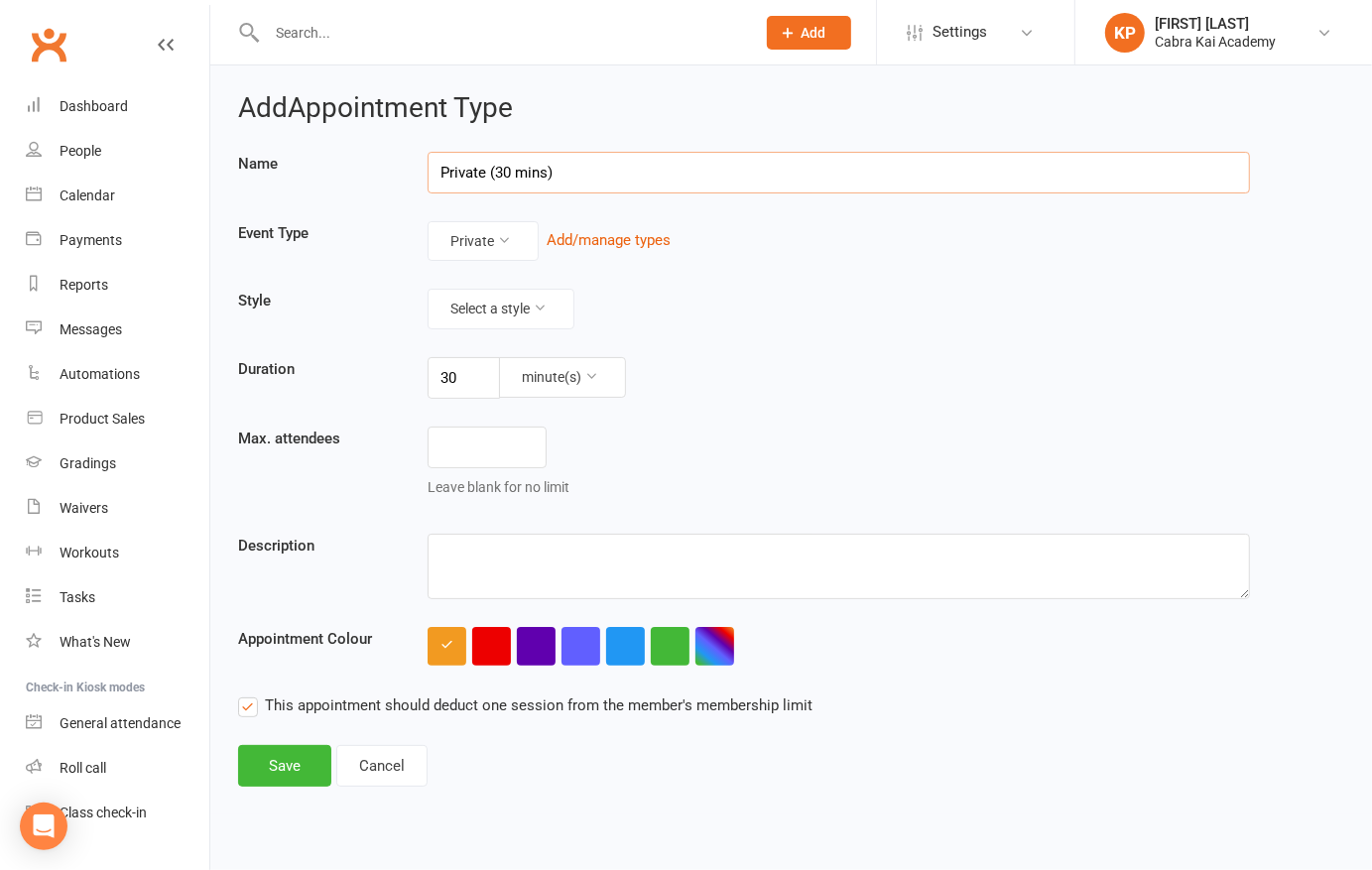 type on "Private (30 mins)" 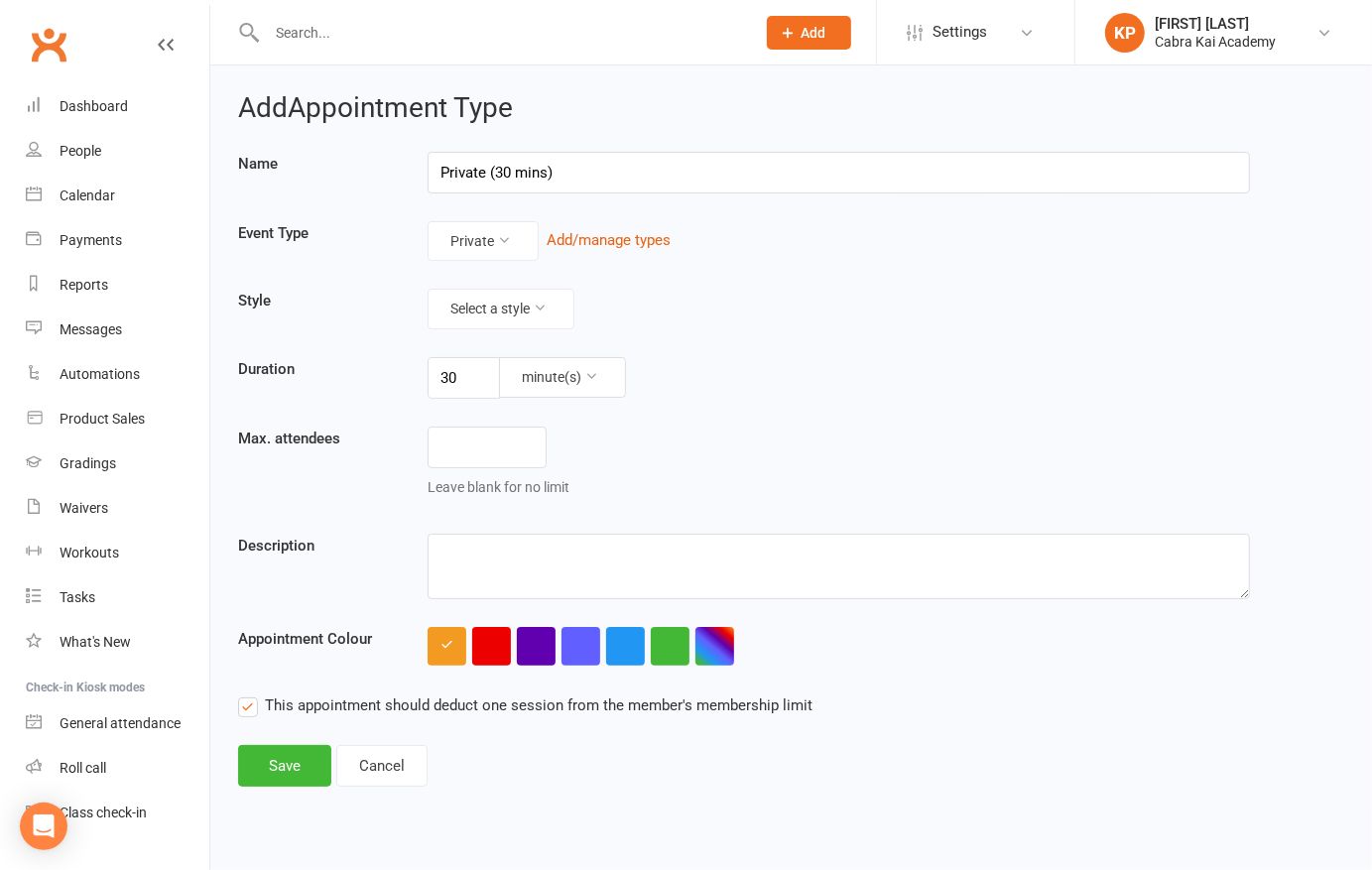 click on "Name Private (30 mins) Event Type Private   Add/manage types Style Select a style   Duration 30 minute(s)   Max. attendees Leave blank for no limit Description Appointment Colour This appointment should deduct one session from the member's membership limit" at bounding box center [791, 435] 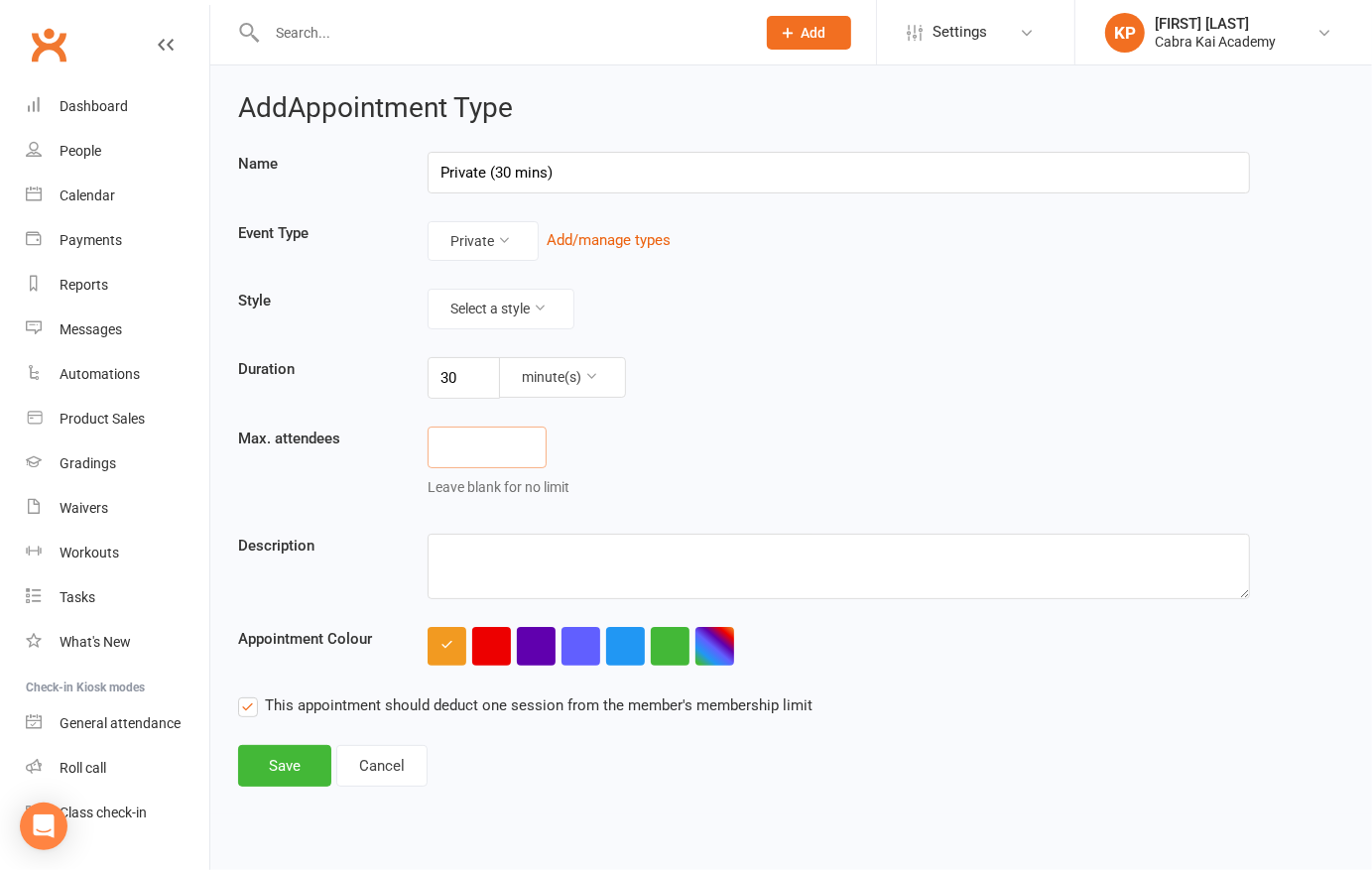 click at bounding box center (487, 447) 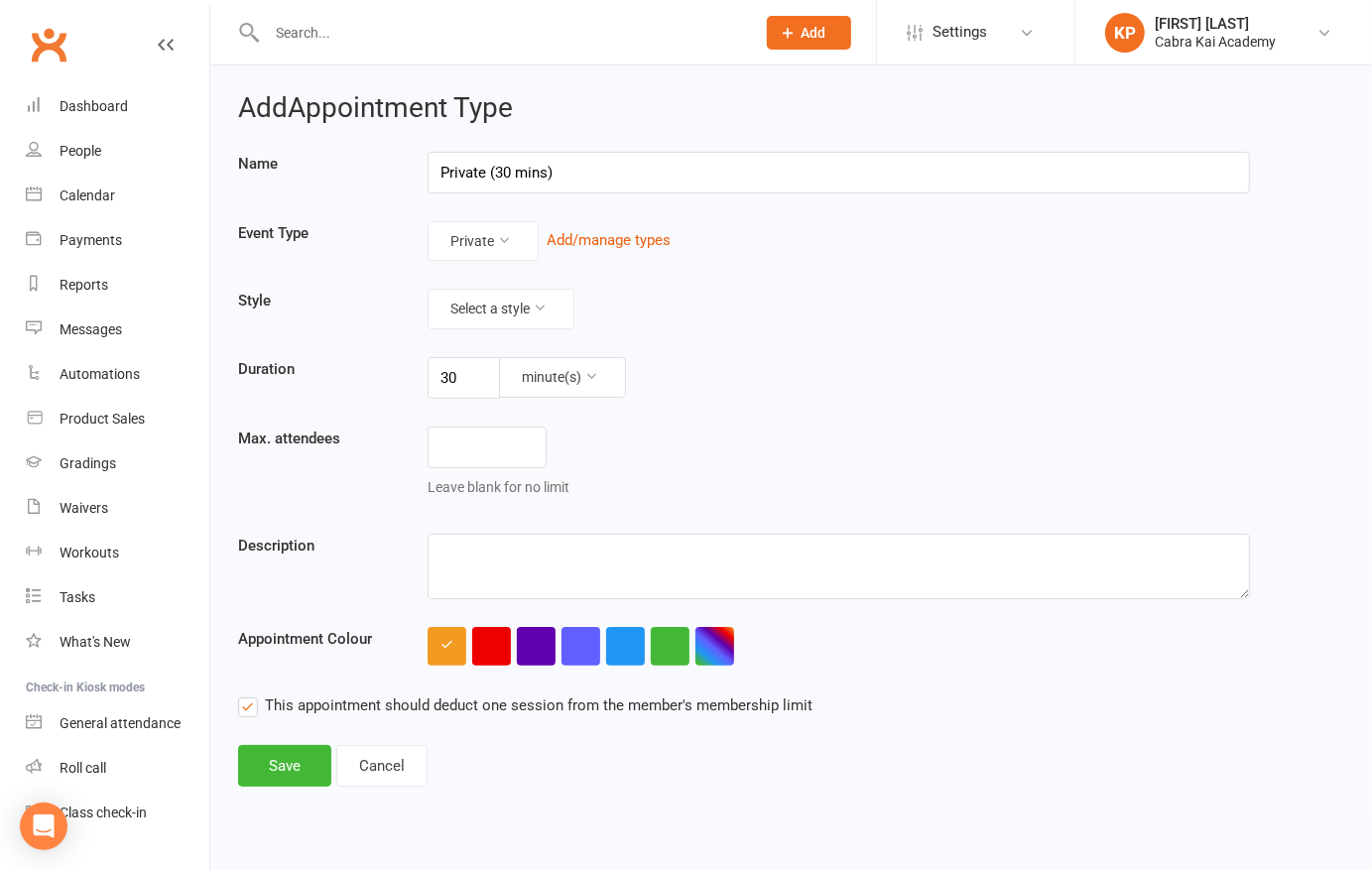 click on "Leave blank for no limit" at bounding box center [838, 466] 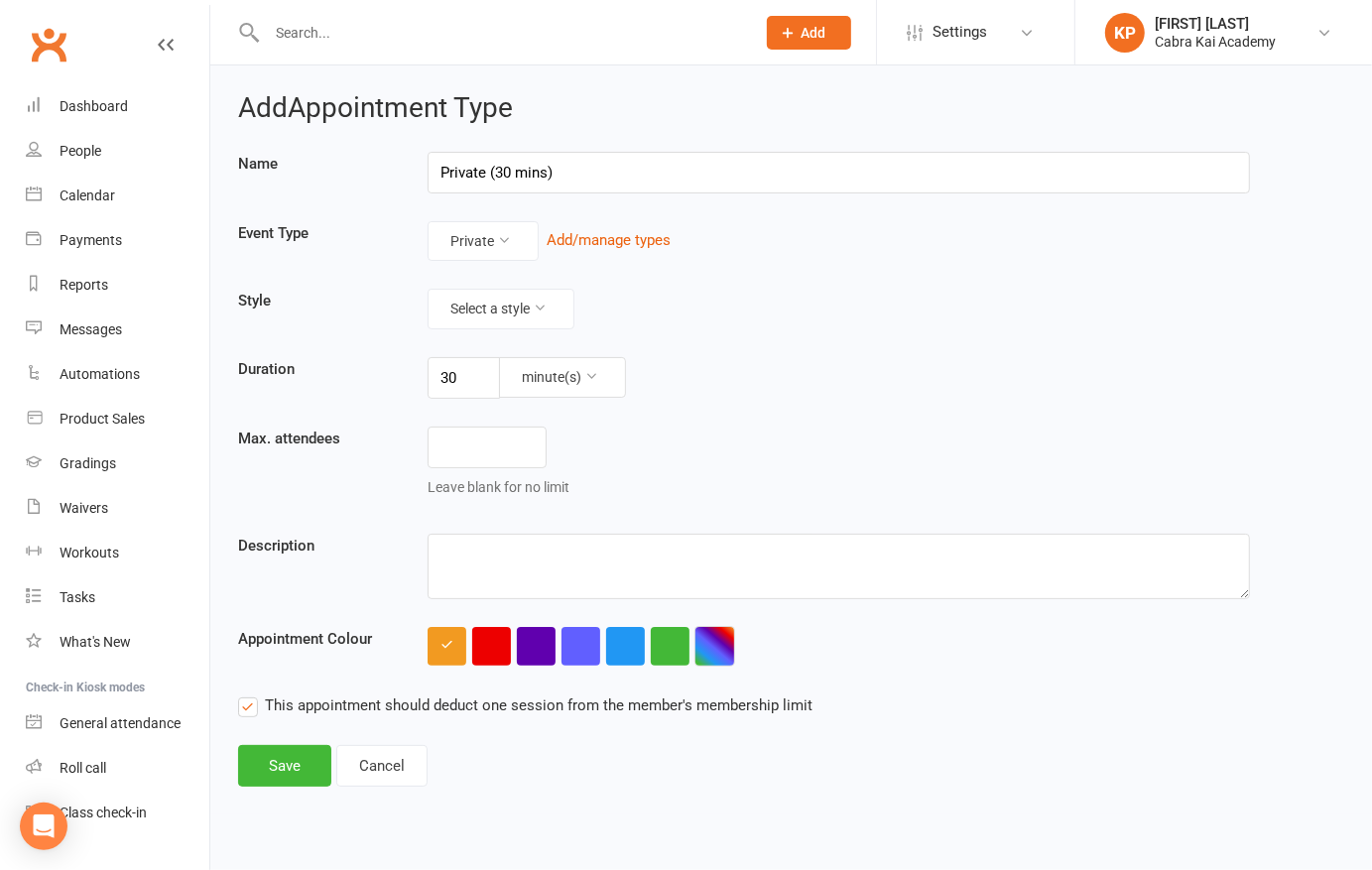 click at bounding box center [714, 646] 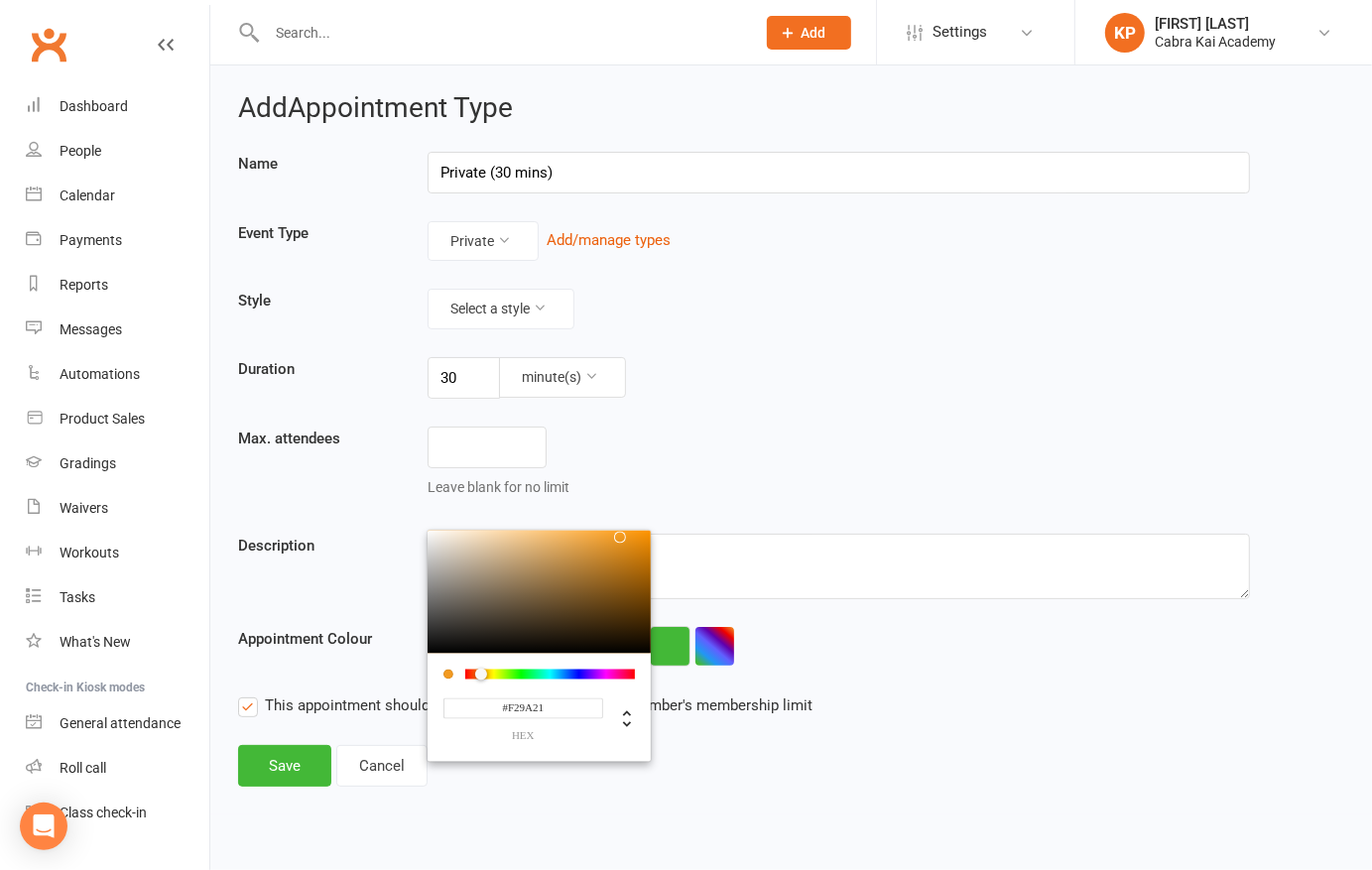 click at bounding box center [670, 646] 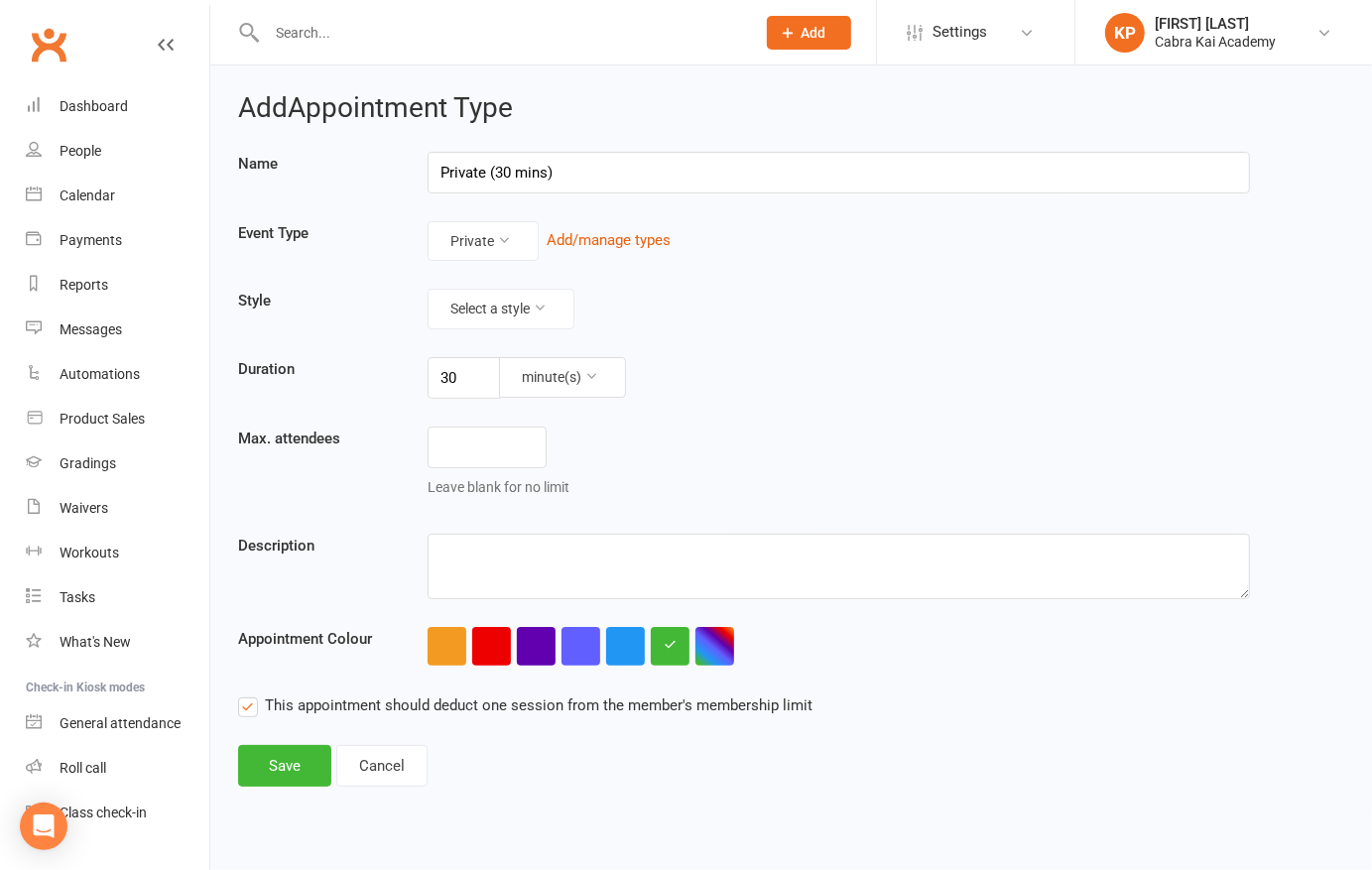click at bounding box center [838, 646] 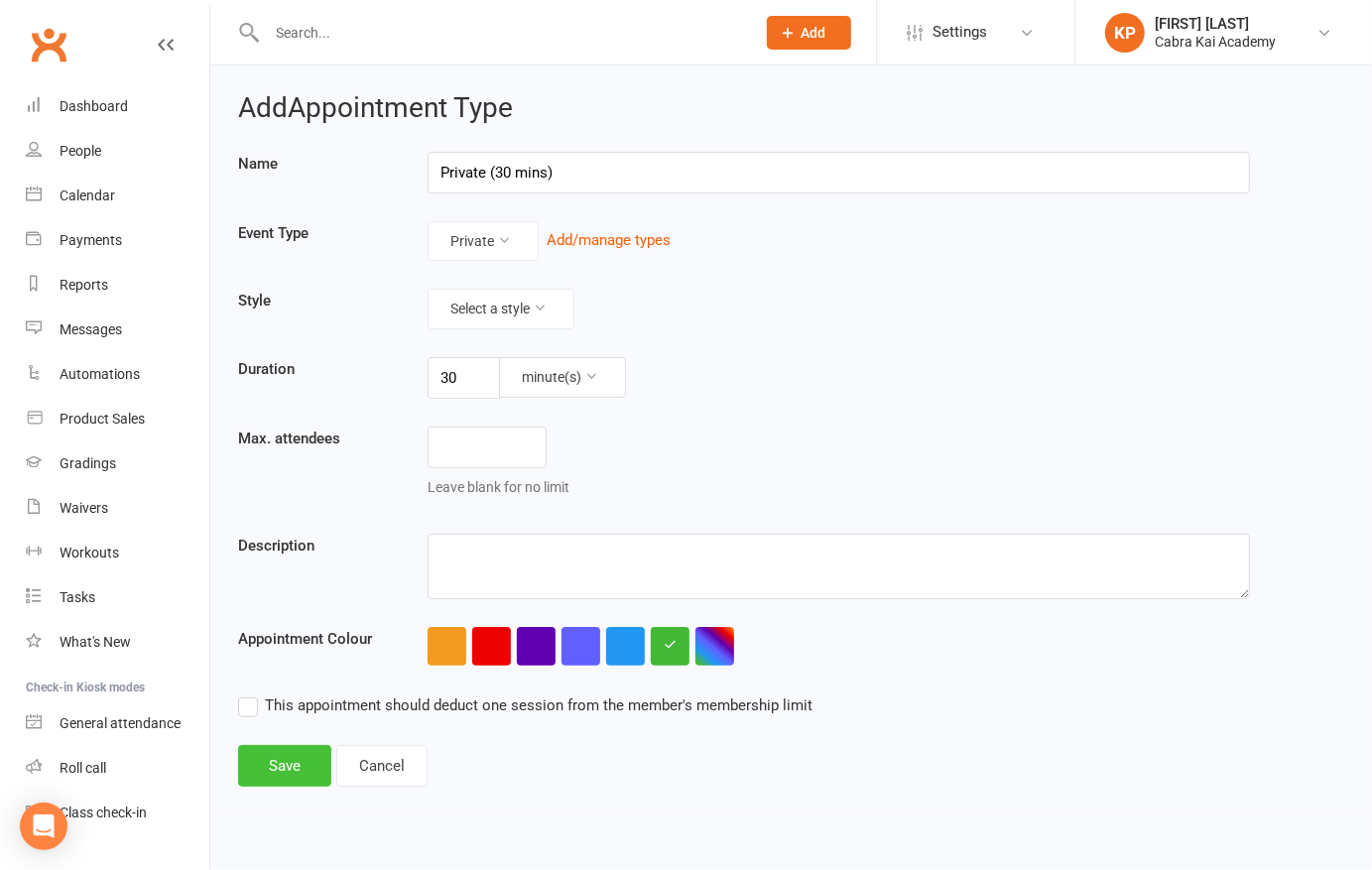 click on "Save" at bounding box center (285, 766) 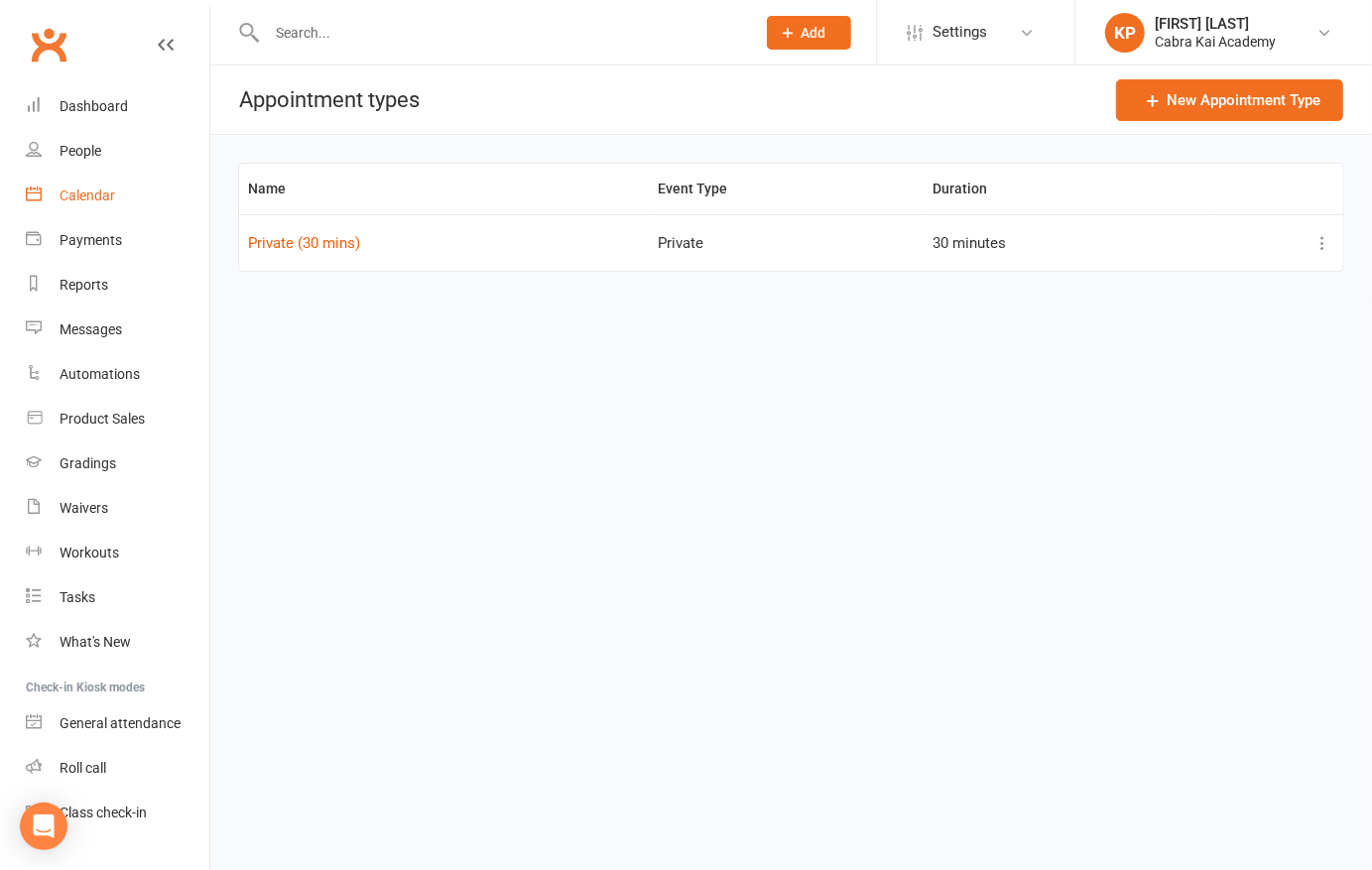 click on "Calendar" at bounding box center [87, 195] 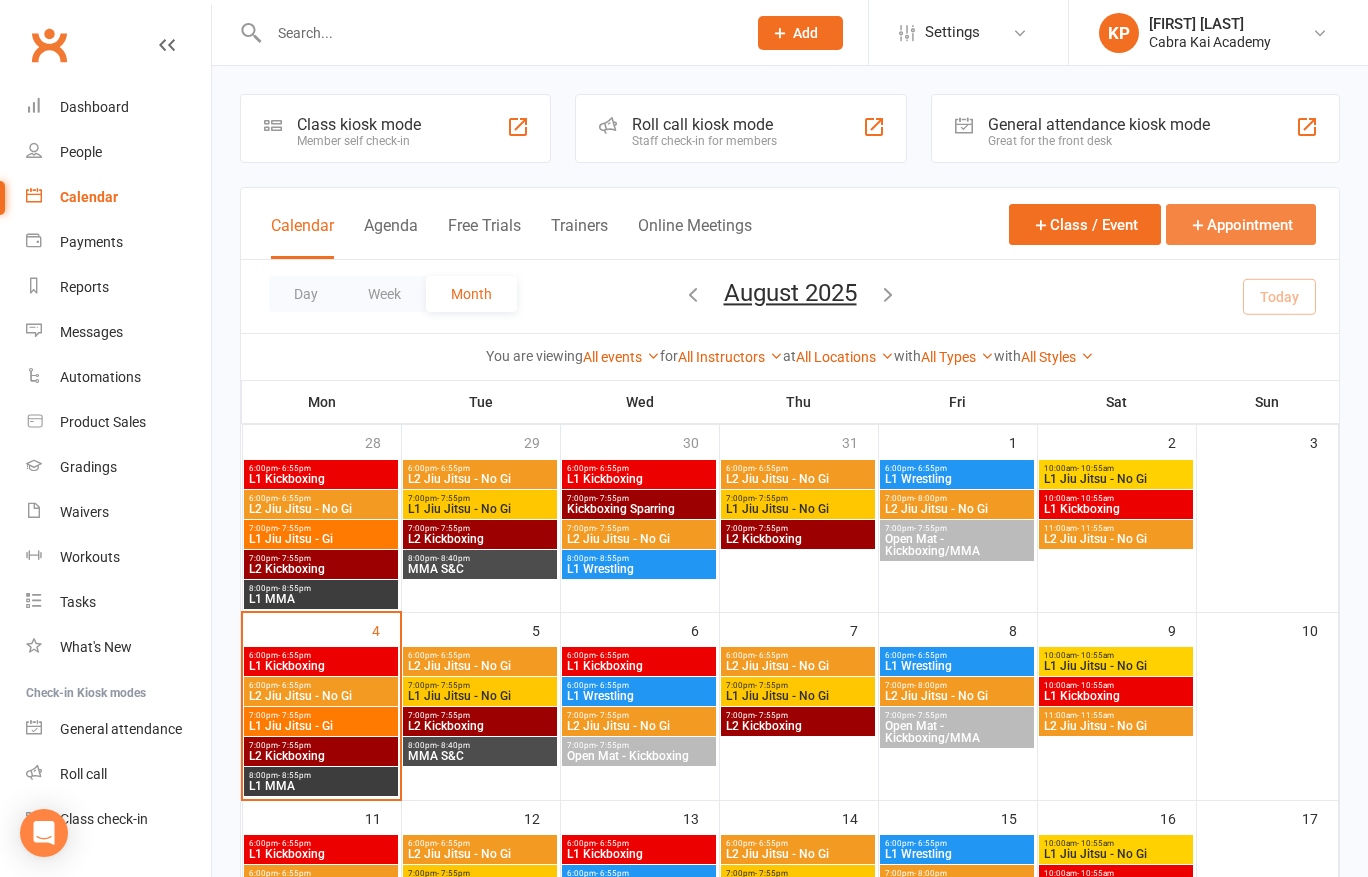 click on "Appointment" at bounding box center [1241, 224] 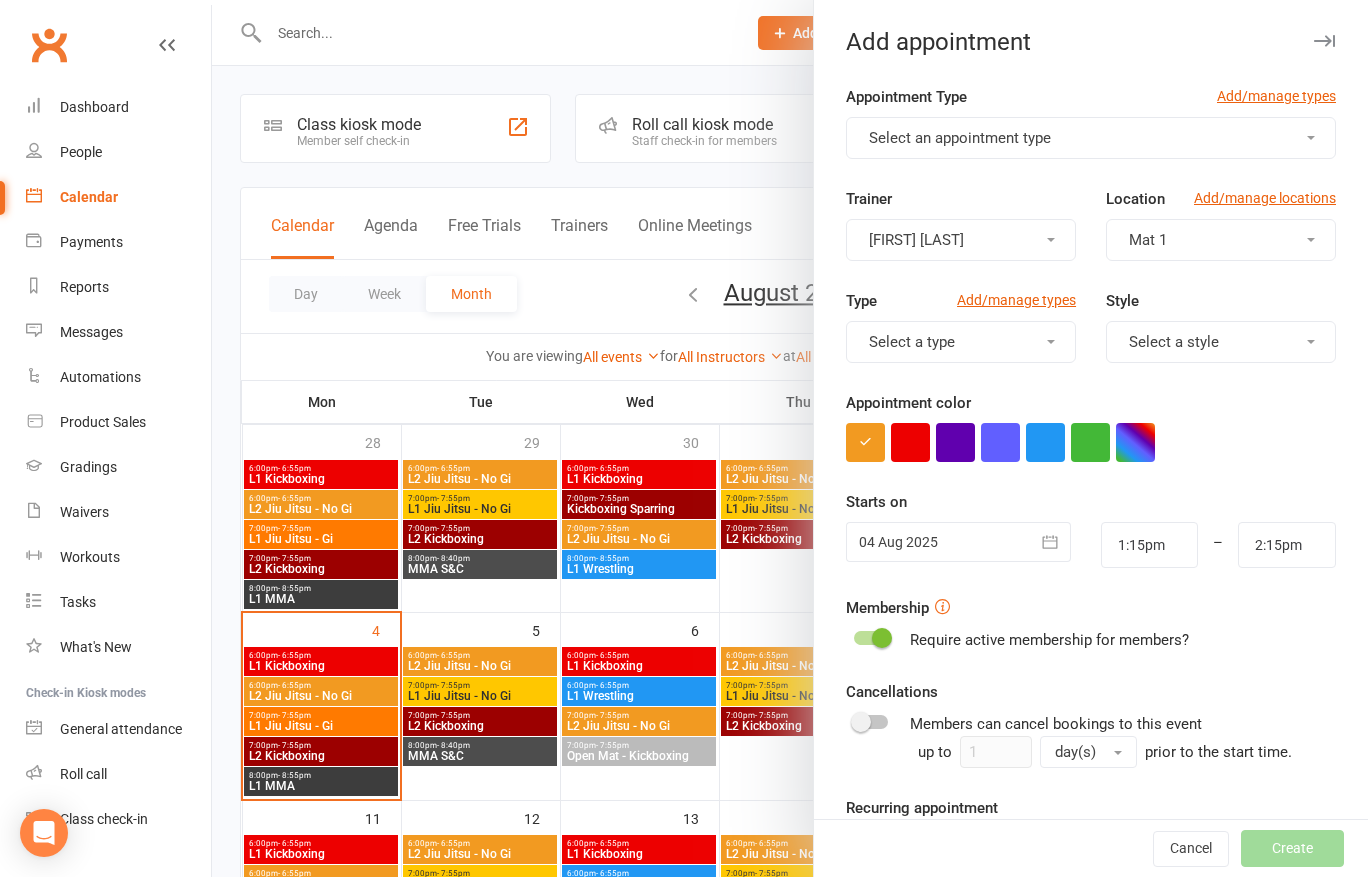 click on "Select an appointment type" at bounding box center (1091, 138) 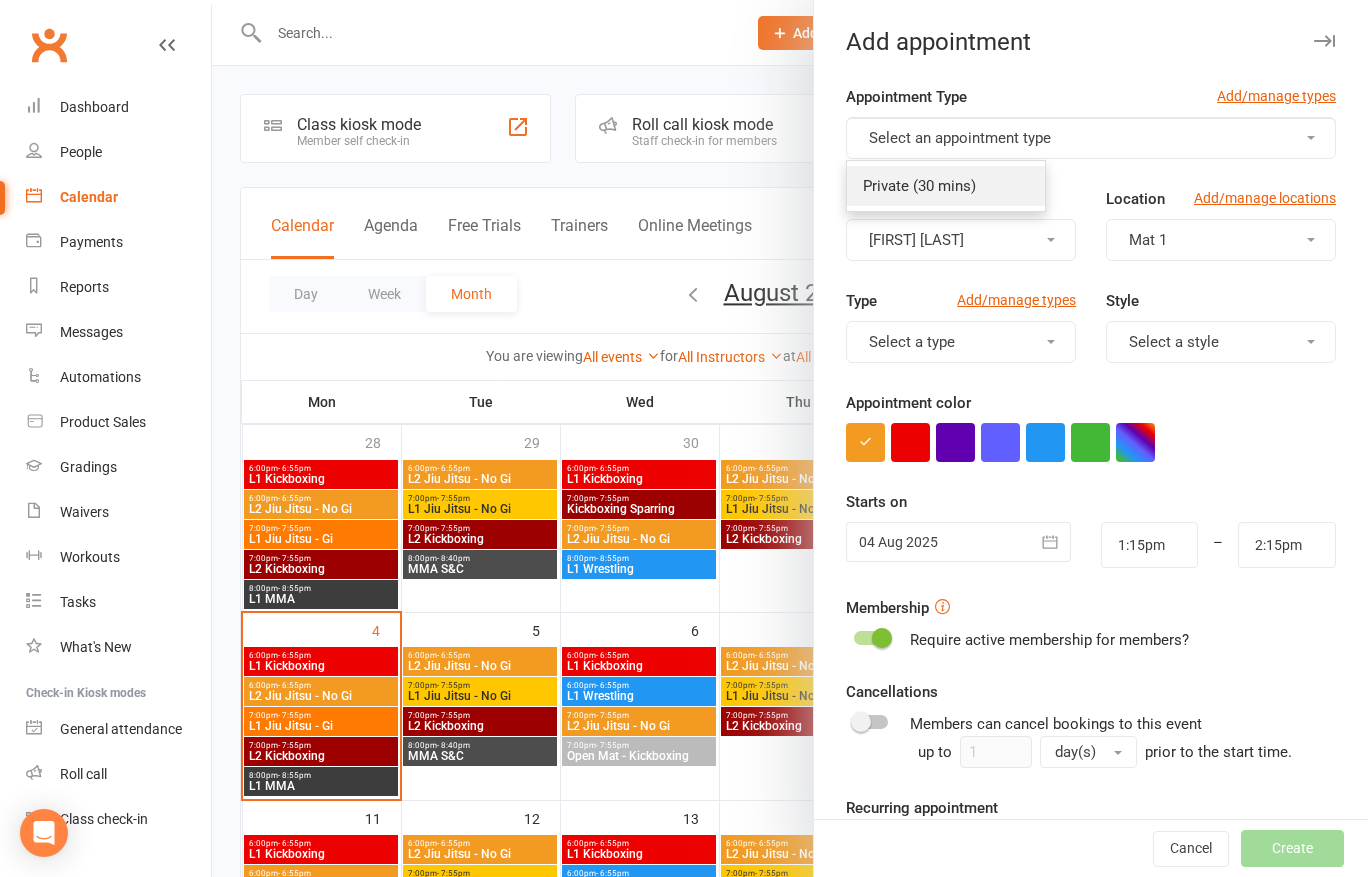 click on "Private (30 mins)" at bounding box center (919, 186) 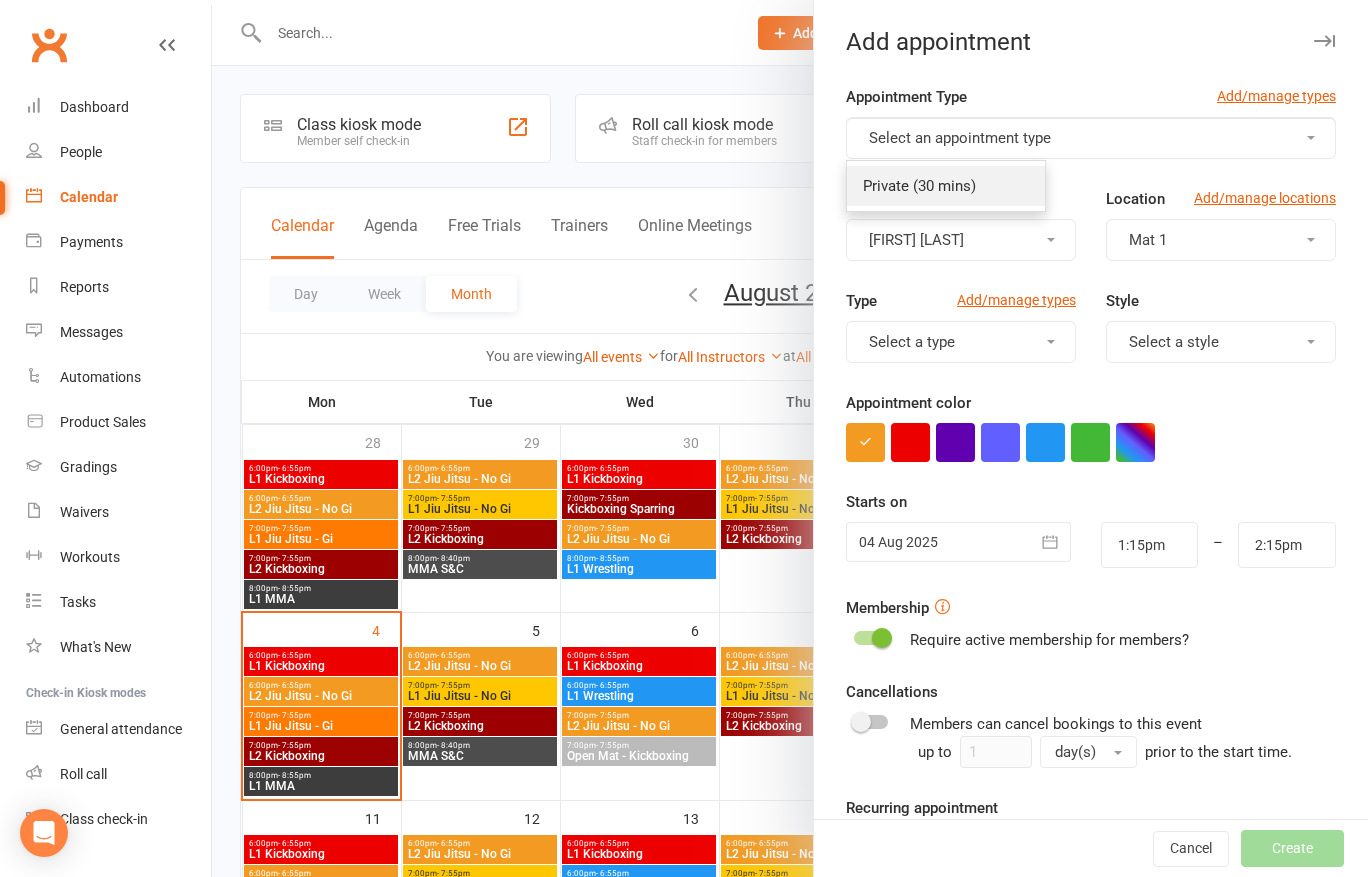 type on "1:45pm" 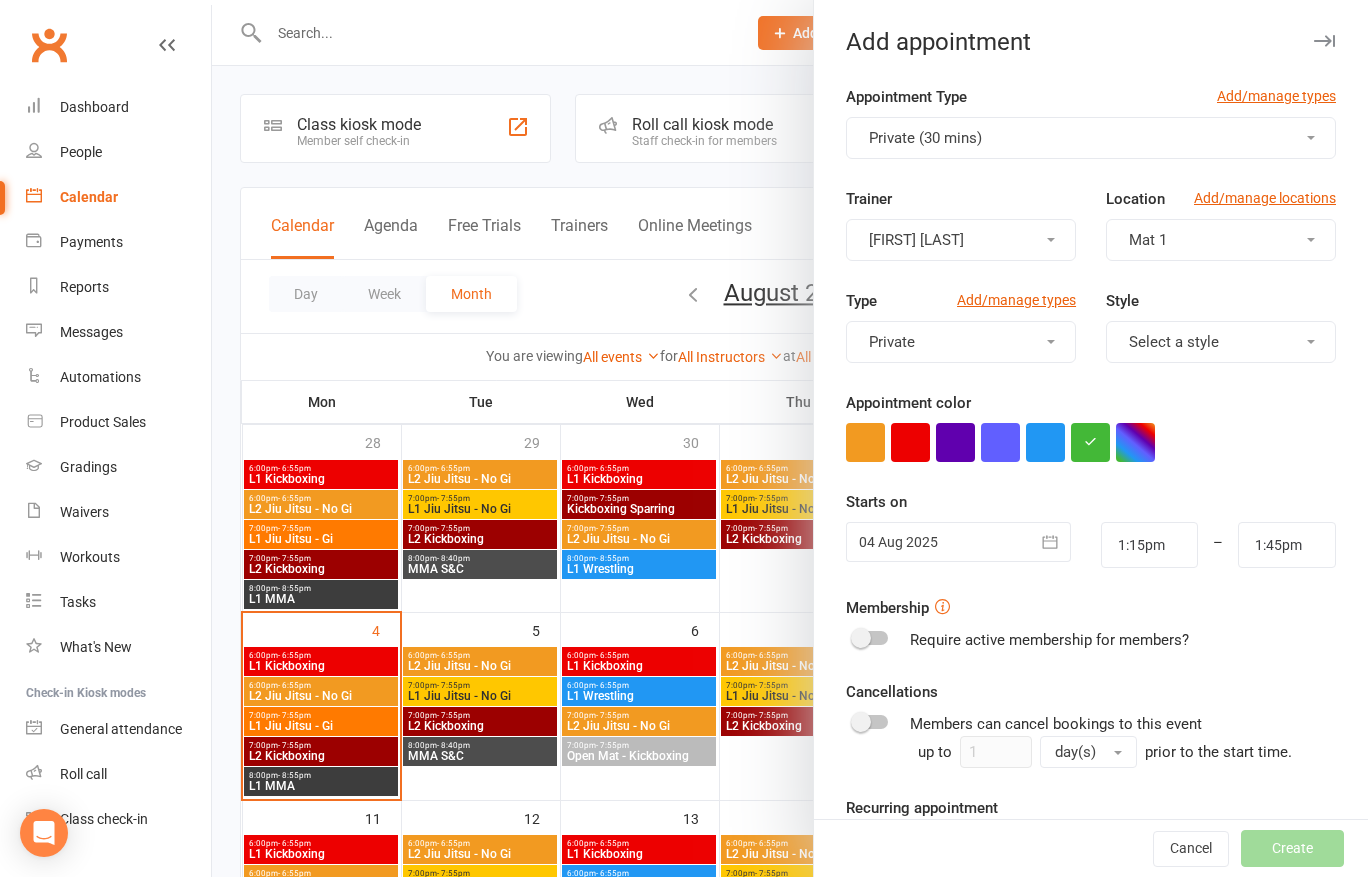 click on "Select a style" at bounding box center (1174, 342) 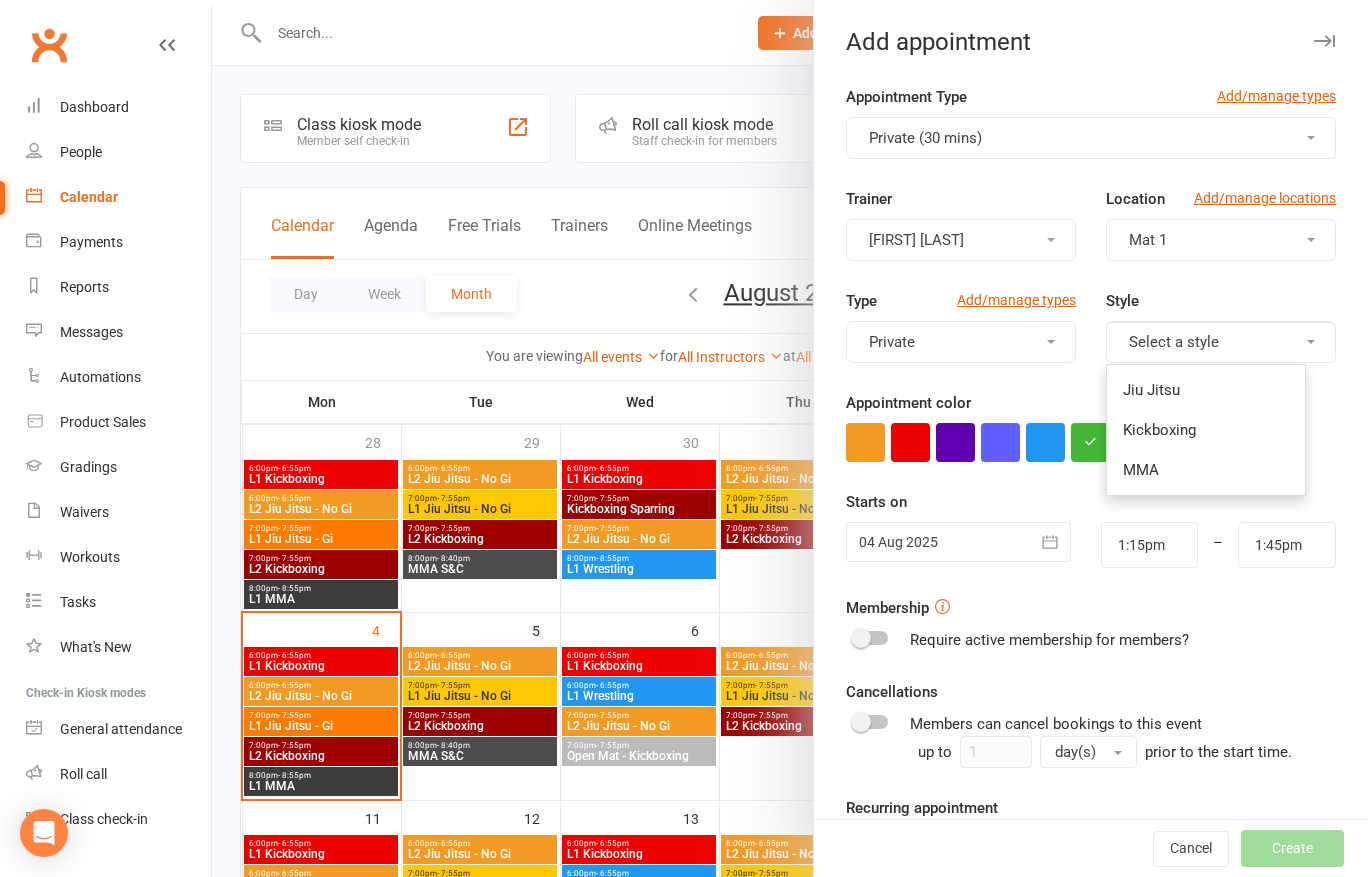 click on "Appointment Type Add/manage types
Private (30 mins)
Trainer
[FIRST] [LAST]
Location Add/manage locations
Mat 1
Type Add/manage types
Private
Style
Select a style
Jiu Jitsu
Kickboxing
MMA
Appointment color Time 1:15pm – 1:45pm Starts on 04 Aug 2025
August 2025
Sun Mon Tue Wed Thu Fri Sat
31
27
28
29
30
31
01" at bounding box center (1091, 533) 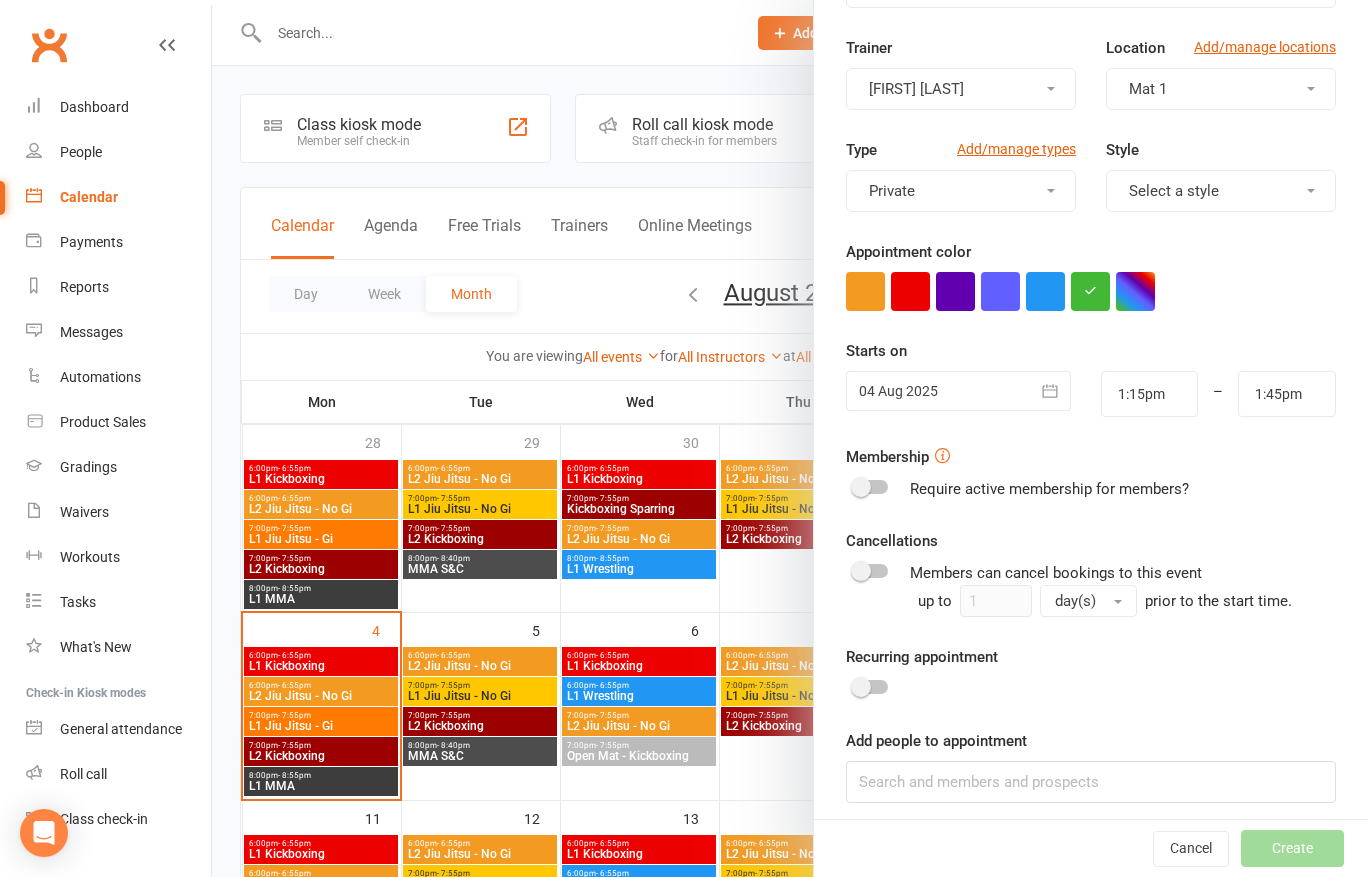 scroll, scrollTop: 159, scrollLeft: 0, axis: vertical 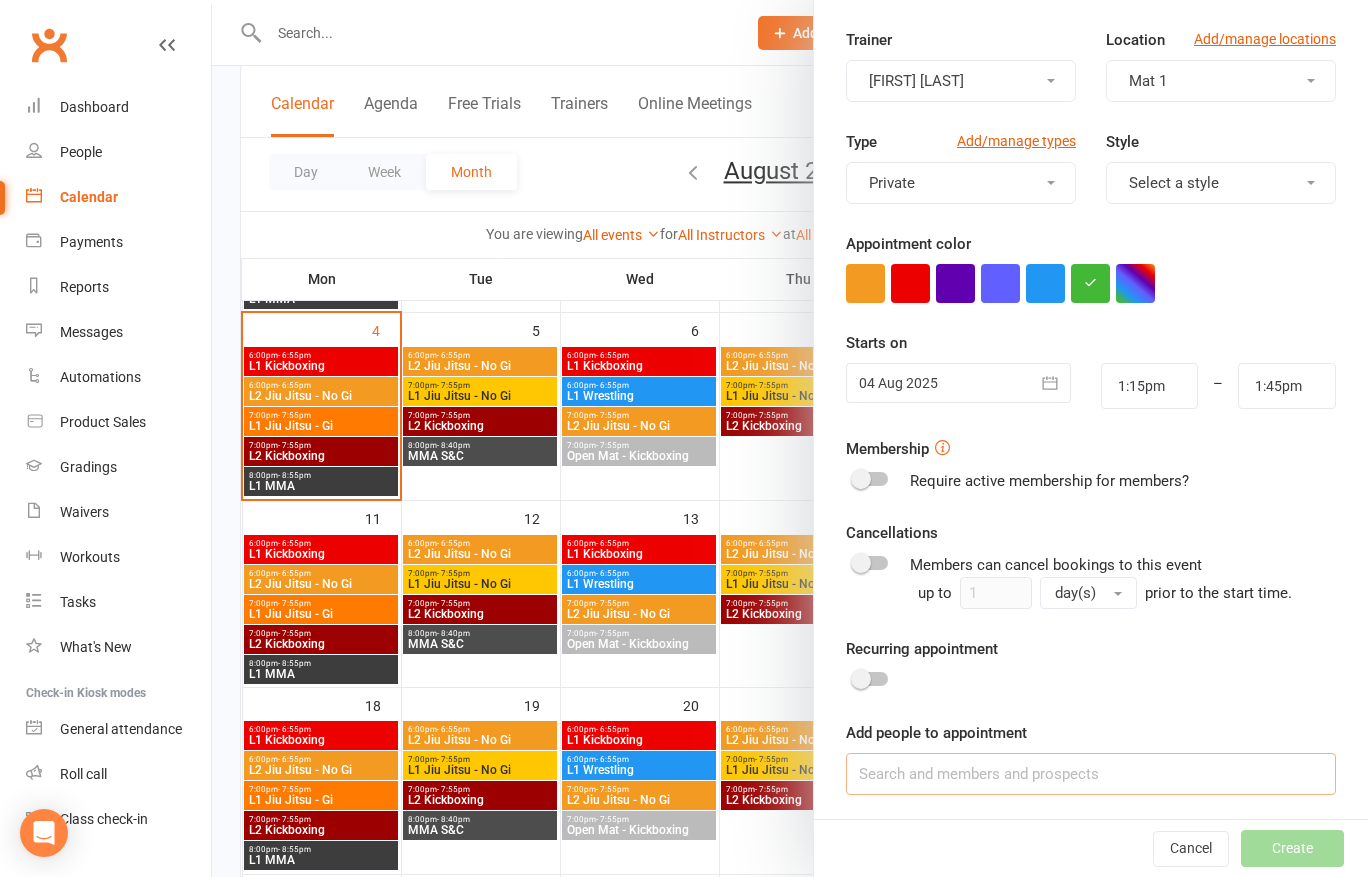 click at bounding box center (1091, 774) 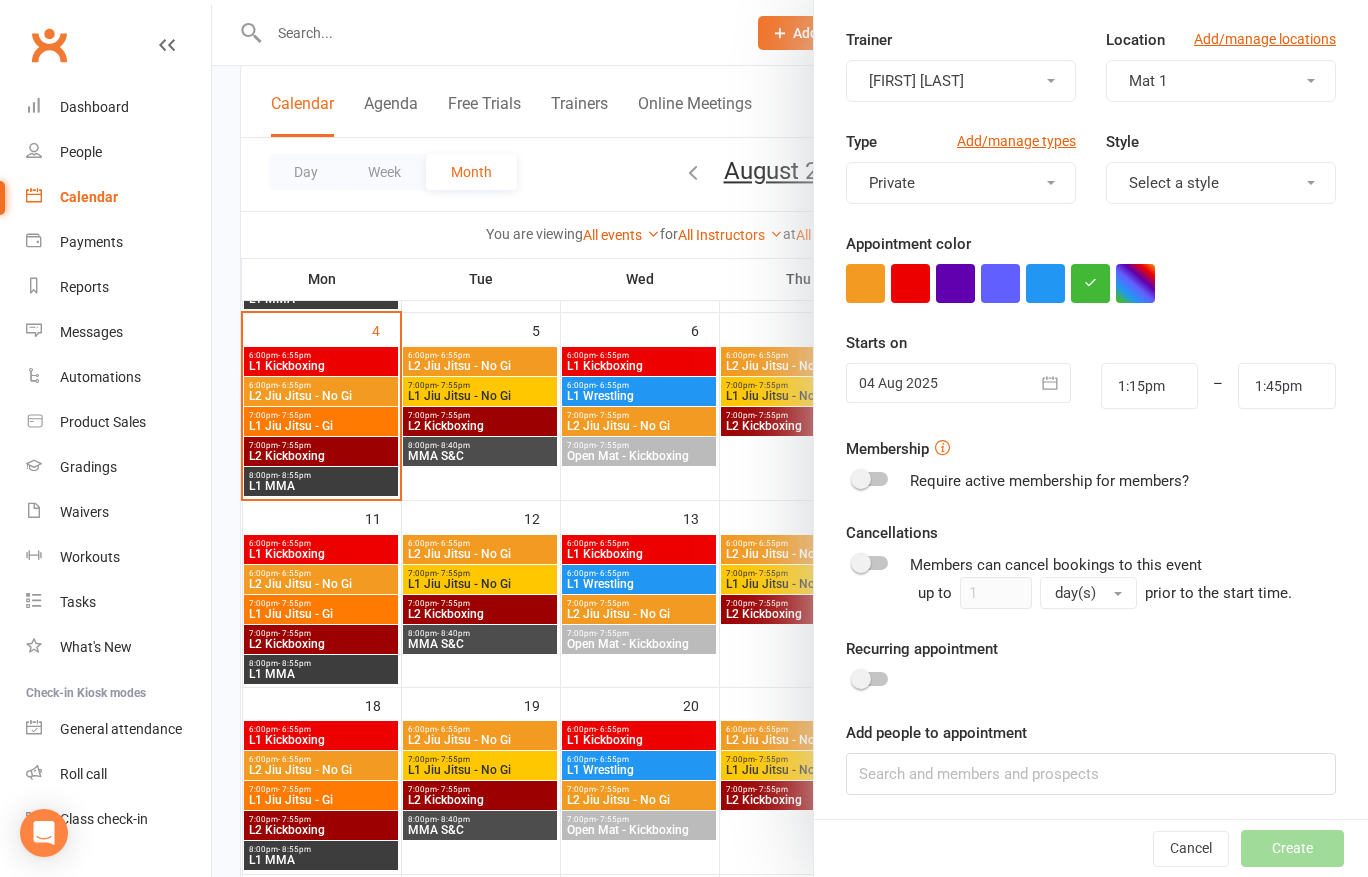 click on "Appointment Type Add/manage types
Private (30 mins)
Trainer
[FIRST] [LAST]
Location Add/manage locations
Mat 1
Type Add/manage types
Private
Style
Select a style
Appointment color Time 1:15pm – 1:45pm Starts on 04 Aug 2025
August 2025
Sun Mon Tue Wed Thu Fri Sat
31
27
28
29
30
31
01
02
32
03
04
05
06
07
08
09
33
10" at bounding box center (1091, 360) 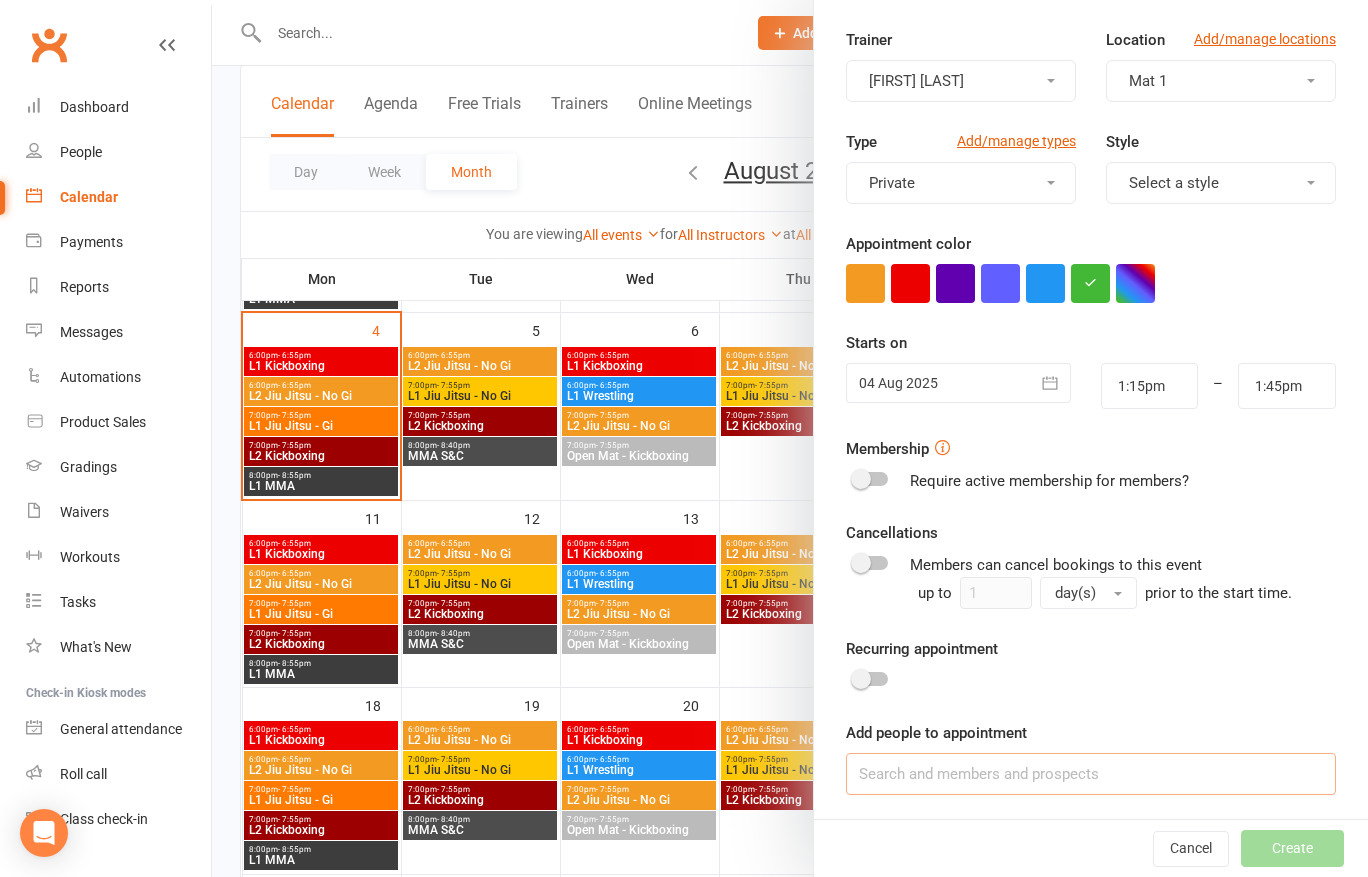 click at bounding box center [1091, 774] 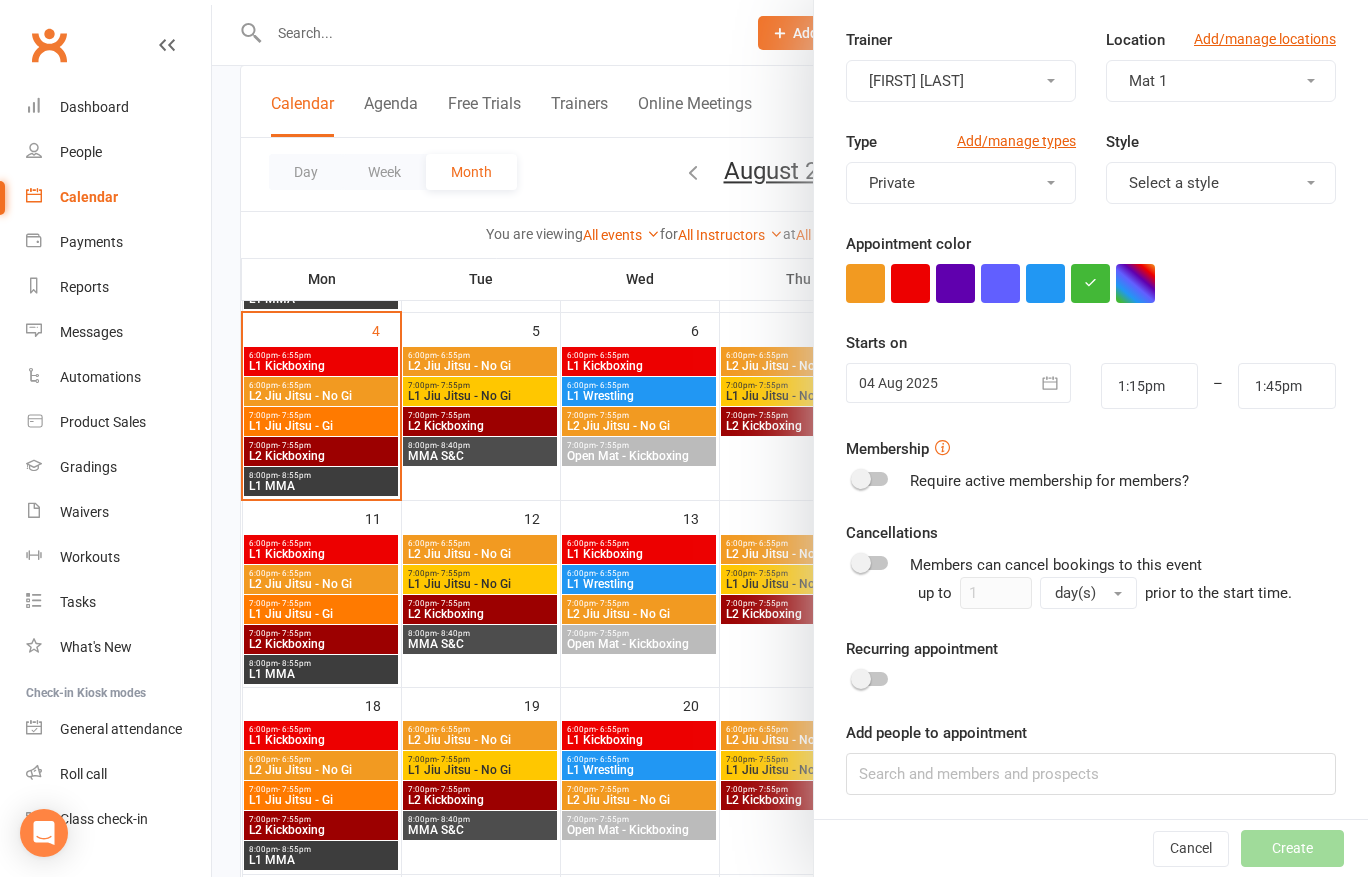 click on "Recurring appointment" at bounding box center (1091, 665) 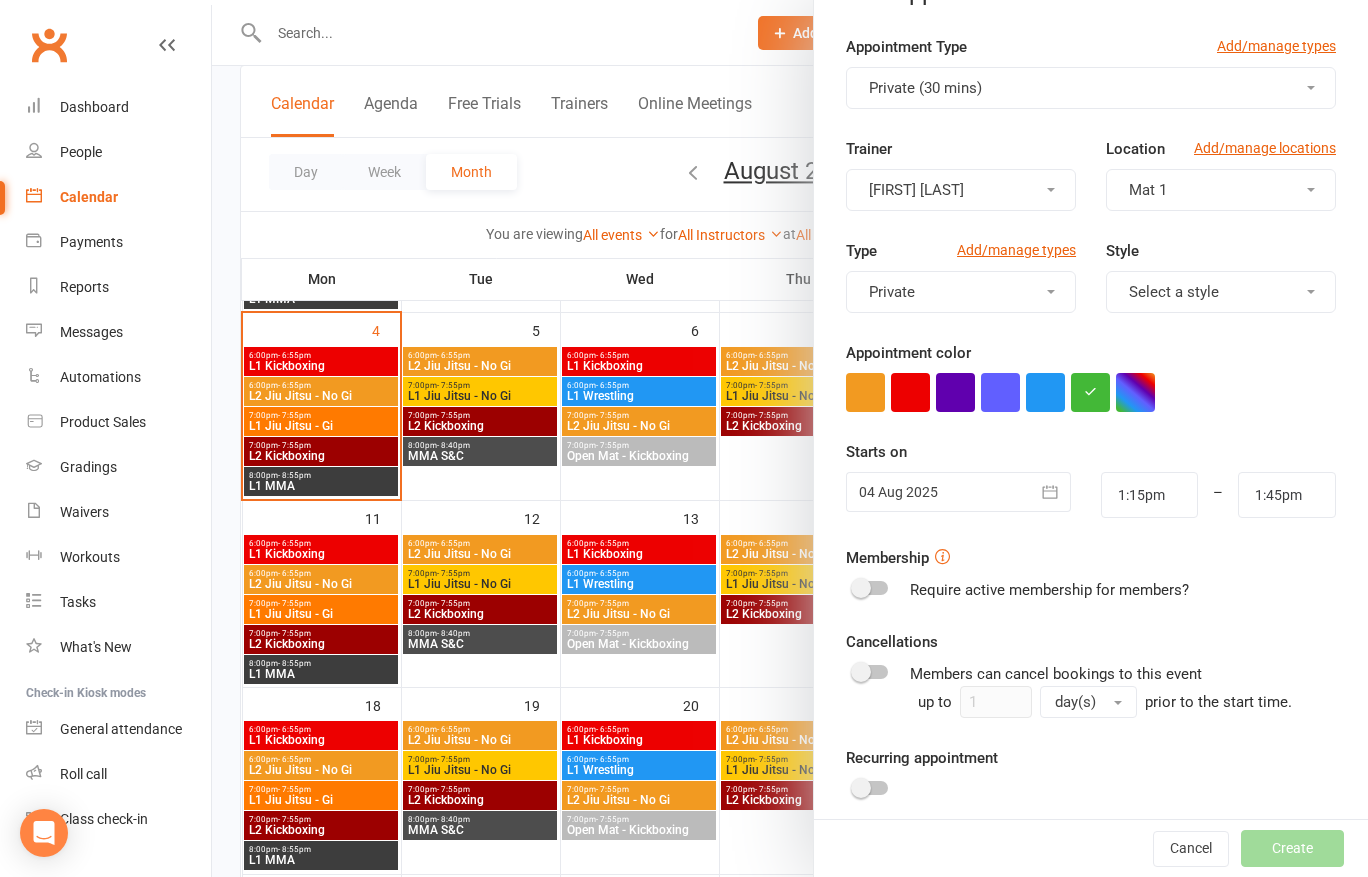 scroll, scrollTop: 0, scrollLeft: 0, axis: both 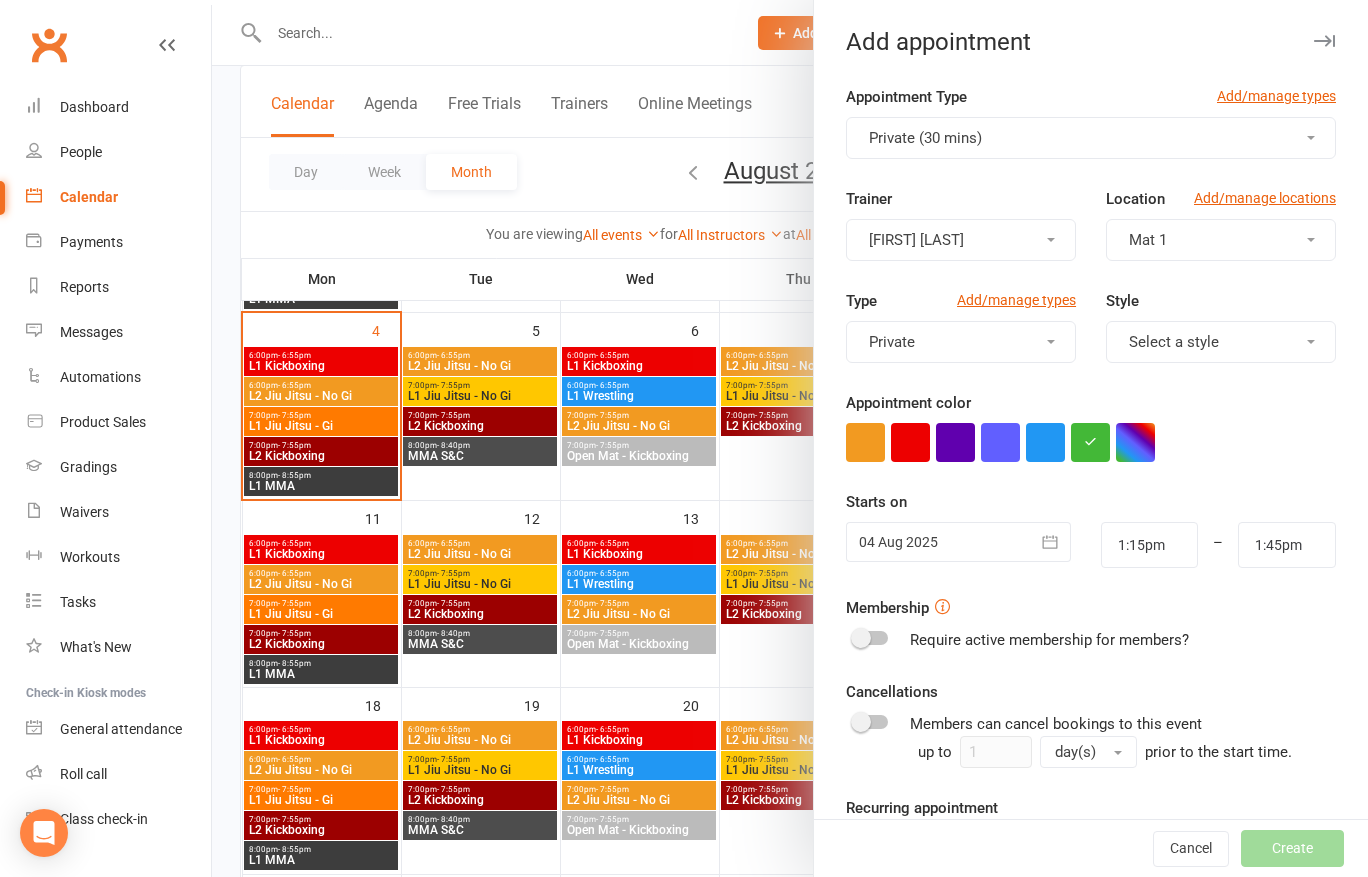 click at bounding box center [1051, 240] 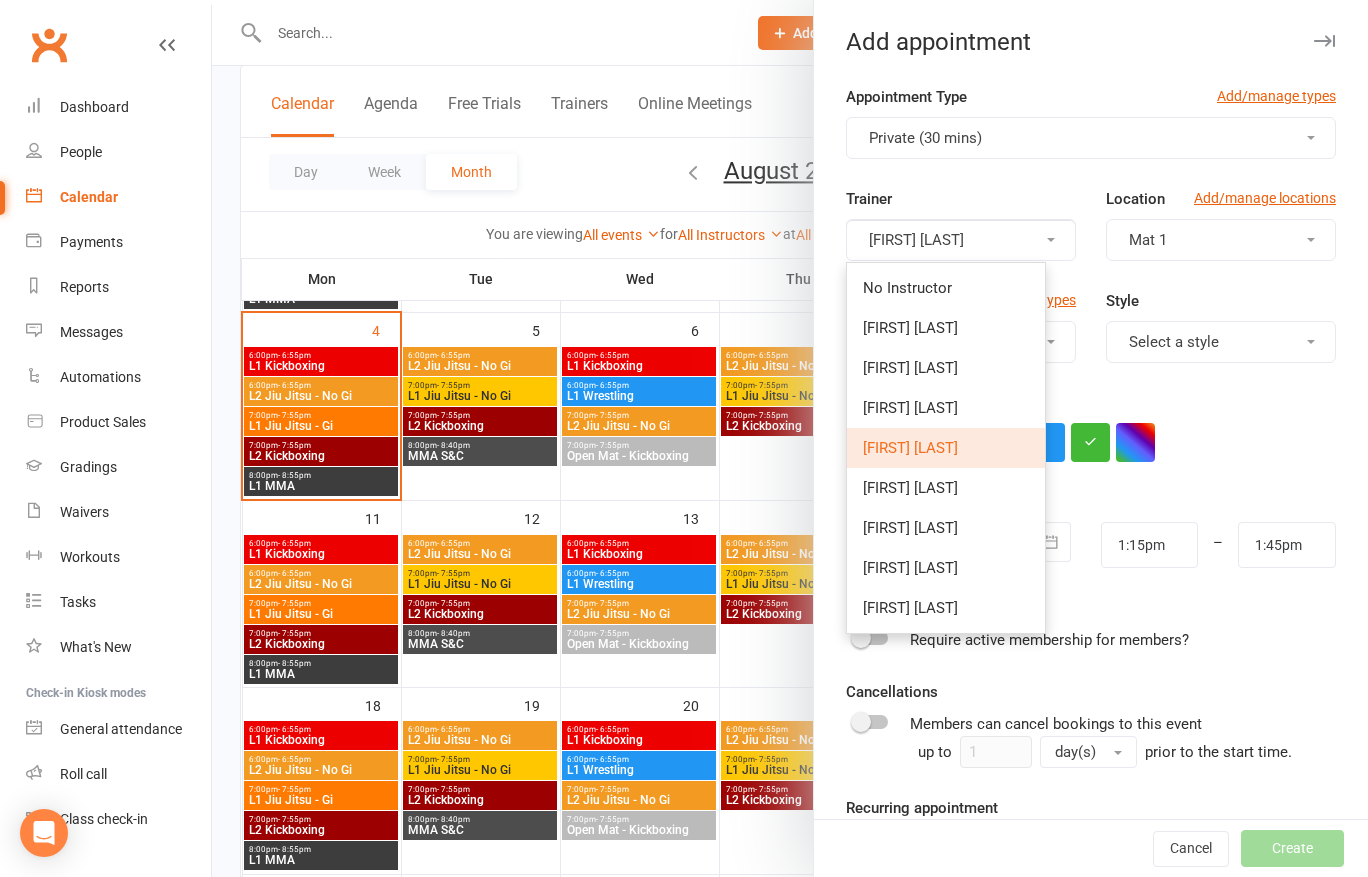 click on "Appointment Type Add/manage types
Private (30 mins)
Trainer
No Instructor
[FIRST] [LAST]
[FIRST] [LAST]
[FIRST] [LAST]
[FIRST] [LAST]
[FIRST] [LAST]
[FIRST] [LAST]
[FIRST] [LAST]
[FIRST] [LAST]
Location Add/manage locations
Mat 1
Type Add/manage types
Private" at bounding box center [1091, 519] 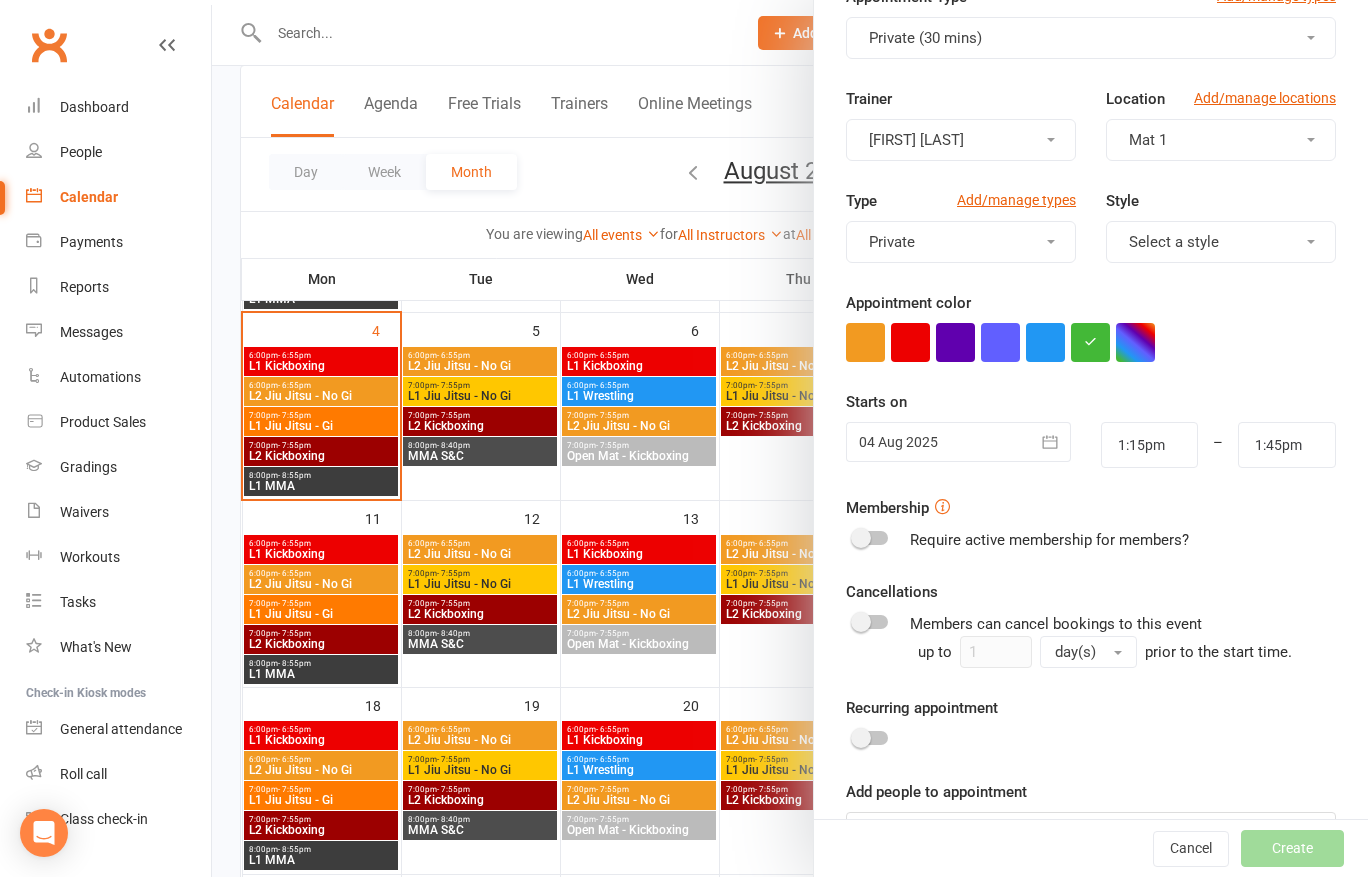 scroll, scrollTop: 159, scrollLeft: 0, axis: vertical 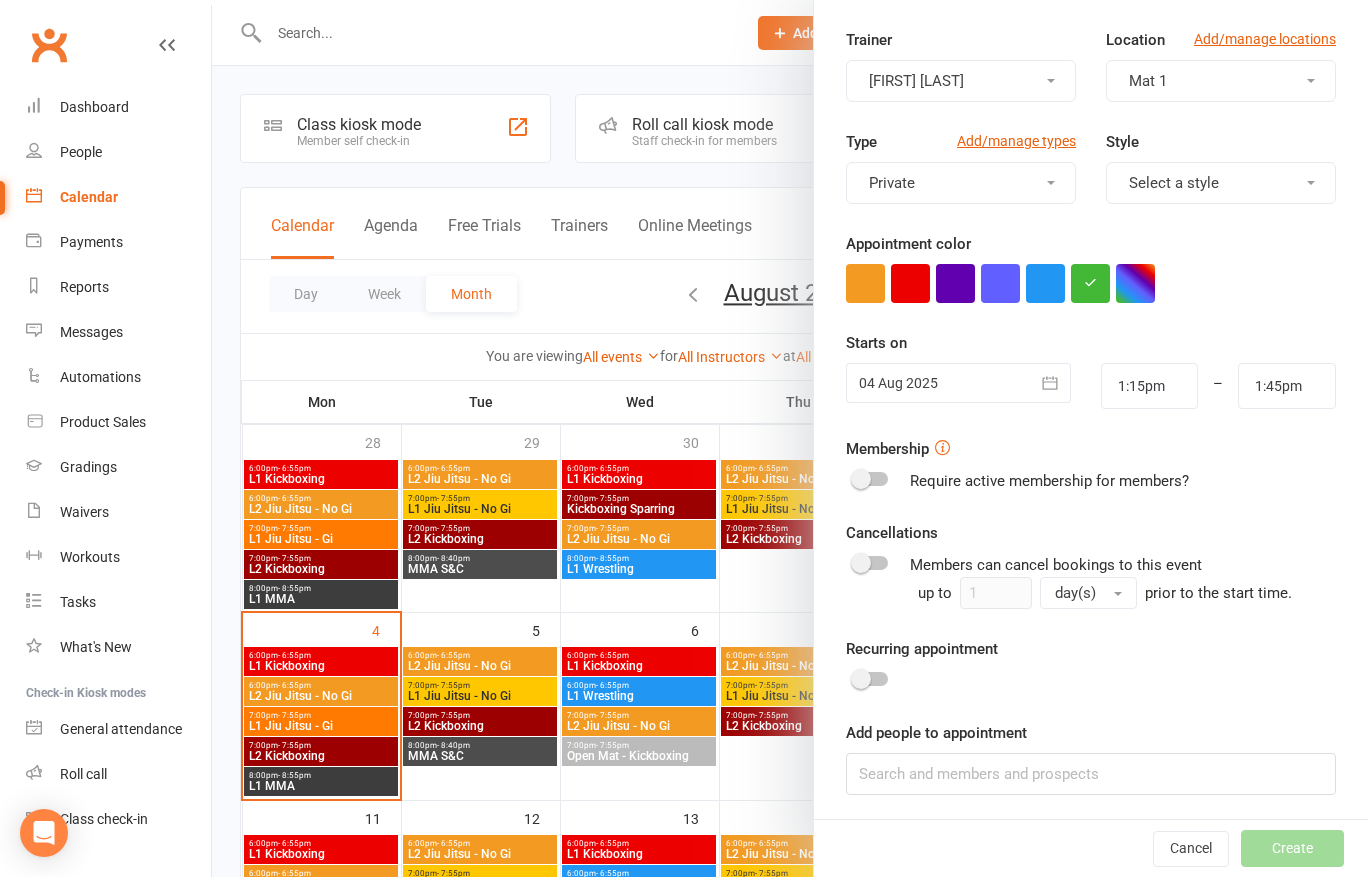 click 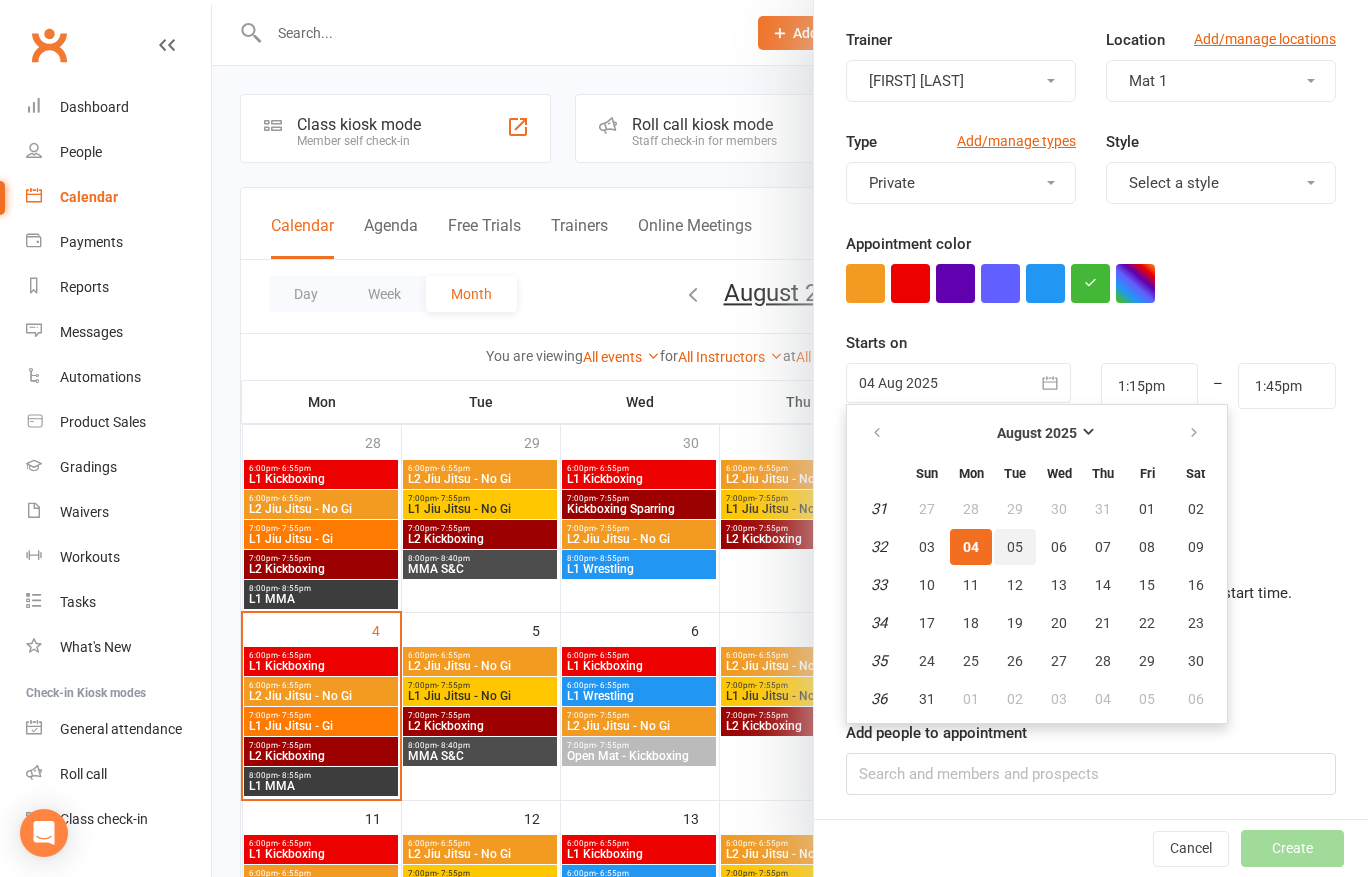 click on "05" at bounding box center (1015, 547) 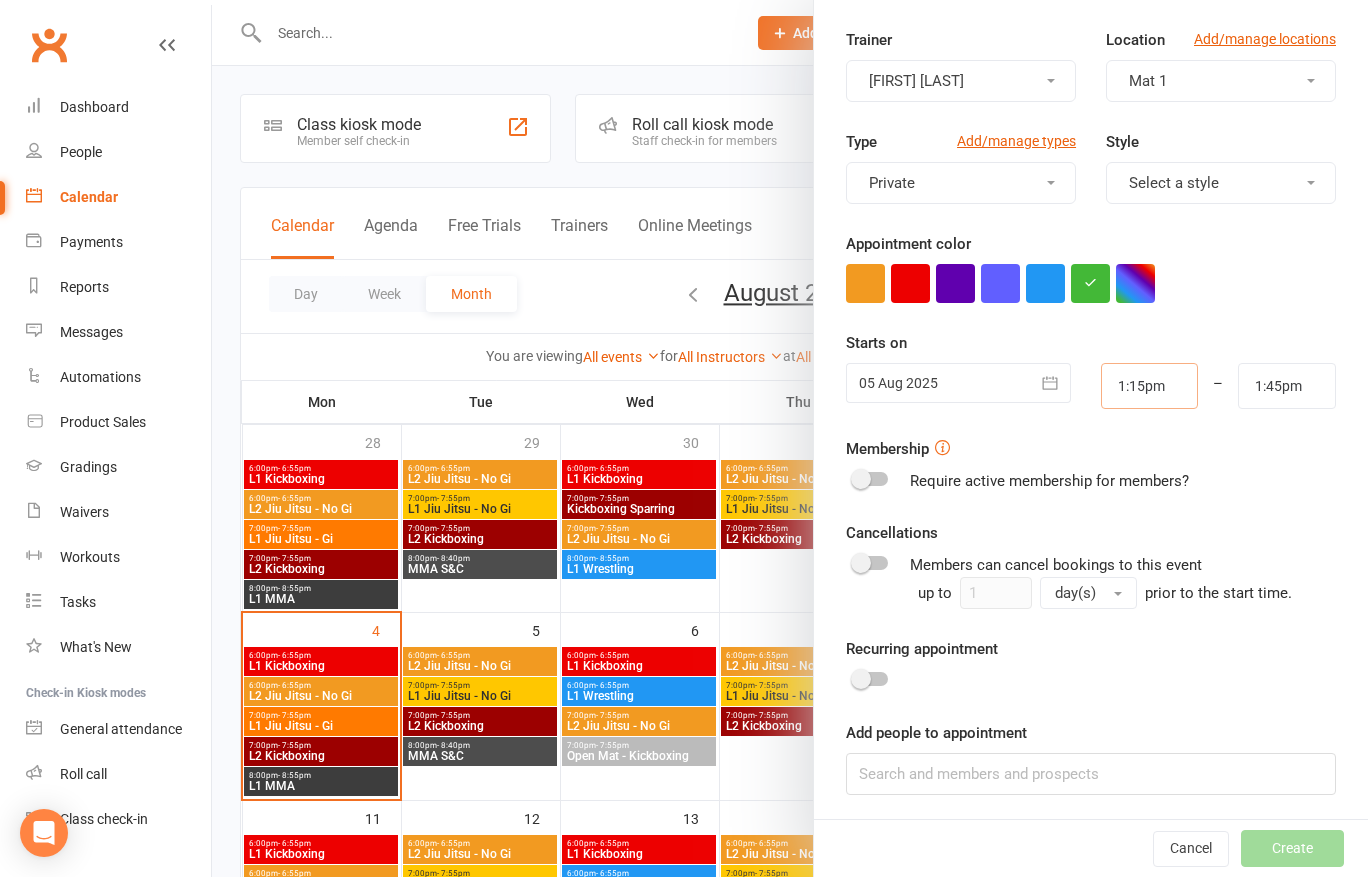 click on "1:15pm" at bounding box center (1150, 386) 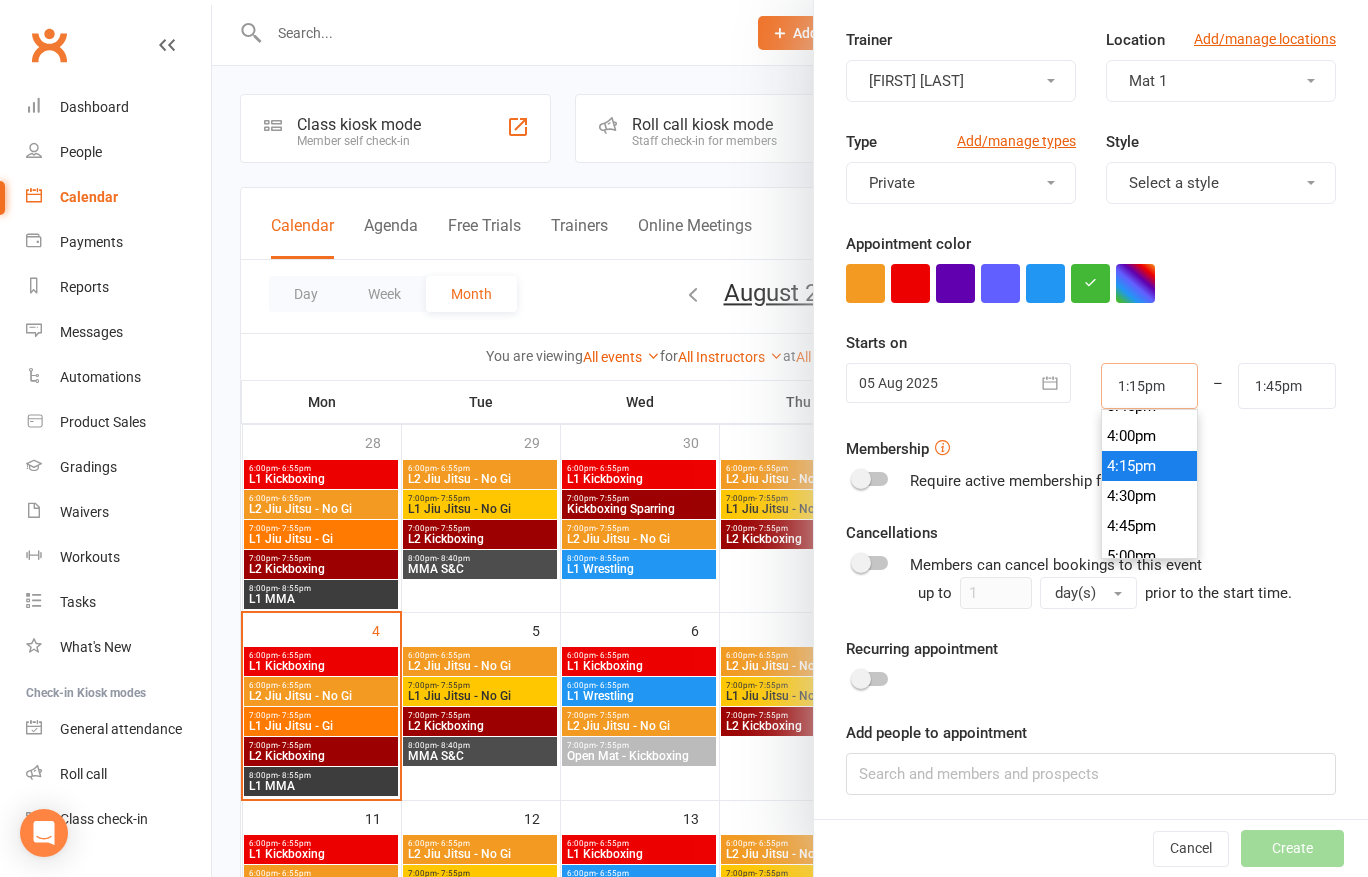 scroll, scrollTop: 1960, scrollLeft: 0, axis: vertical 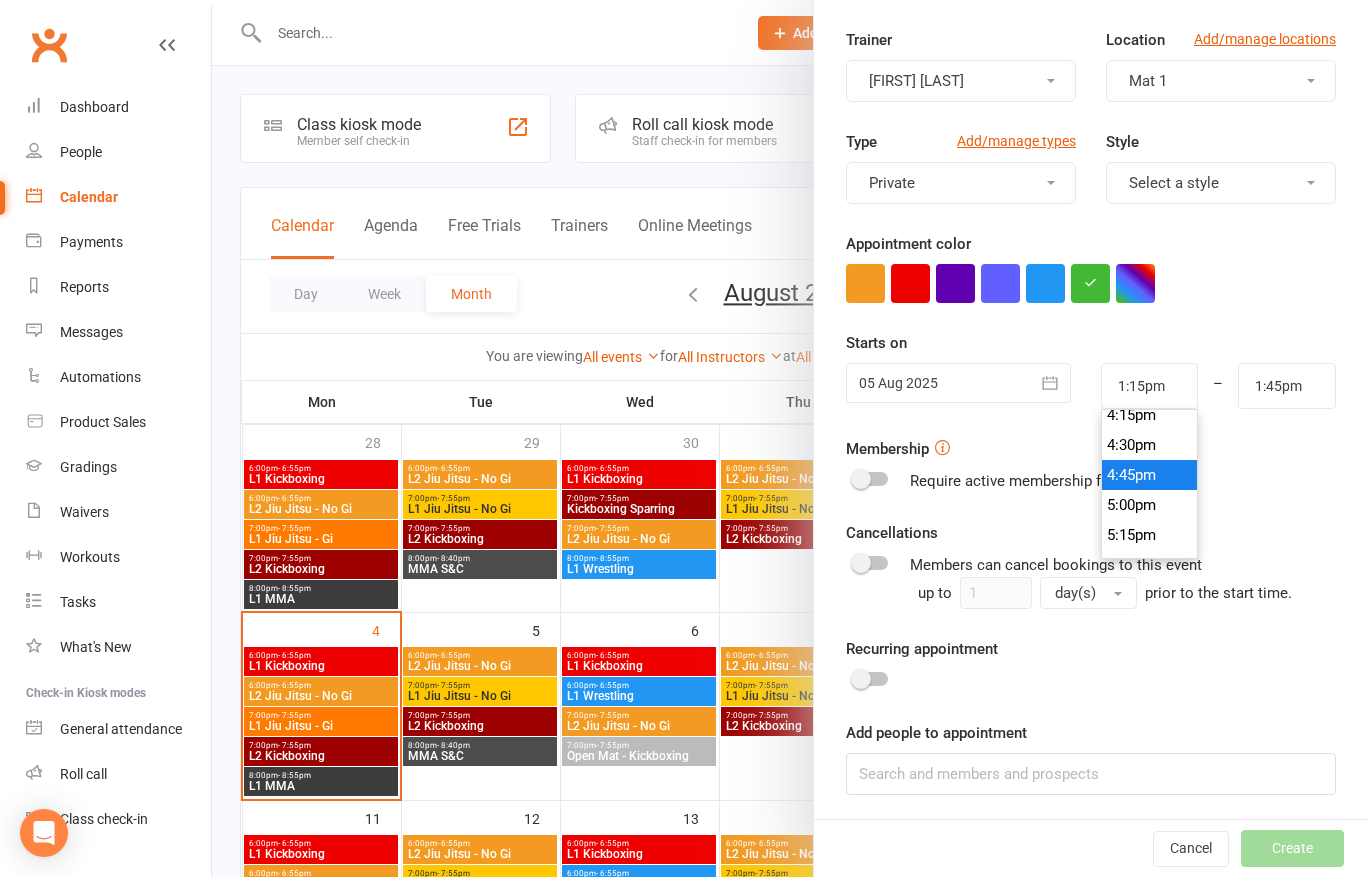 type on "4:45pm" 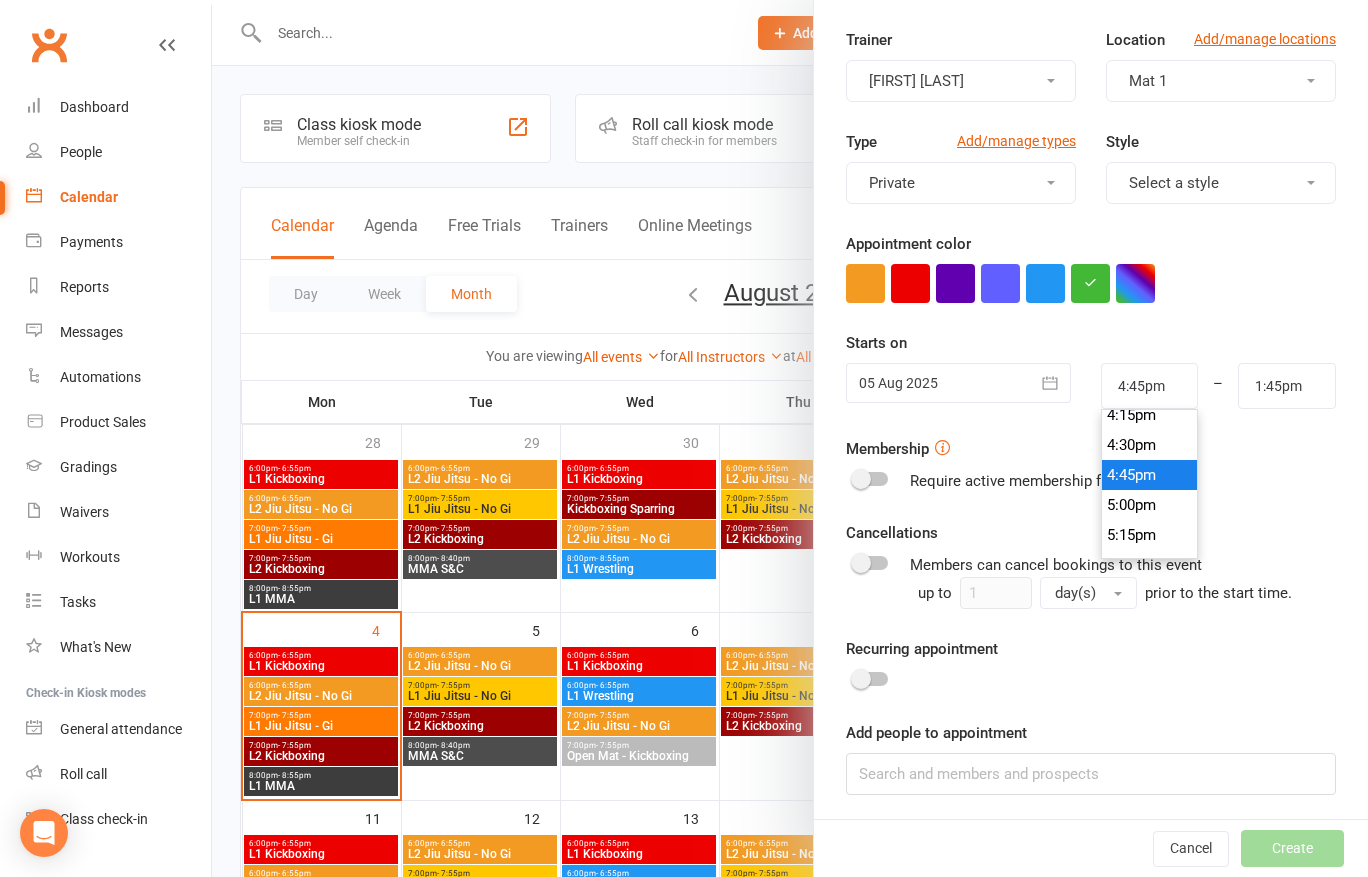 click on "4:45pm" at bounding box center (1150, 475) 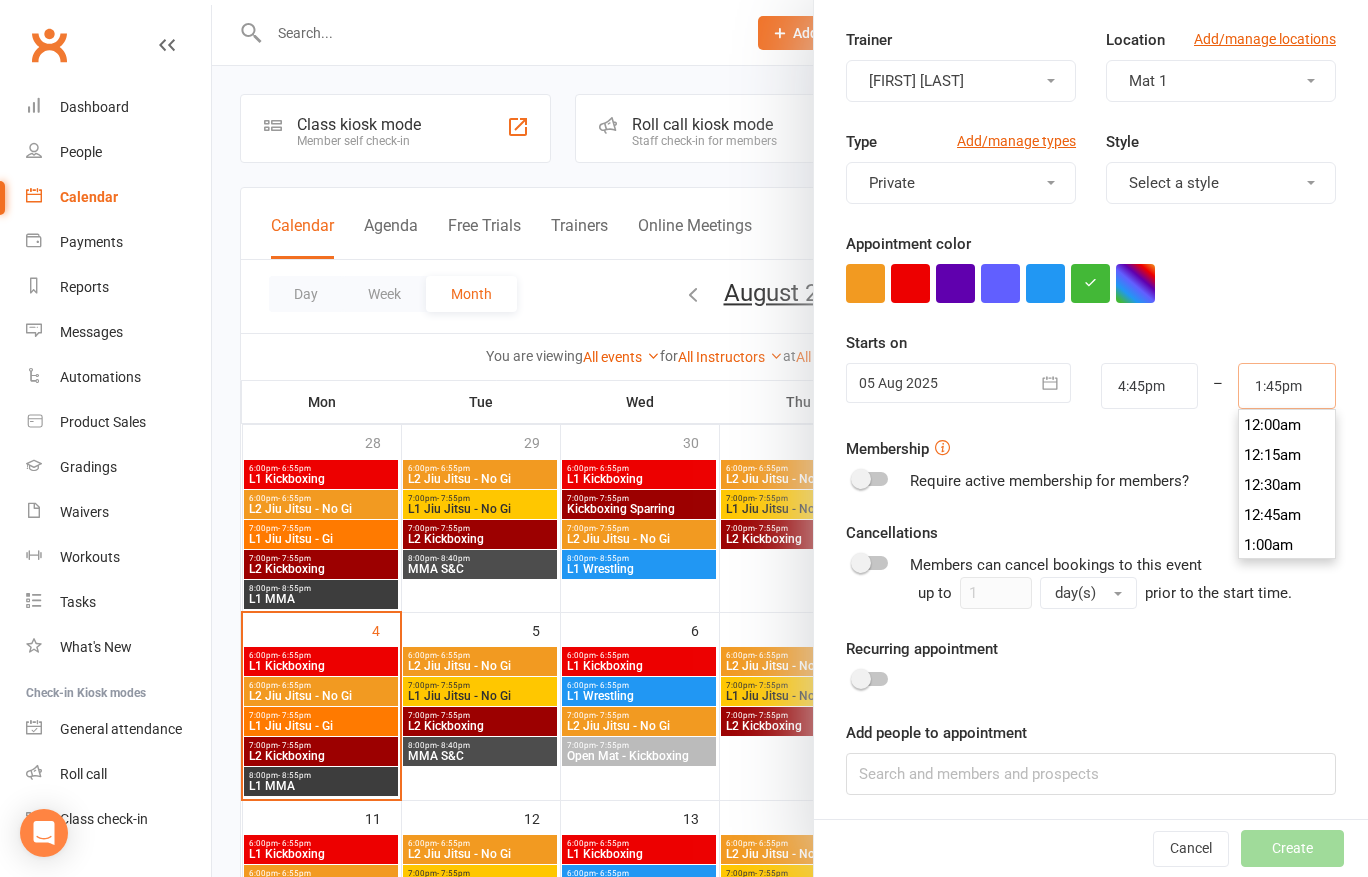 click on "1:45pm" at bounding box center (1287, 386) 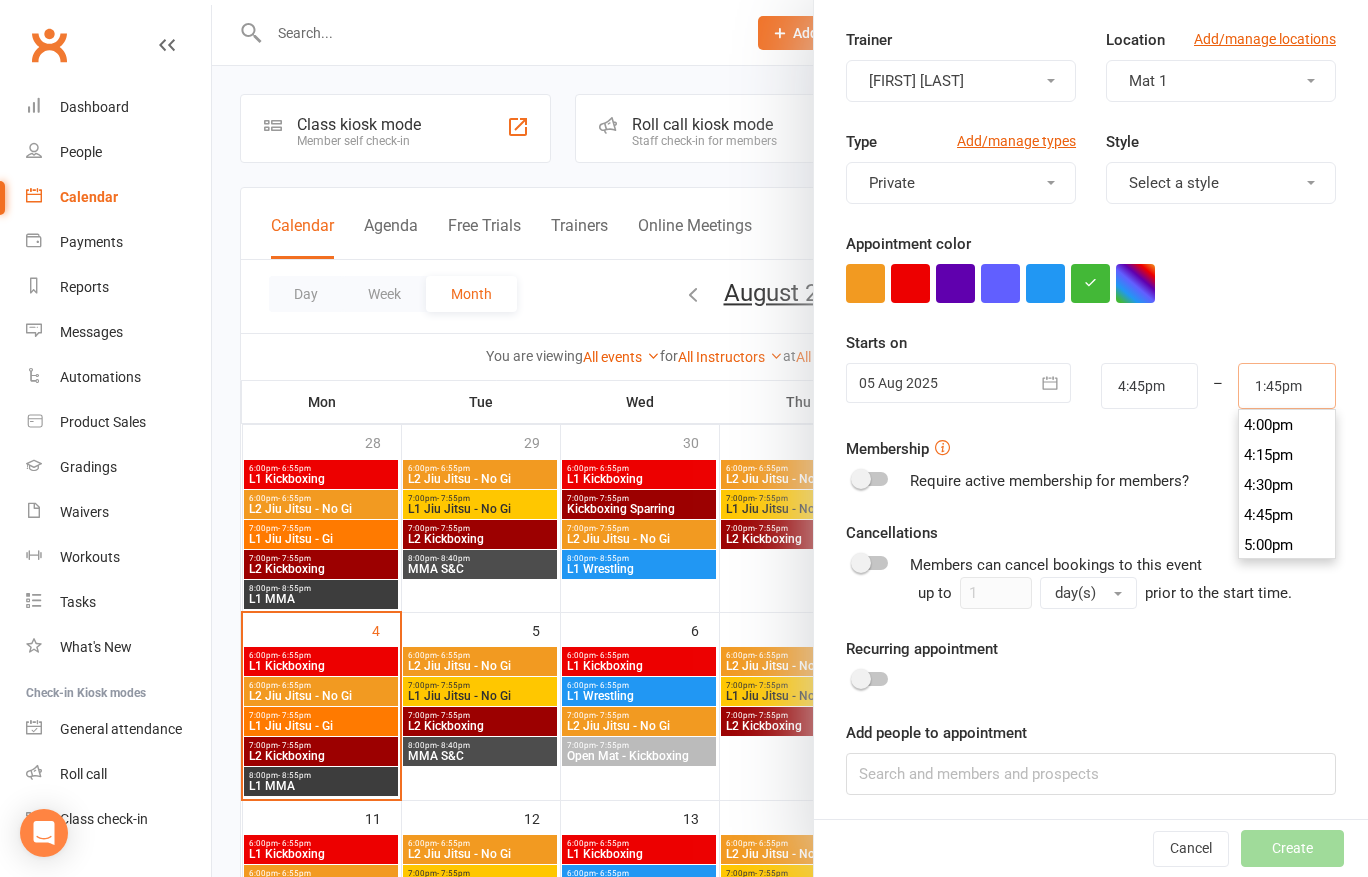 scroll, scrollTop: 2019, scrollLeft: 0, axis: vertical 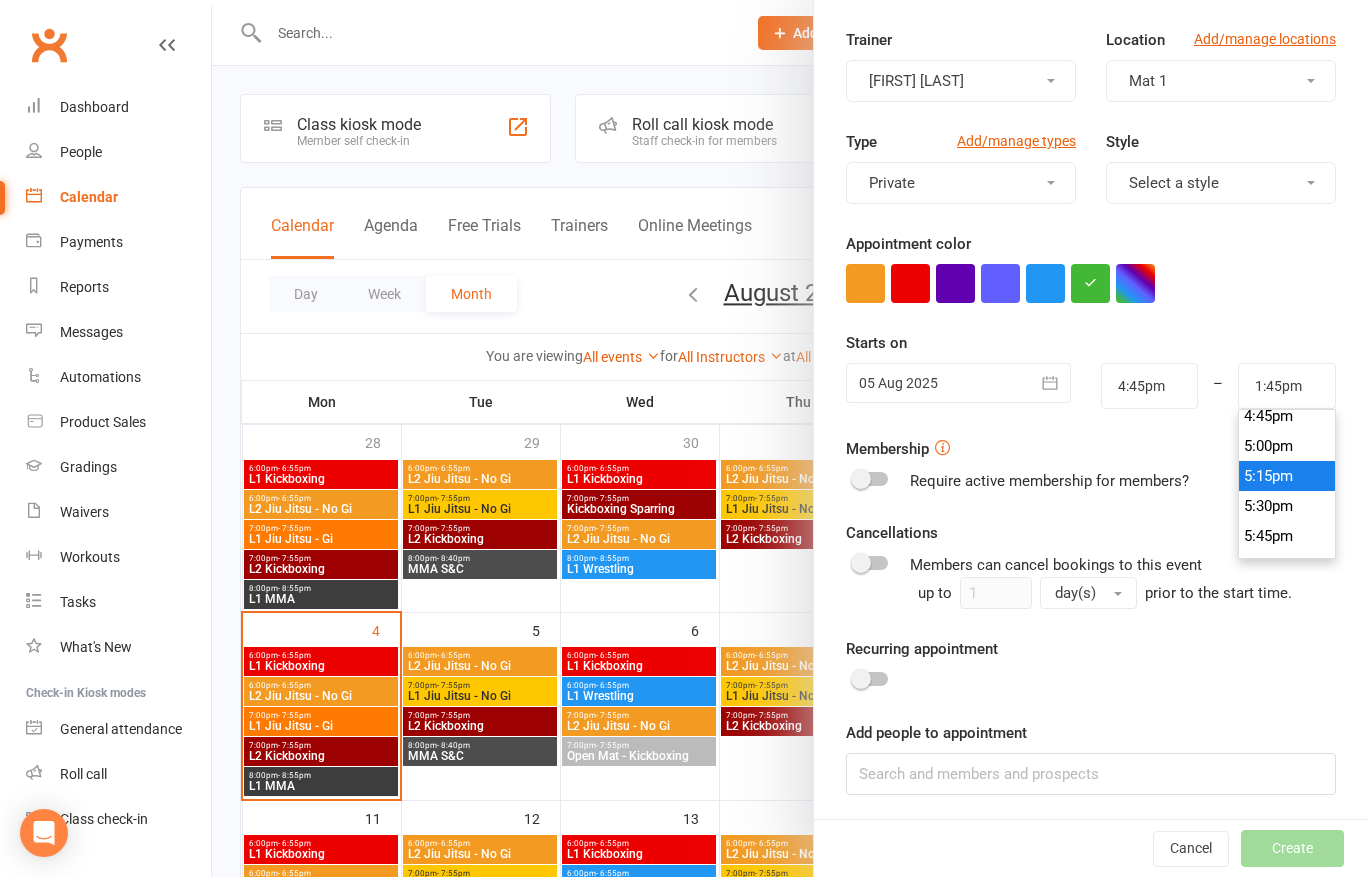 type on "5:15pm" 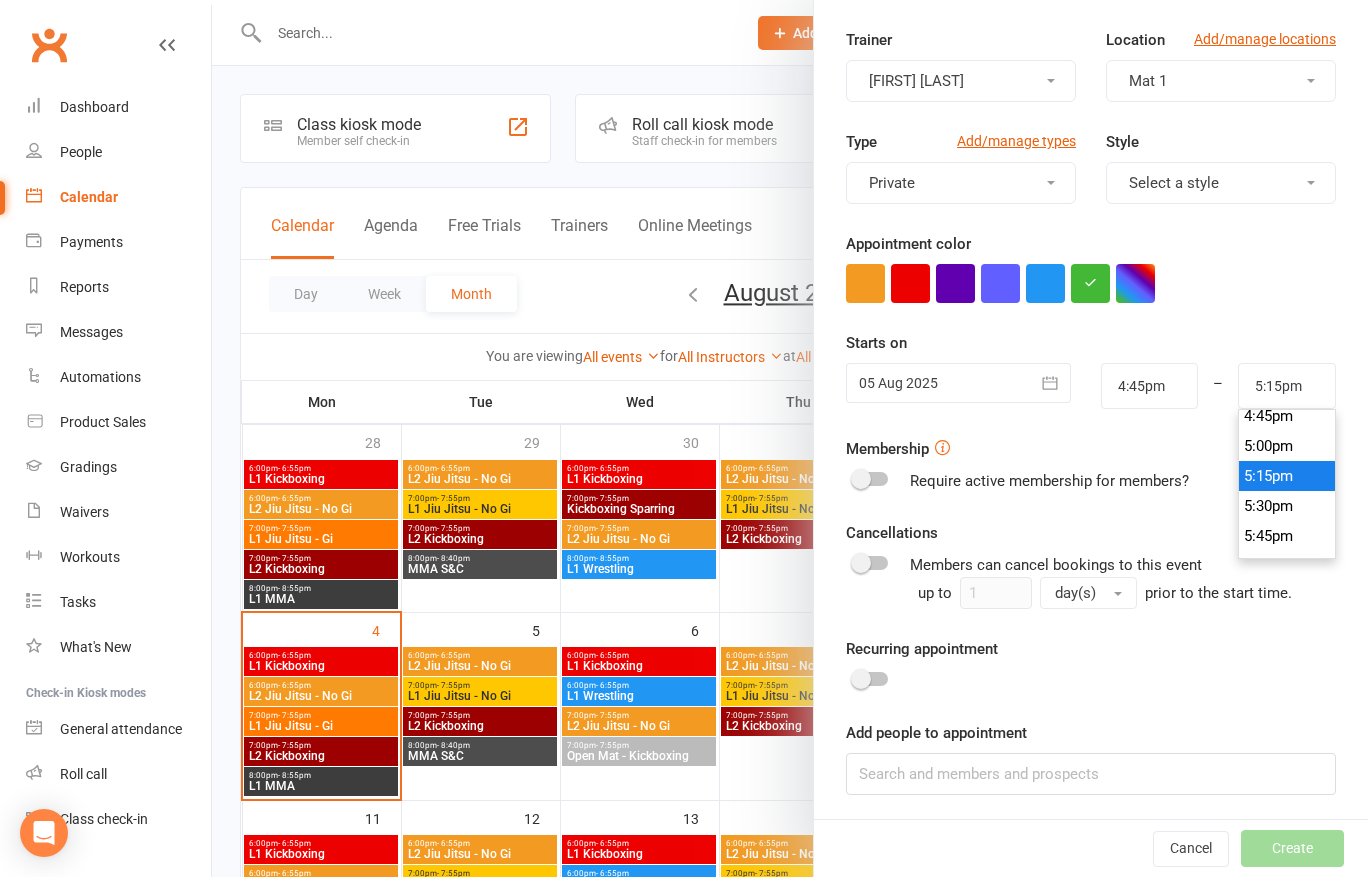 click on "5:15pm" at bounding box center (1287, 476) 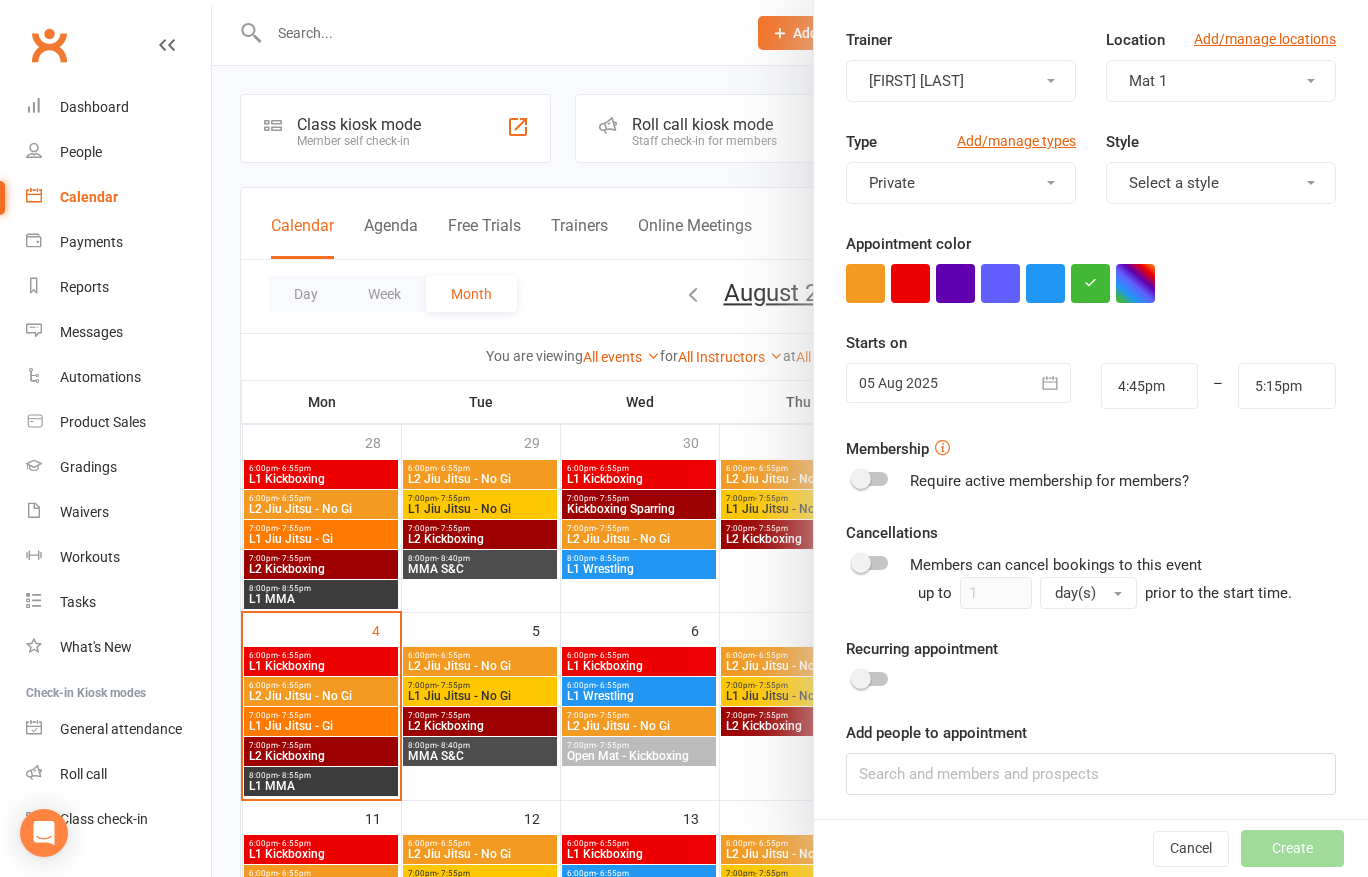 click on "Require active membership for members?" at bounding box center (1091, 481) 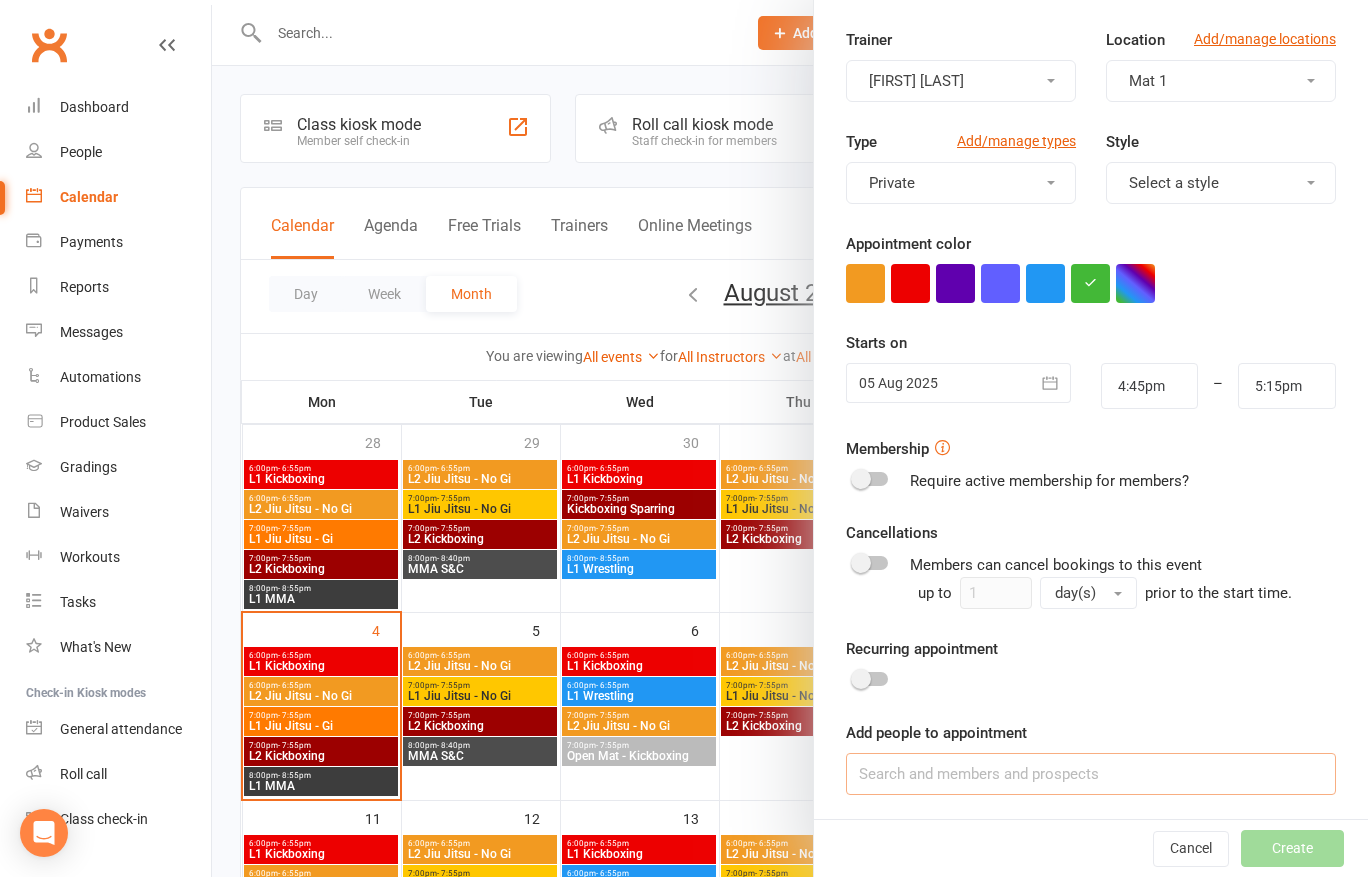click at bounding box center (1091, 774) 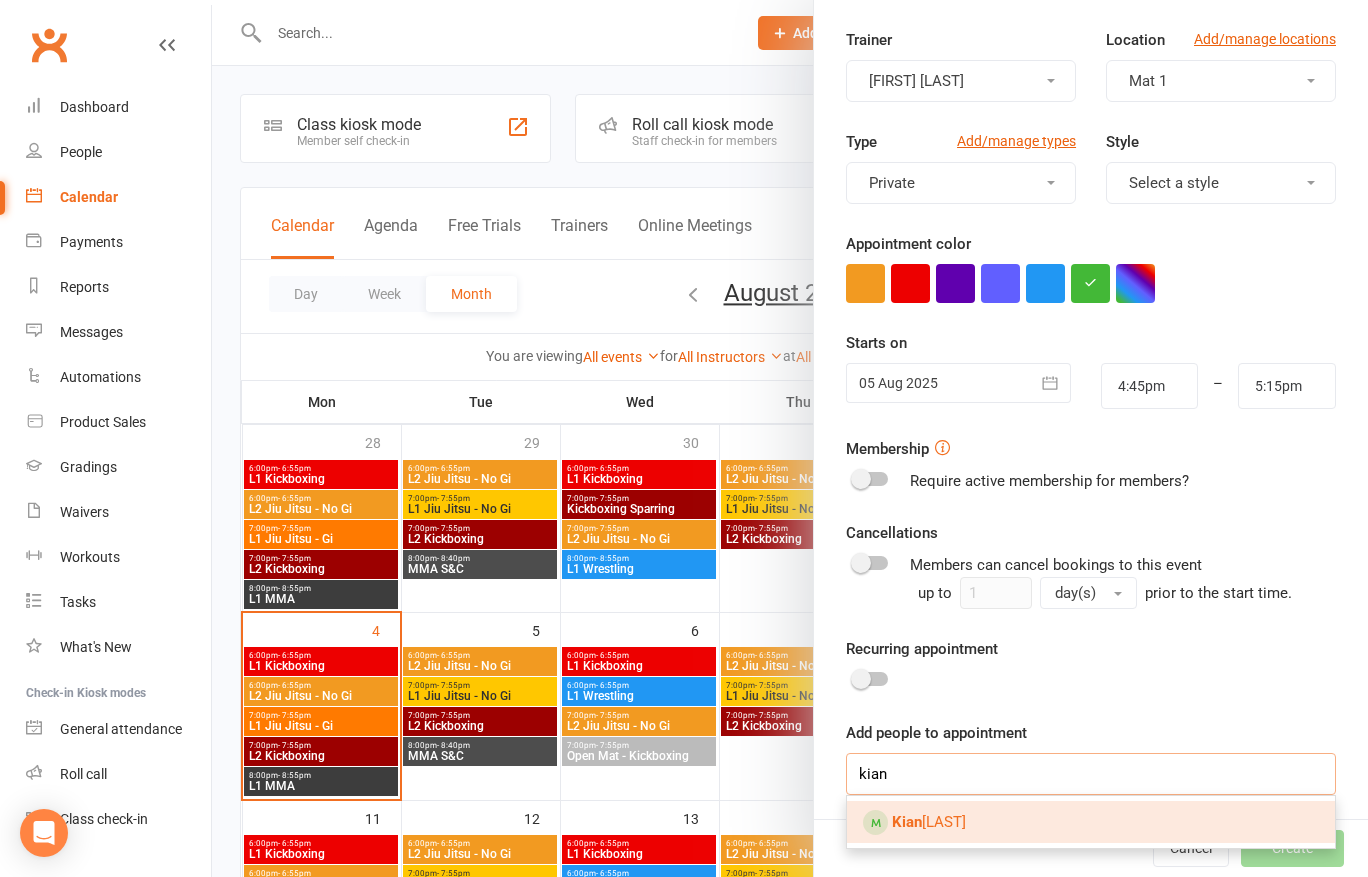 type on "kian" 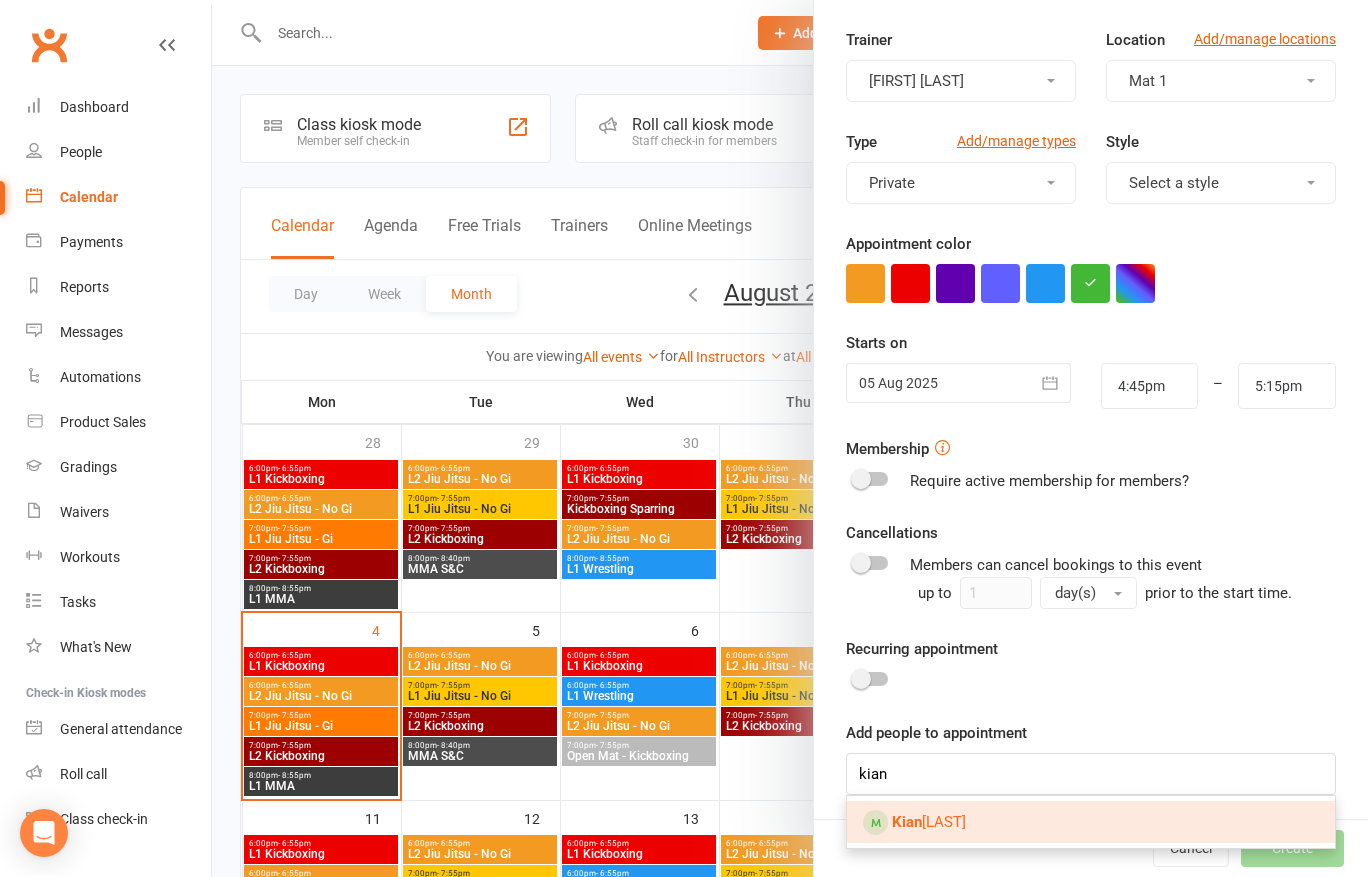 click on "[FIRST]  [LAST]" at bounding box center [929, 822] 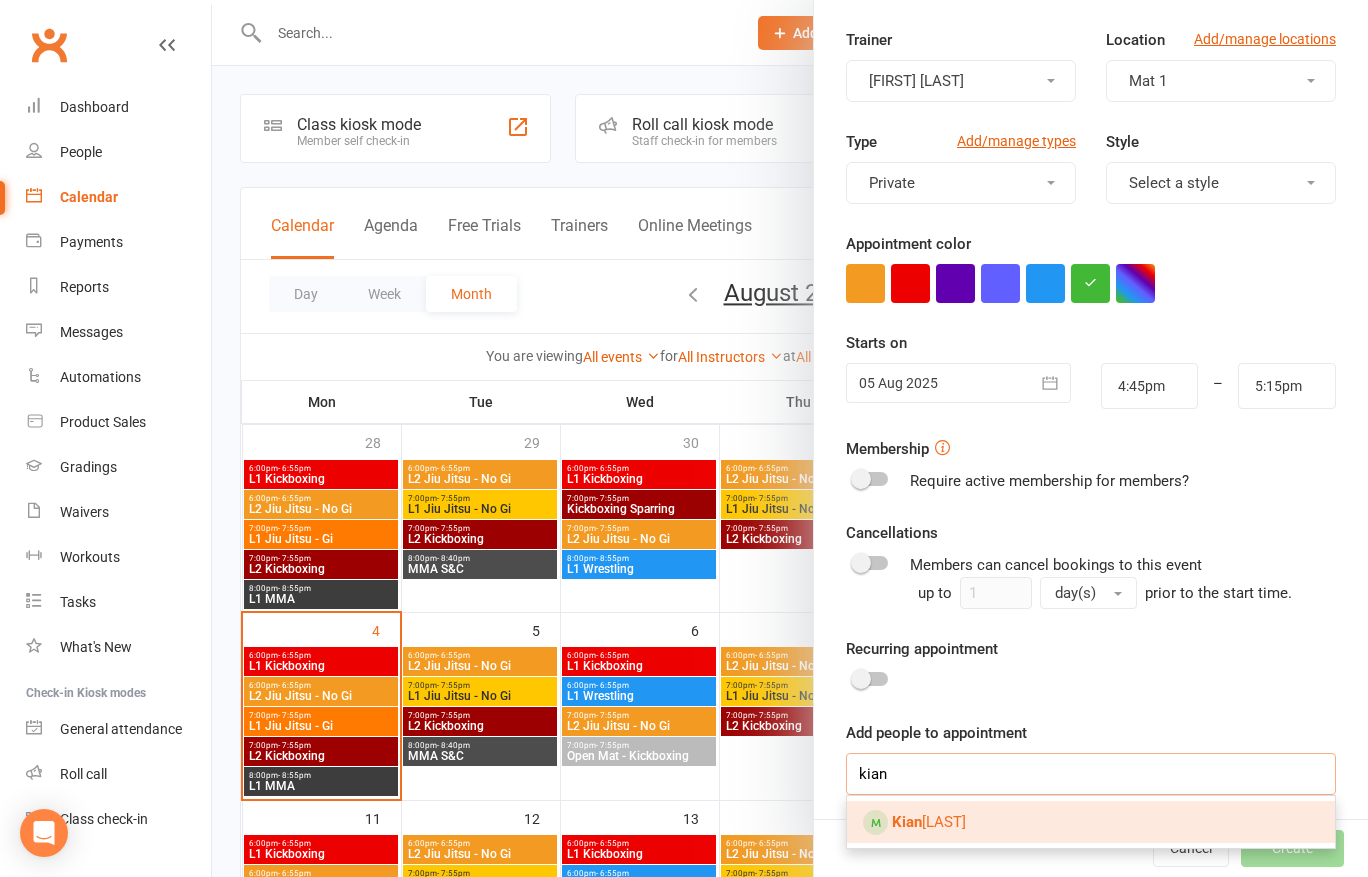 type 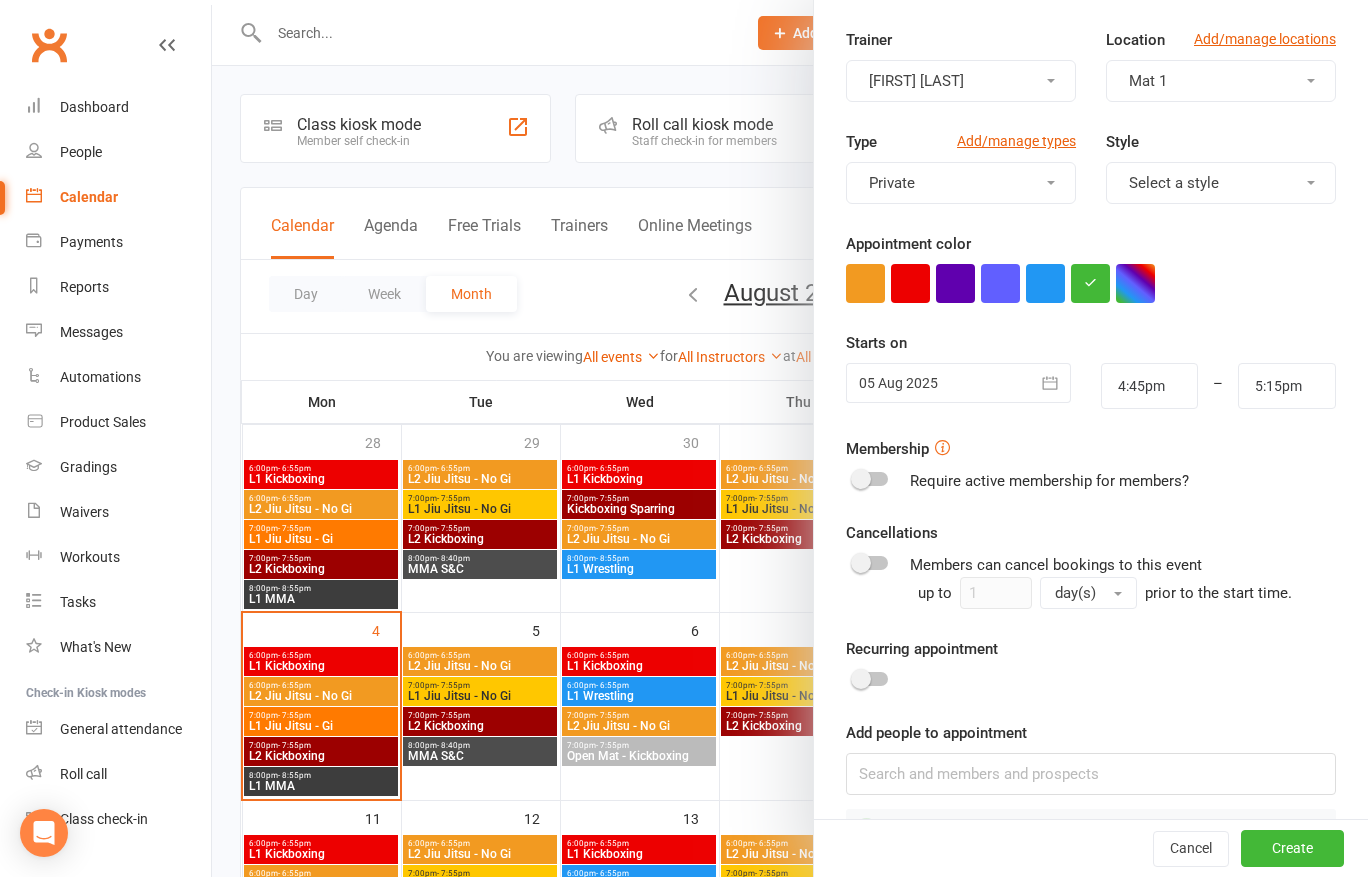 click on "Recurring appointment" at bounding box center [1091, 665] 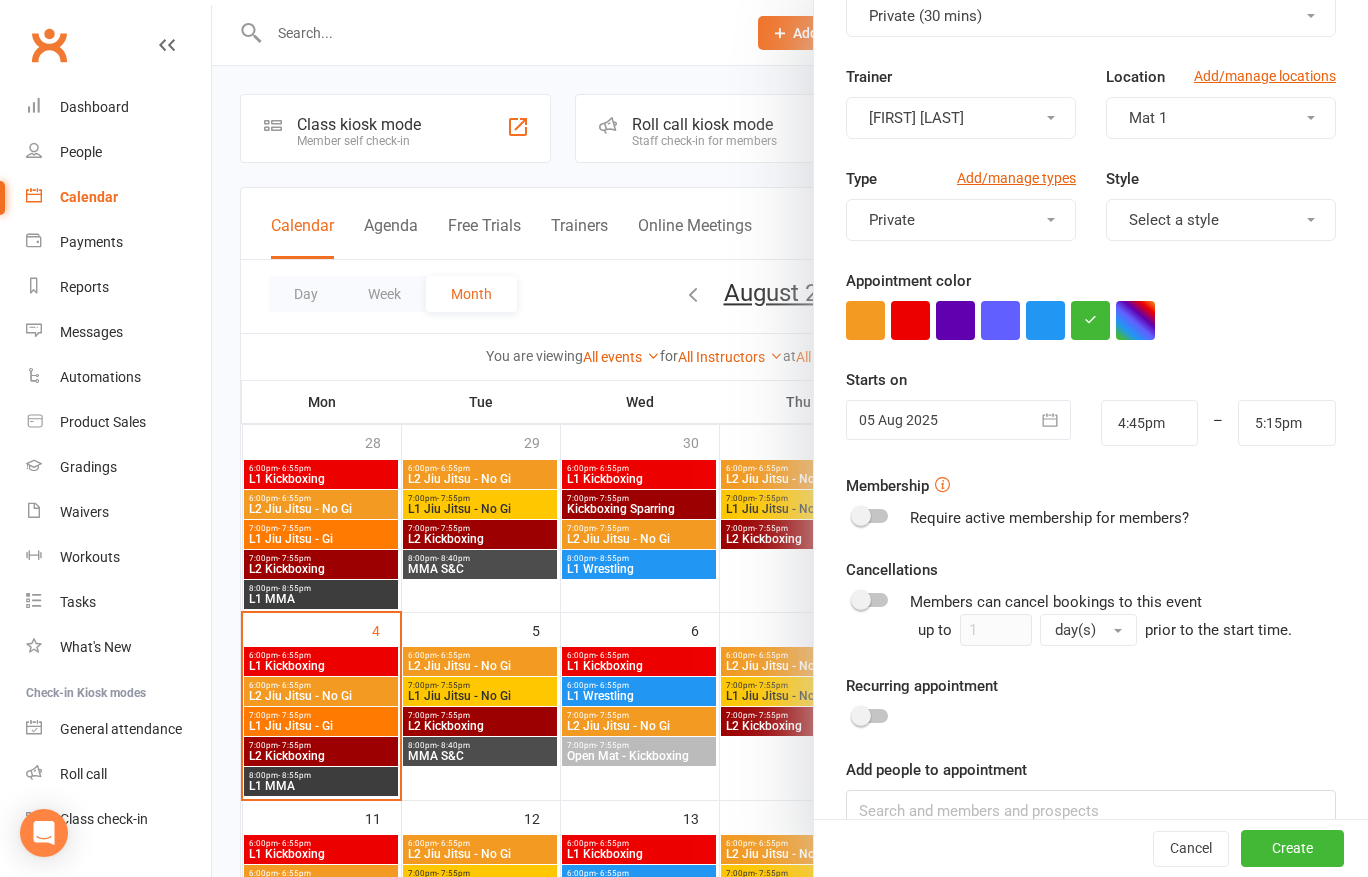 scroll, scrollTop: 0, scrollLeft: 0, axis: both 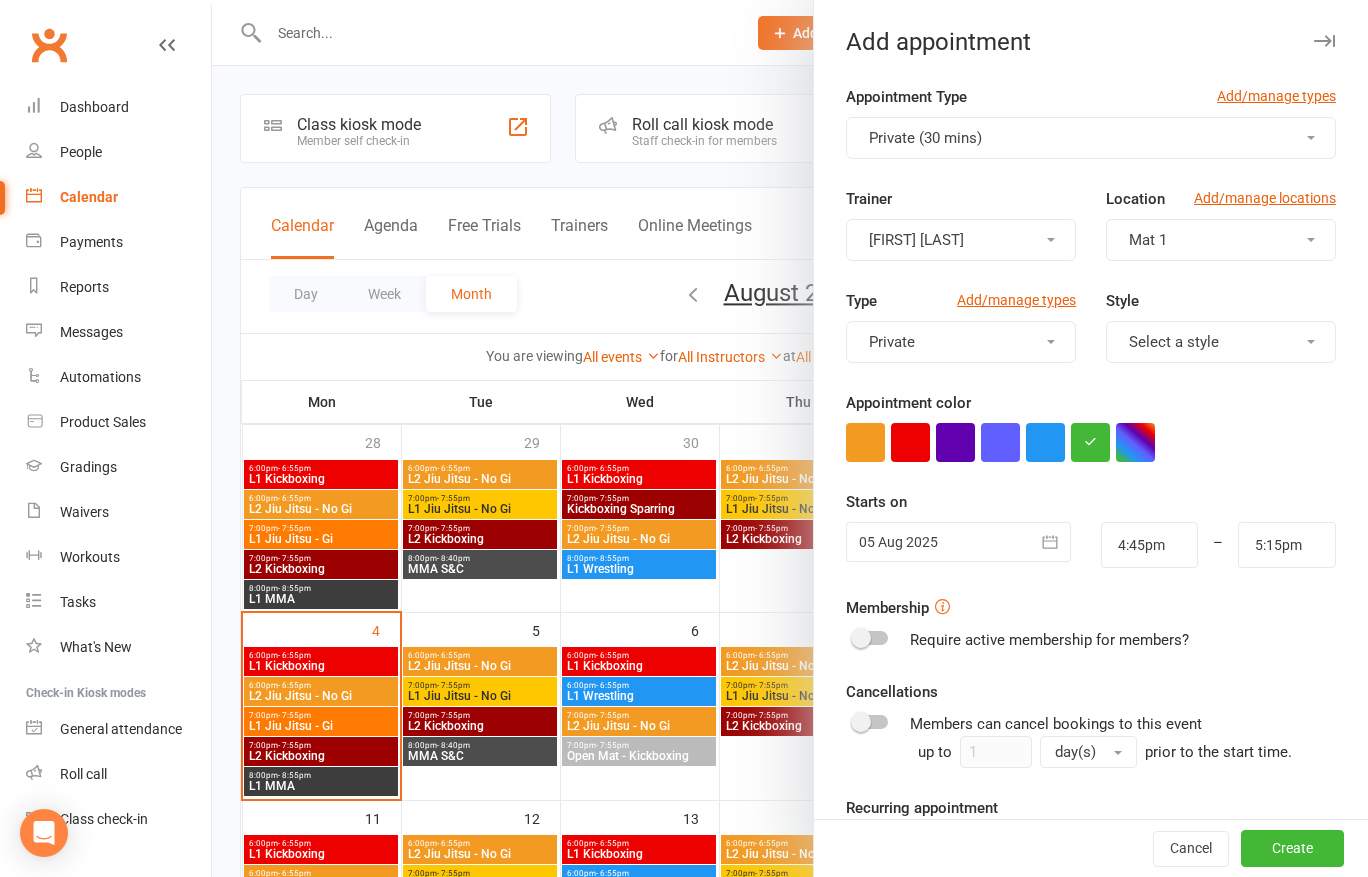 click on "[FIRST] [LAST]" at bounding box center (961, 240) 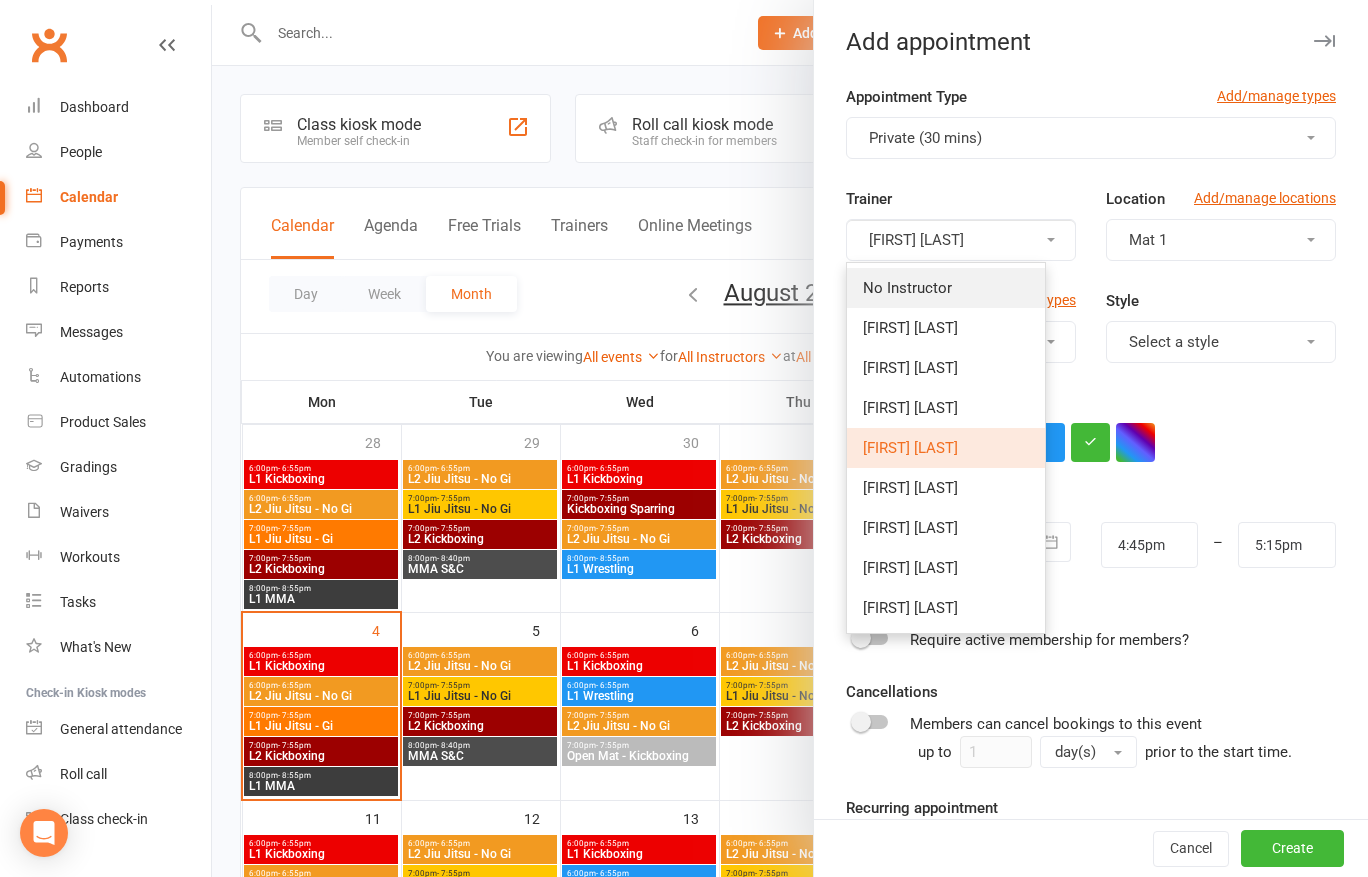 click on "No Instructor" at bounding box center [946, 288] 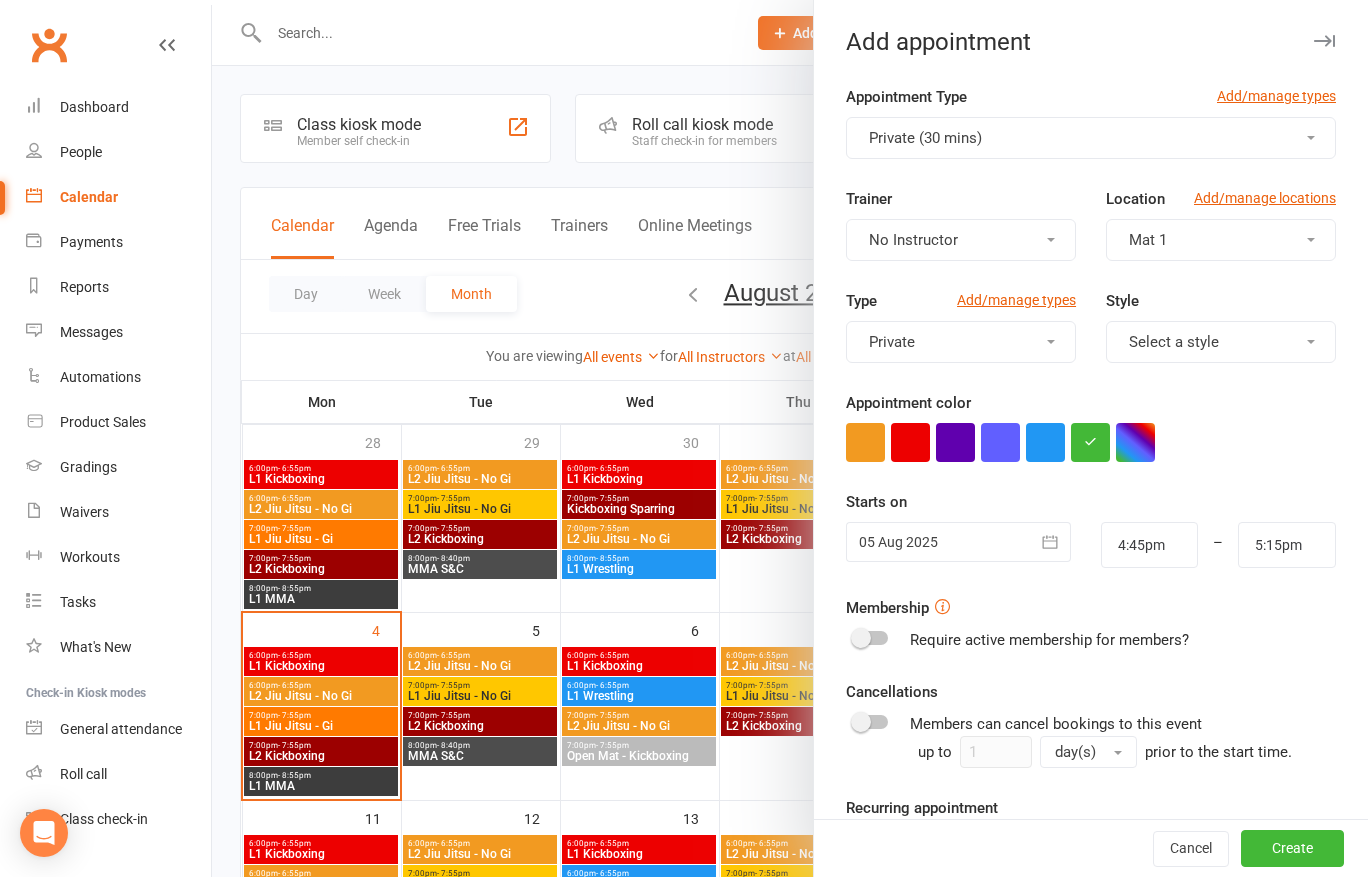 click on "Appointment Type Add/manage types
Private (30 mins)
Trainer
No Instructor
Location Add/manage locations
Mat 1
Type Add/manage types
Private
Style
Select a style
Appointment color Time 4:45pm – 5:15pm Starts on 05 Aug 2025
August 2025
Sun Mon Tue Wed Thu Fri Sat
31
27
28
29
30
31
01
02
32
03
04
05
06
07
08
09
33 10 11 12" at bounding box center [1091, 547] 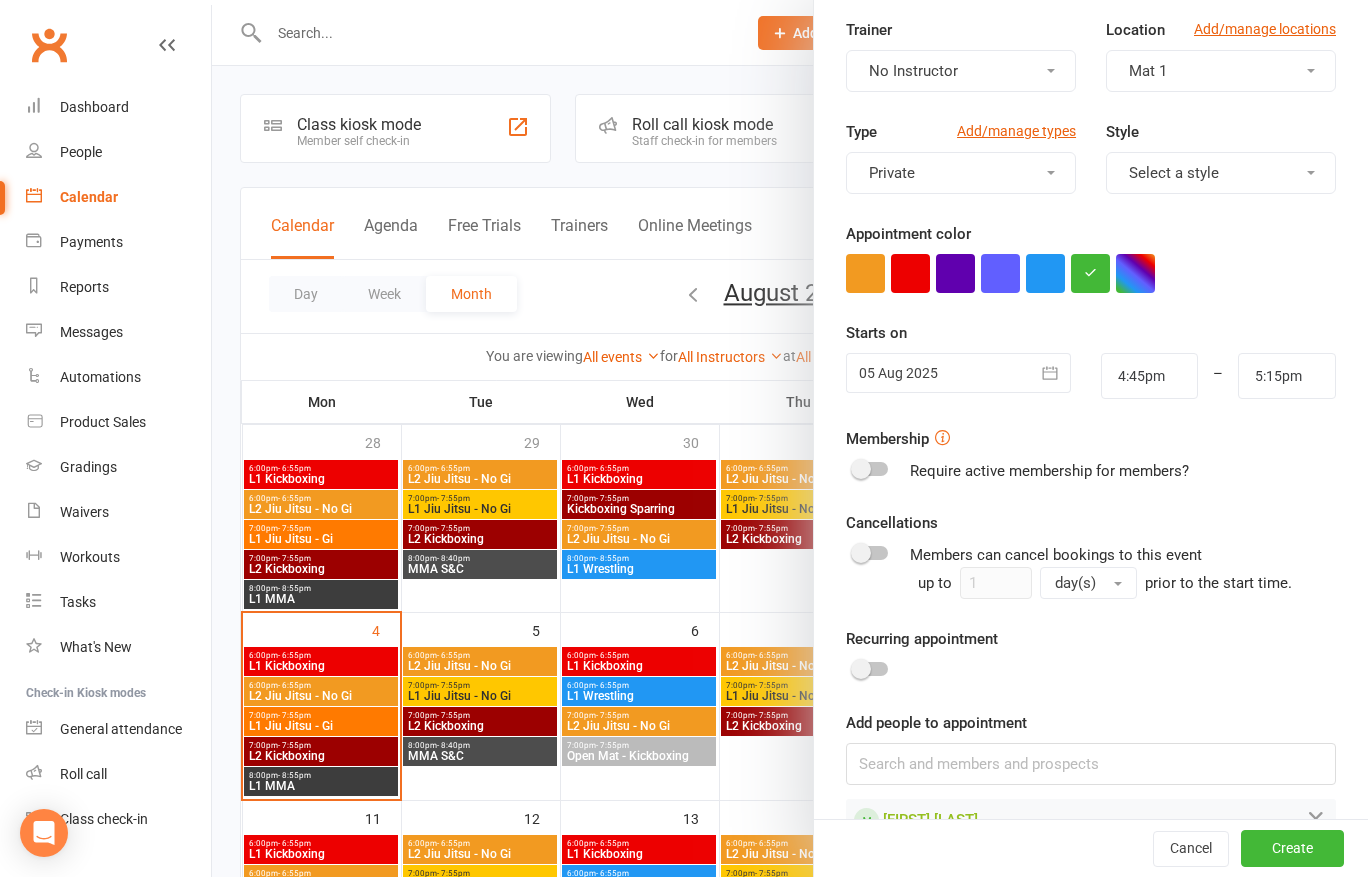 scroll, scrollTop: 214, scrollLeft: 0, axis: vertical 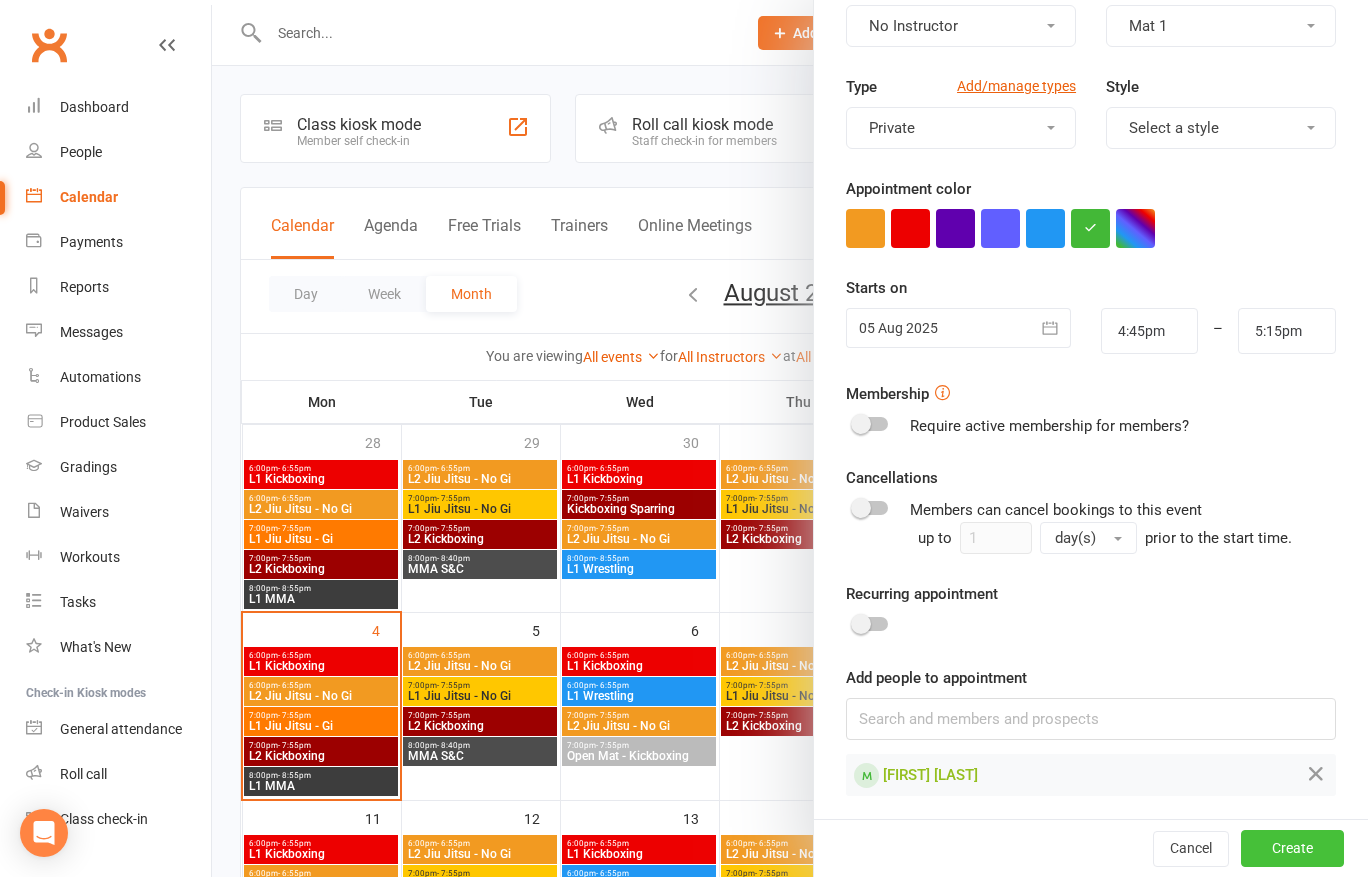 click on "Create" at bounding box center (1292, 849) 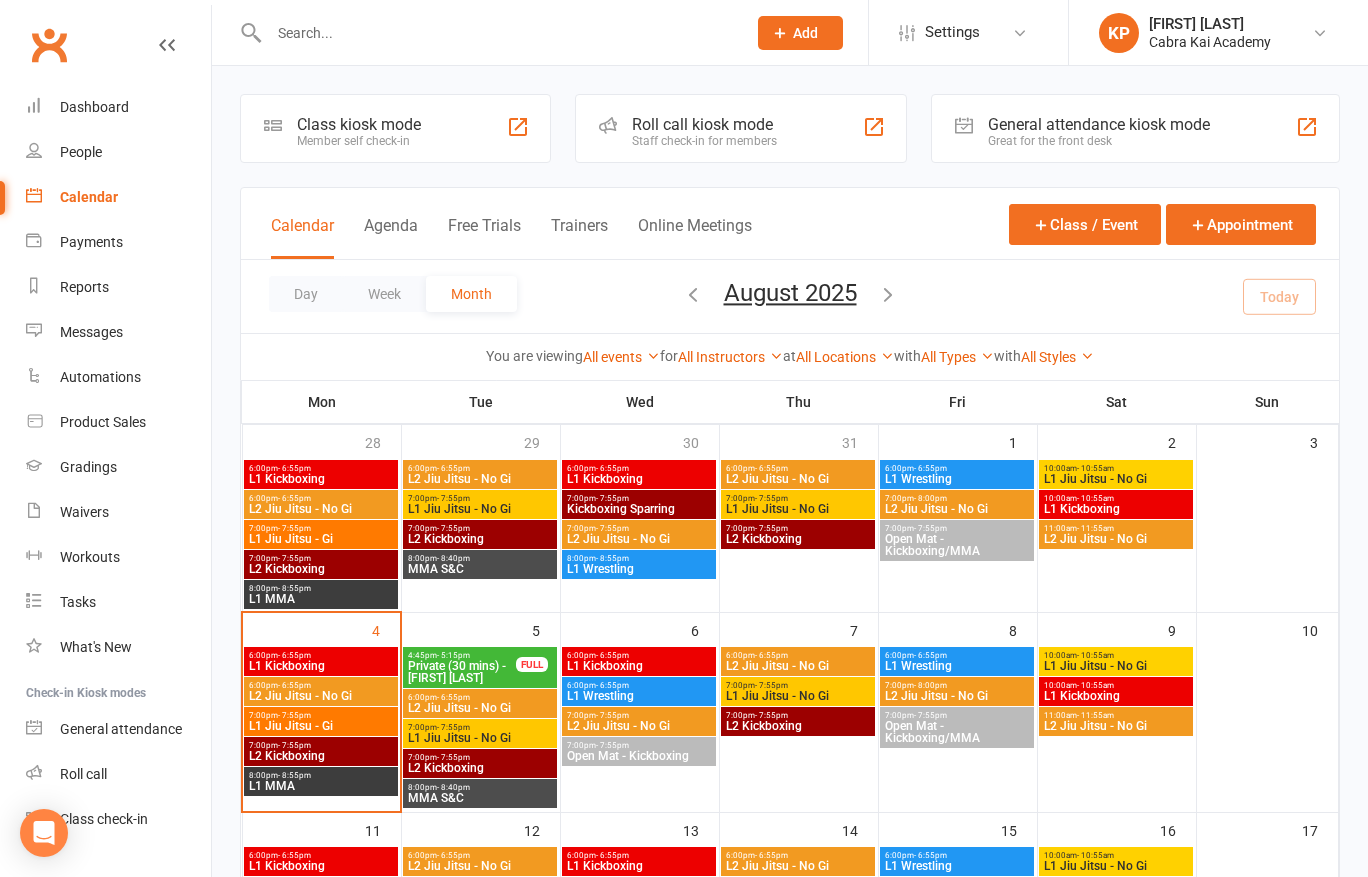 click on "Private (30 mins) - [FIRST] [LAST]" at bounding box center (462, 672) 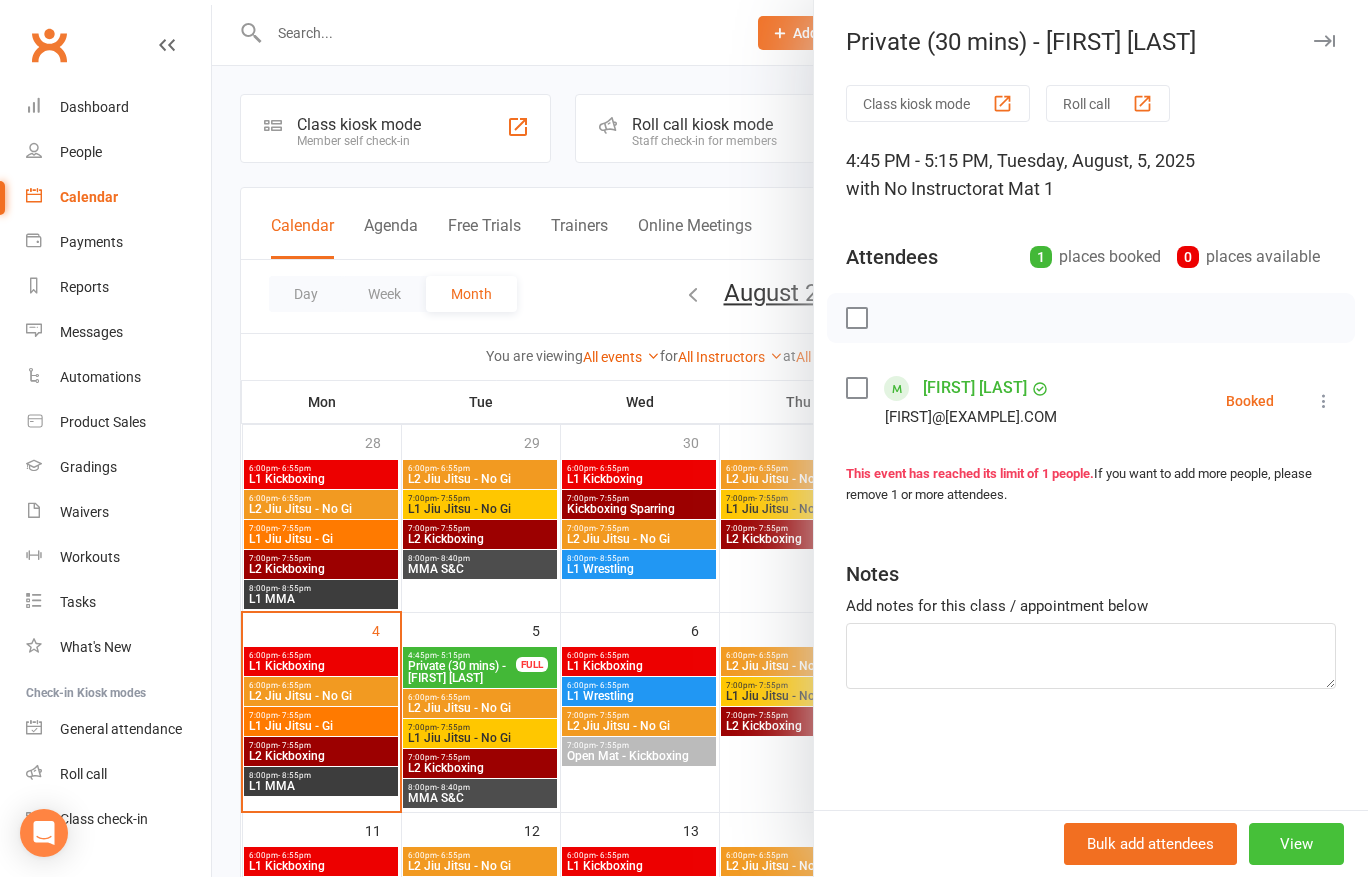 click on "View" at bounding box center (1296, 844) 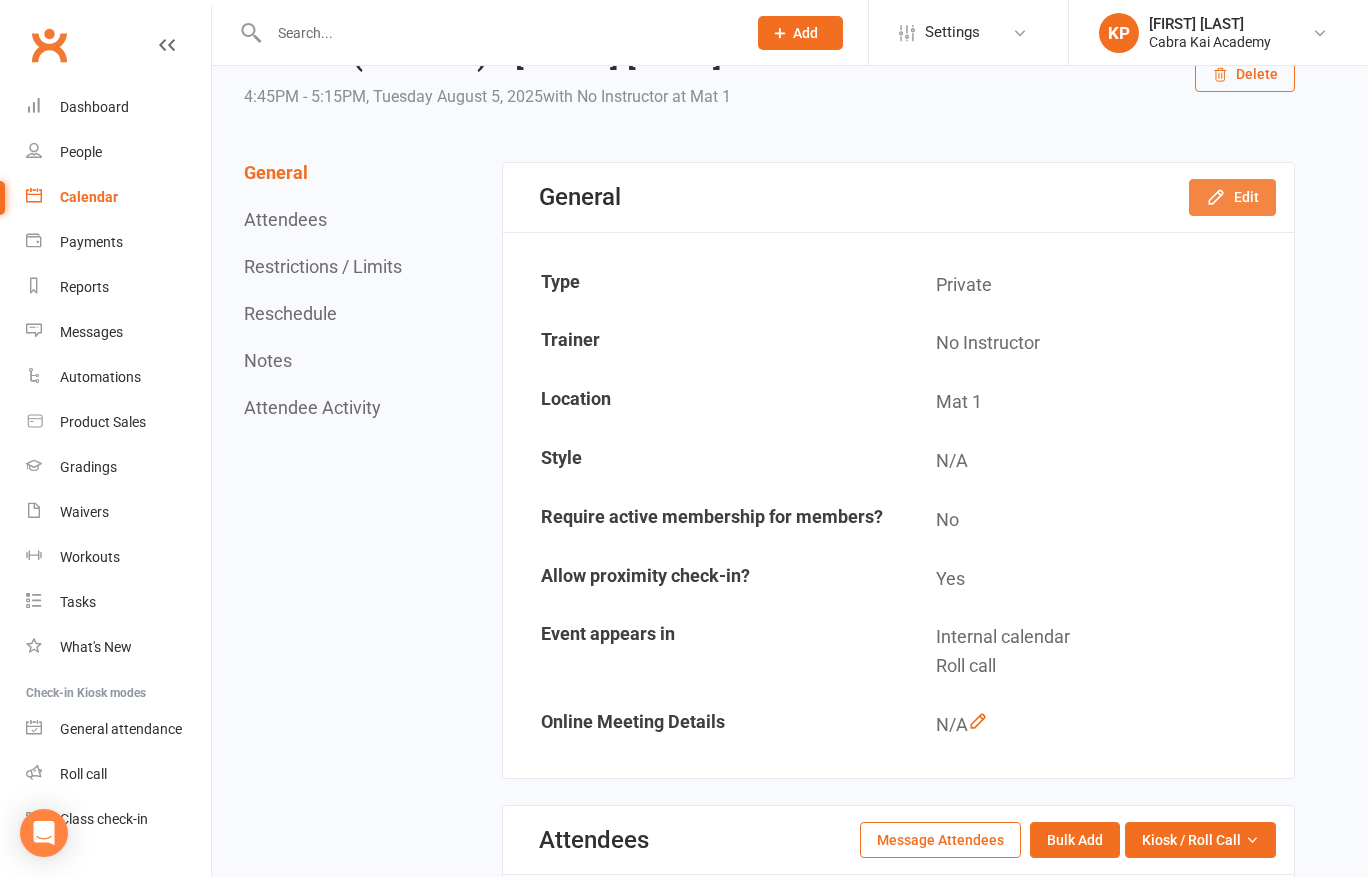 scroll, scrollTop: 0, scrollLeft: 0, axis: both 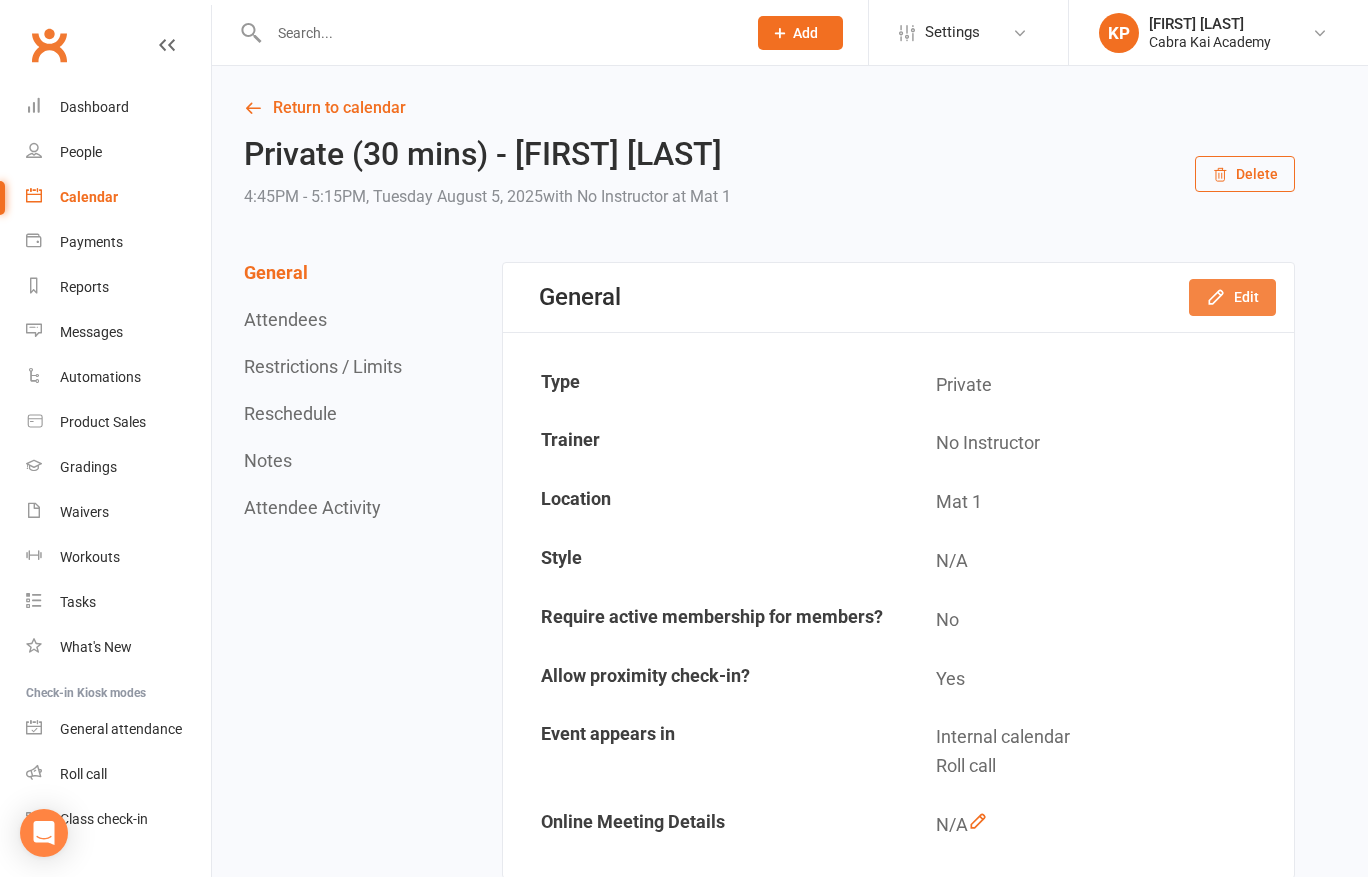 click on "Edit" at bounding box center [1232, 297] 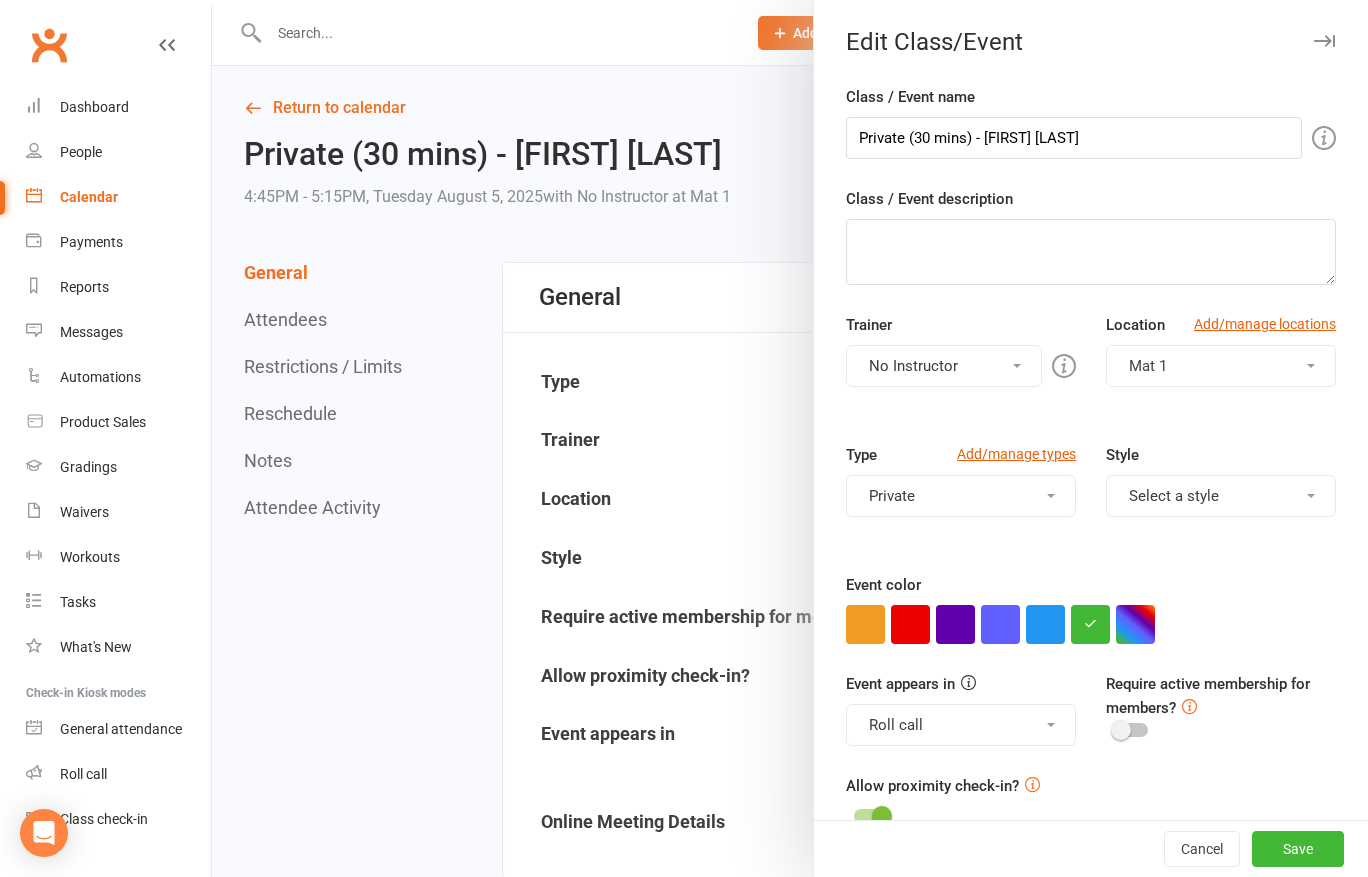 scroll, scrollTop: 34, scrollLeft: 0, axis: vertical 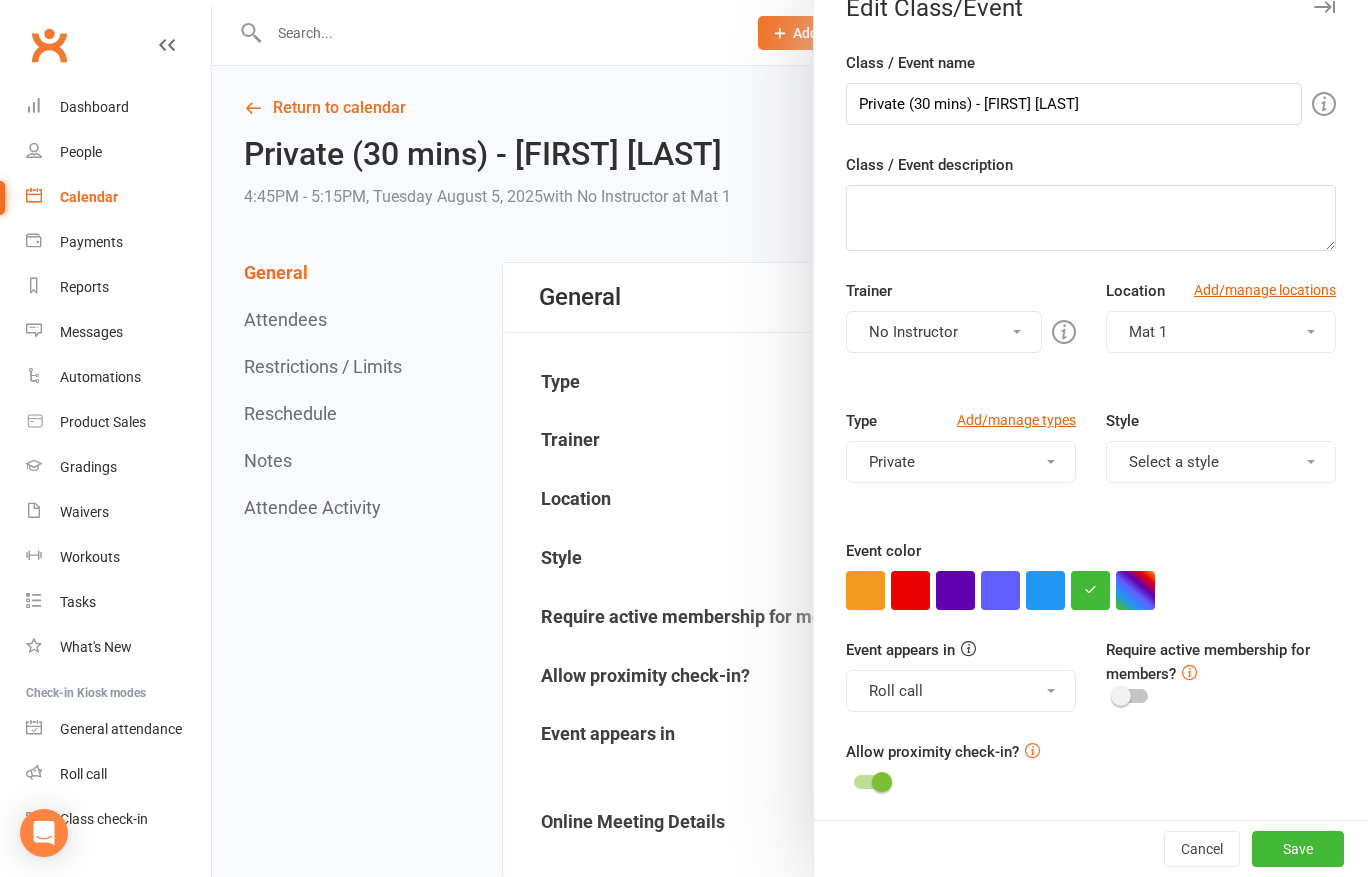 click at bounding box center (790, 438) 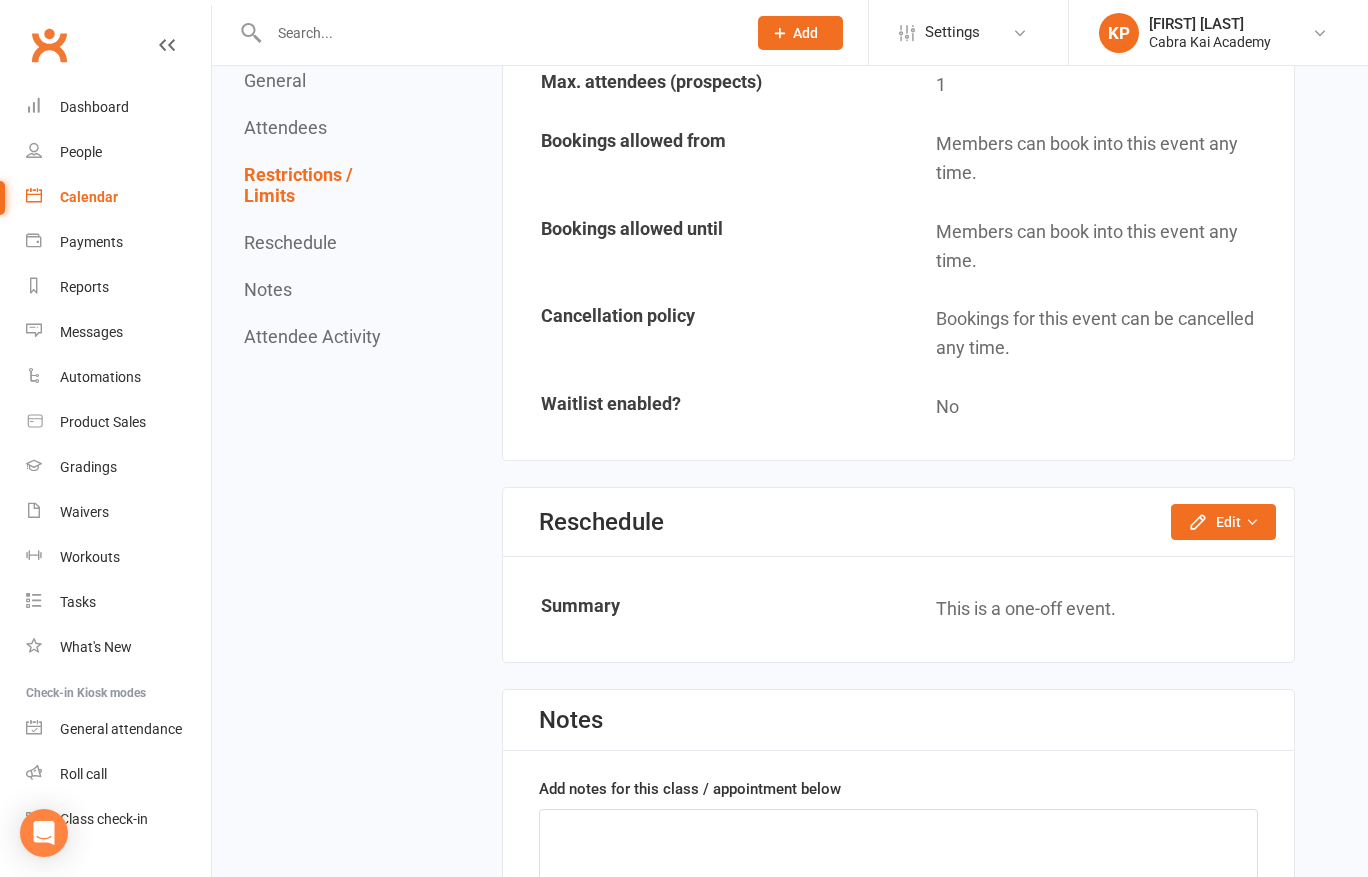 scroll, scrollTop: 1500, scrollLeft: 0, axis: vertical 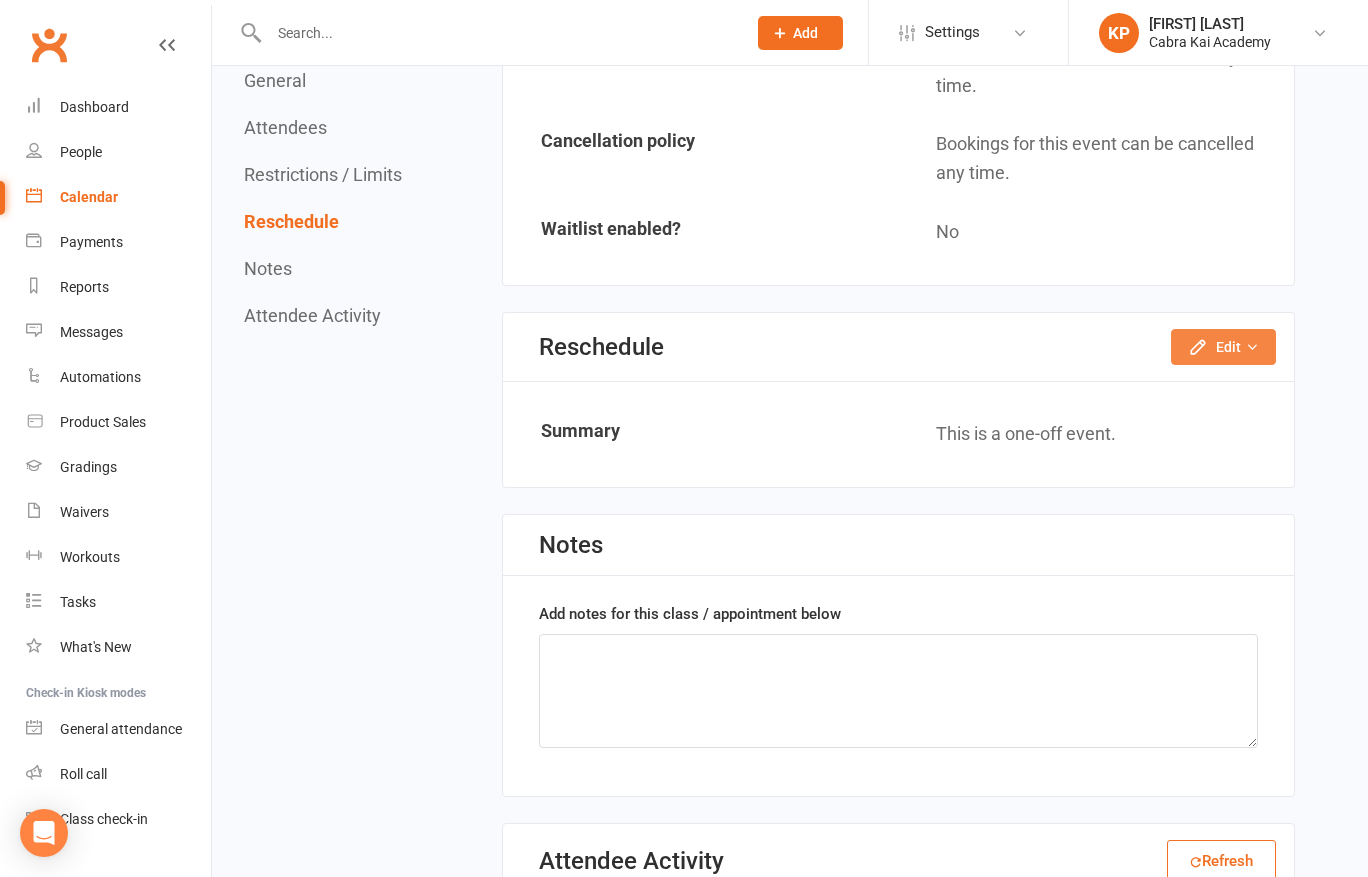click on "Edit" 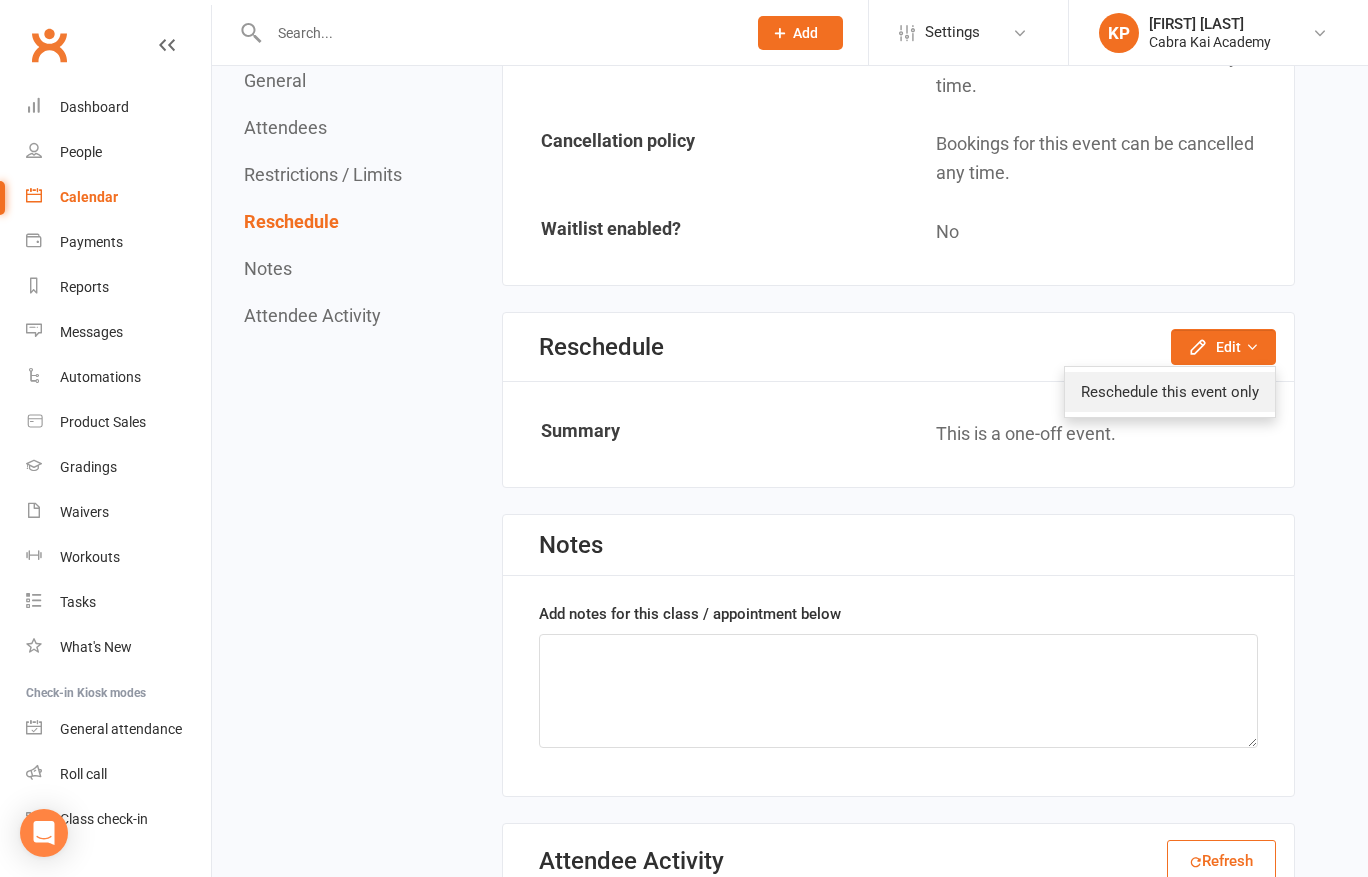 click on "Reschedule this event only" 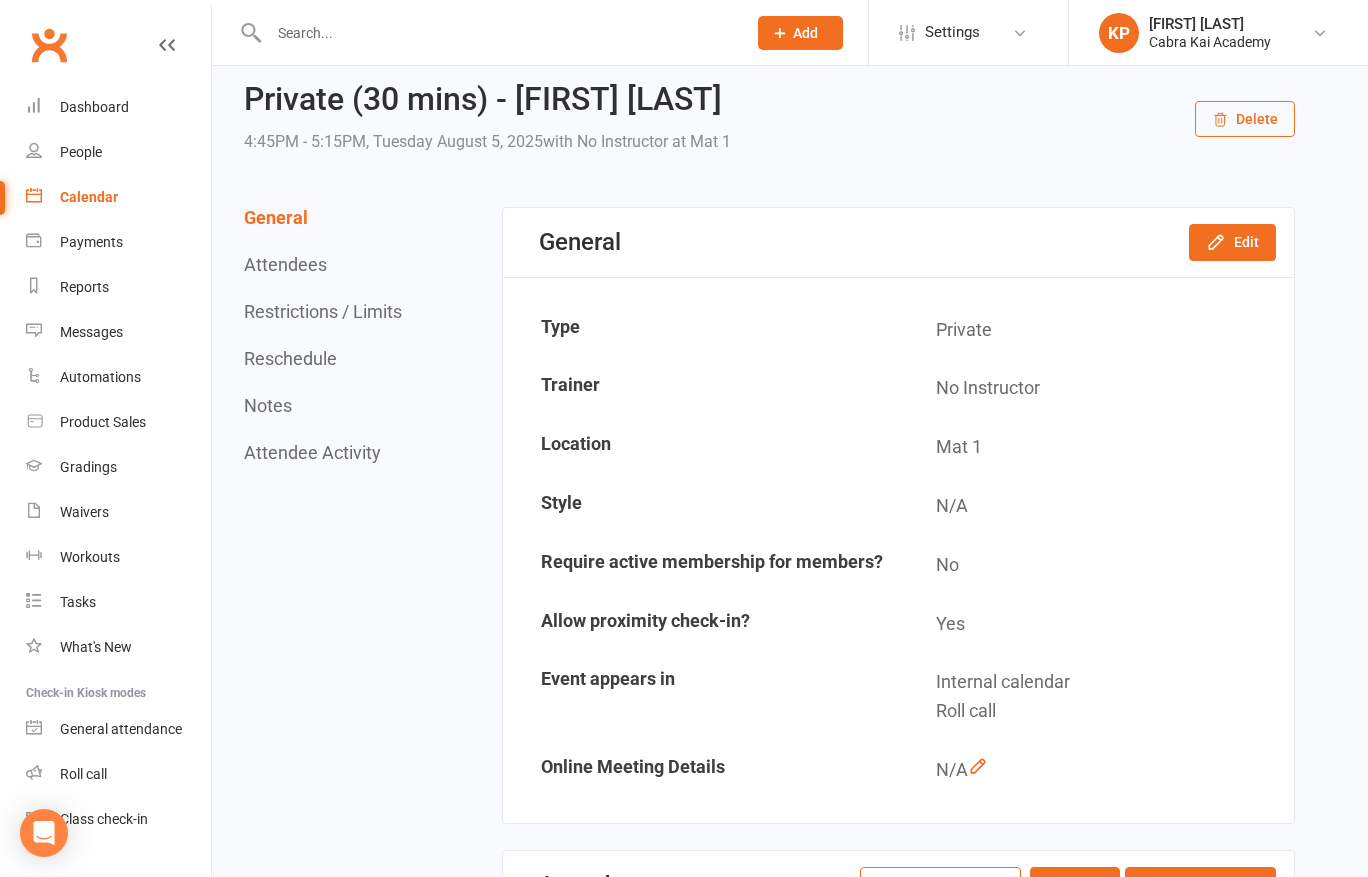 scroll, scrollTop: 0, scrollLeft: 0, axis: both 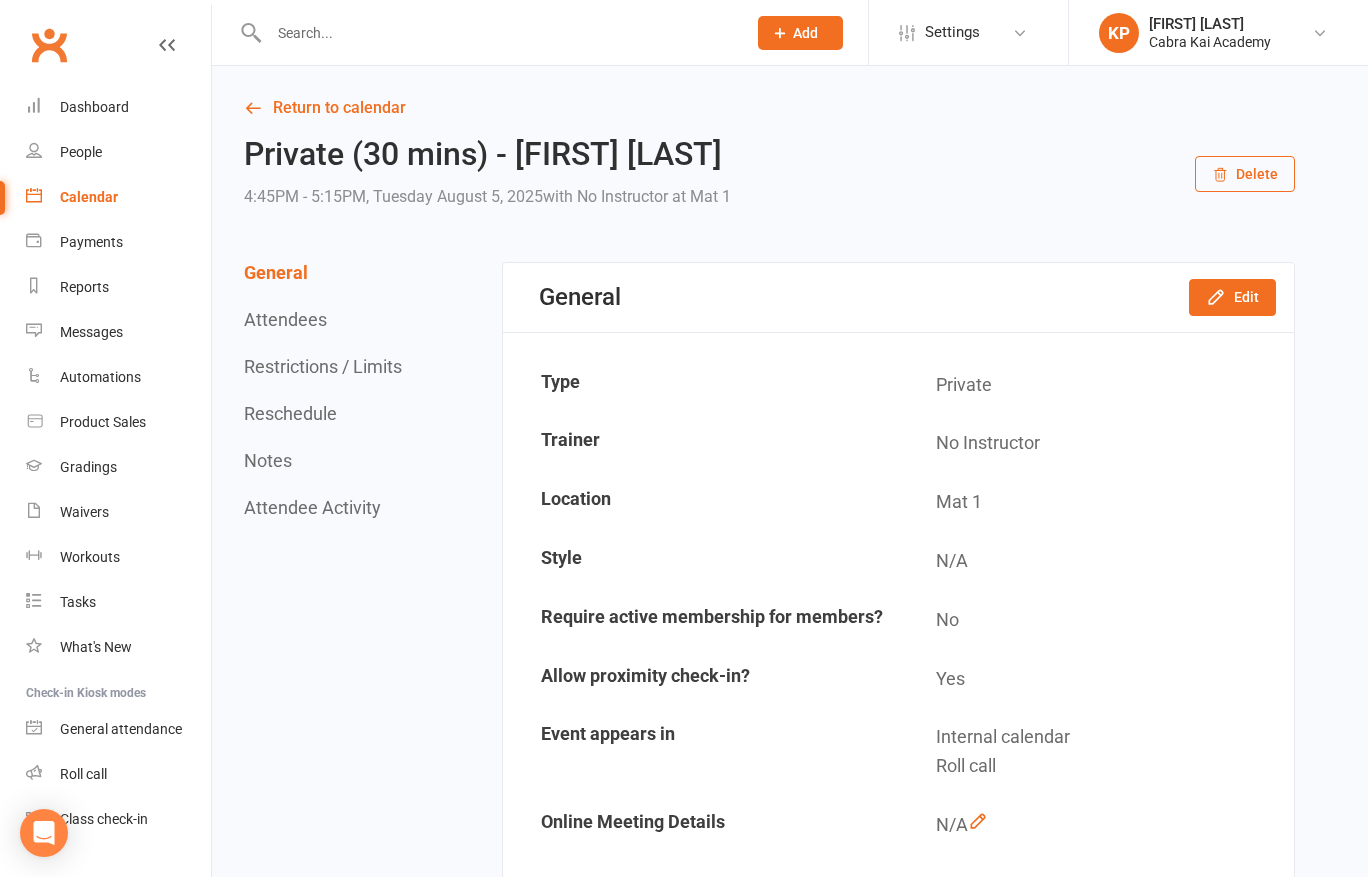 click on "Delete" at bounding box center (1245, 174) 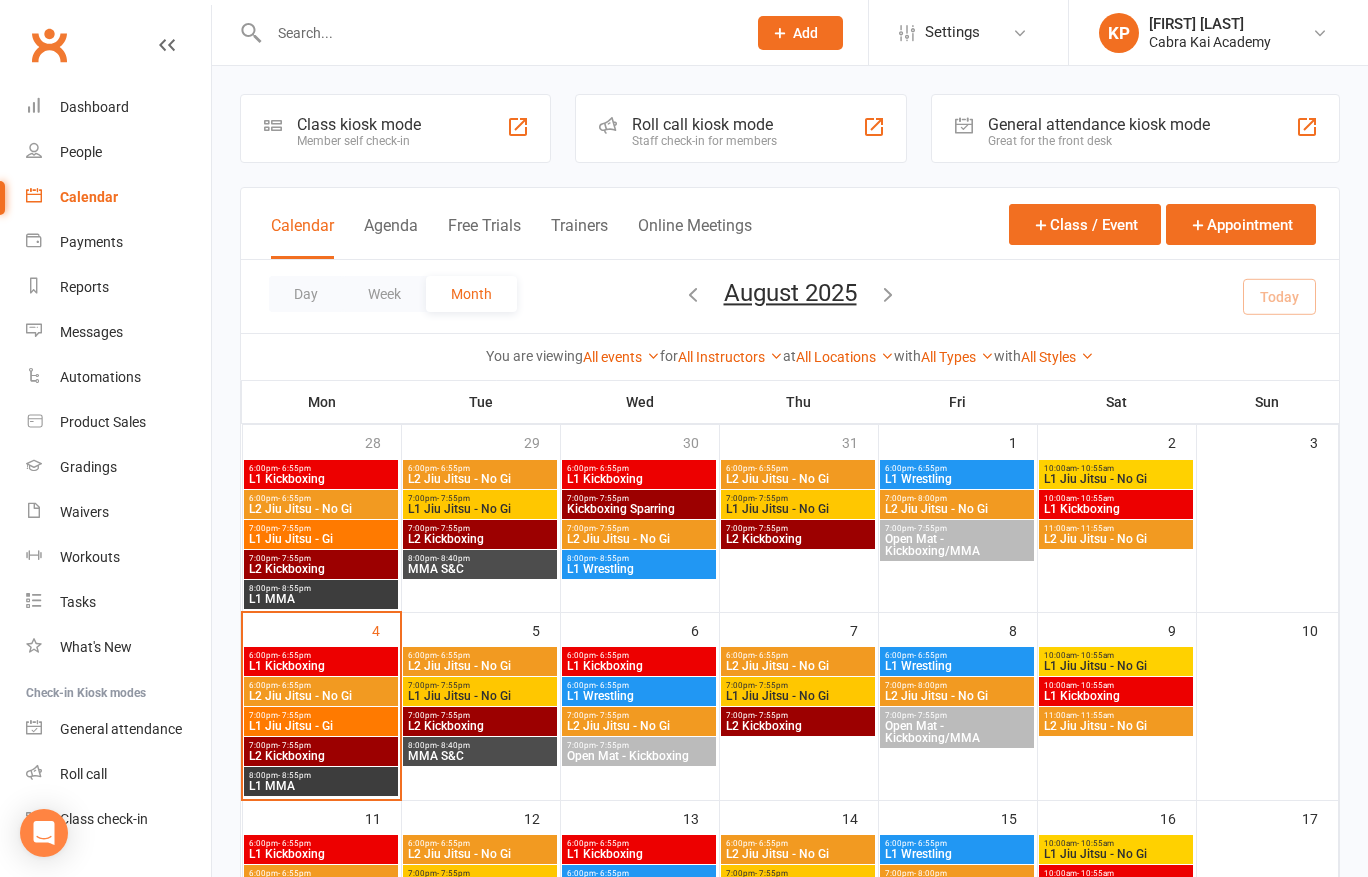 click on "Day Week Month August 2025
August 2025
Sun Mon Tue Wed Thu Fri Sat
27
28
29
30
31
01
02
03
04
05
06
07
08
09
10
11
12
13
14
15
16
17
18
19
20
21
22
23
24
25
26
27
28
29
30" at bounding box center [790, 296] 